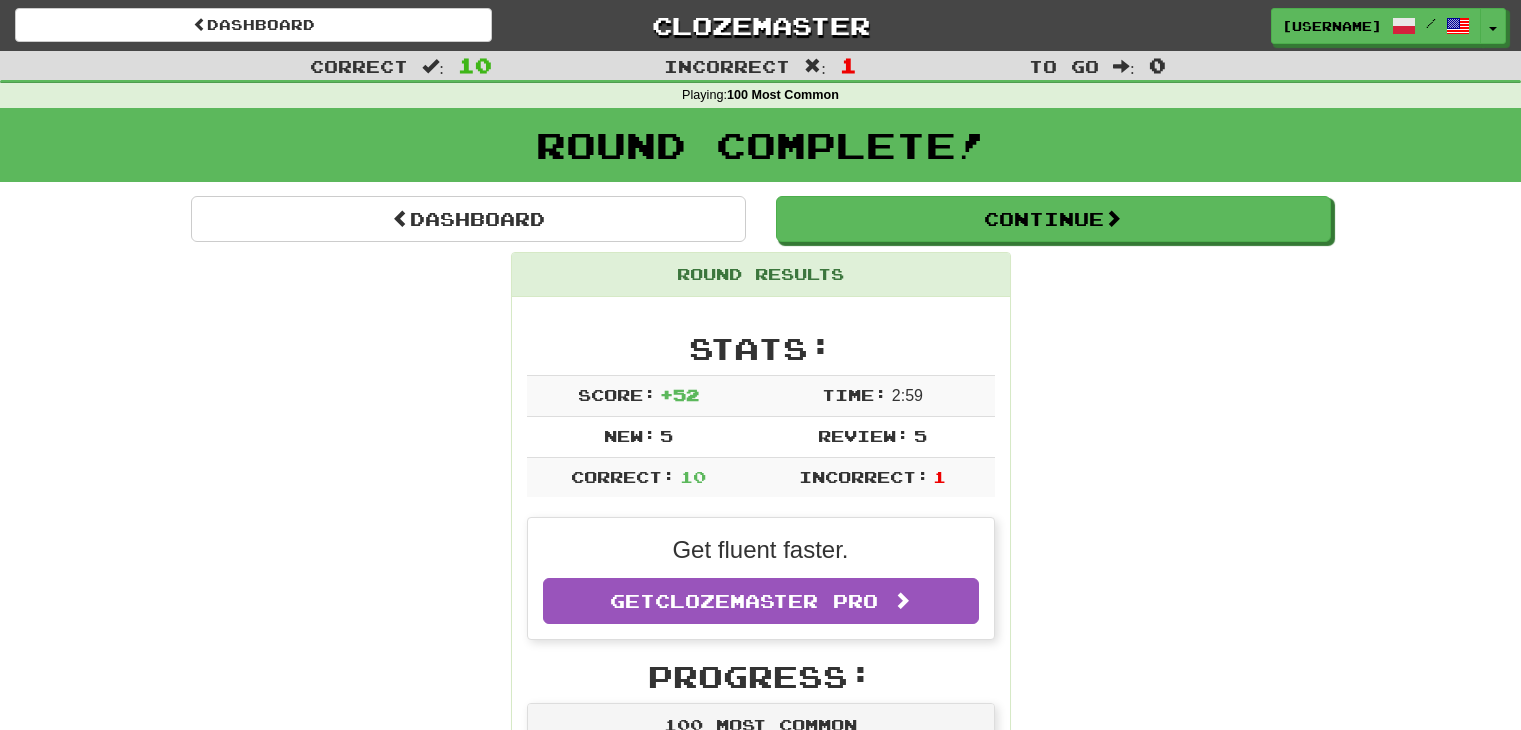 scroll, scrollTop: 1524, scrollLeft: 0, axis: vertical 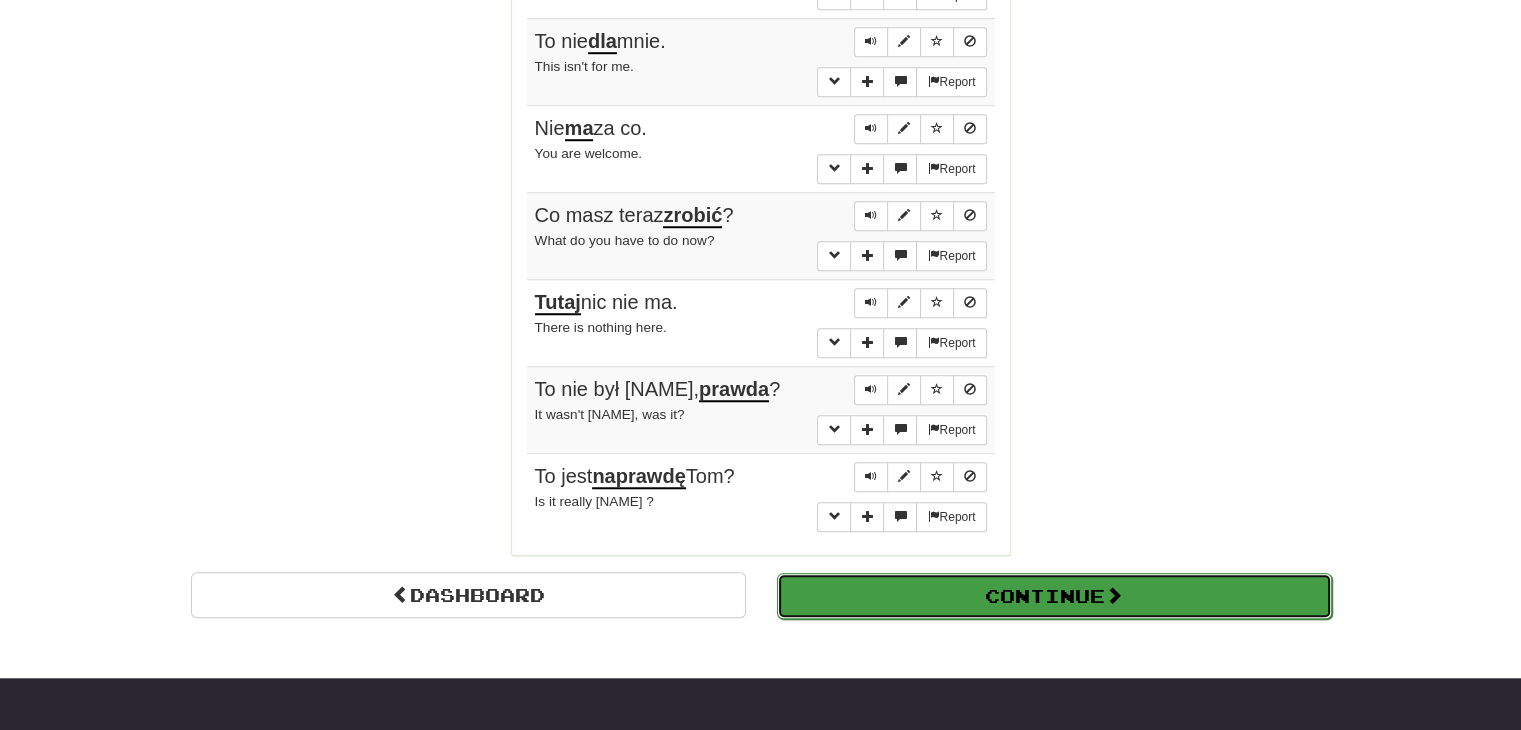 click on "Continue" at bounding box center (1054, 596) 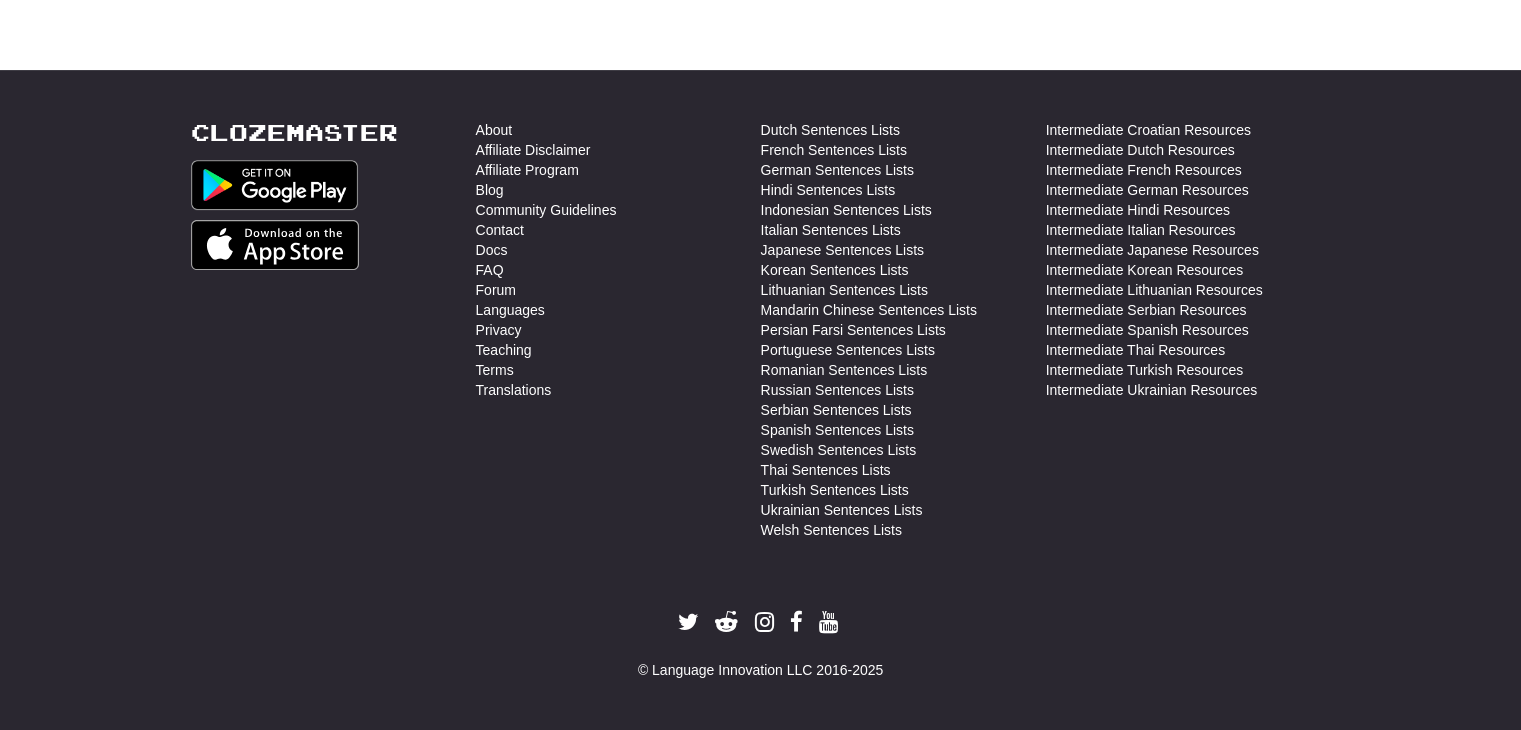 scroll, scrollTop: 710, scrollLeft: 0, axis: vertical 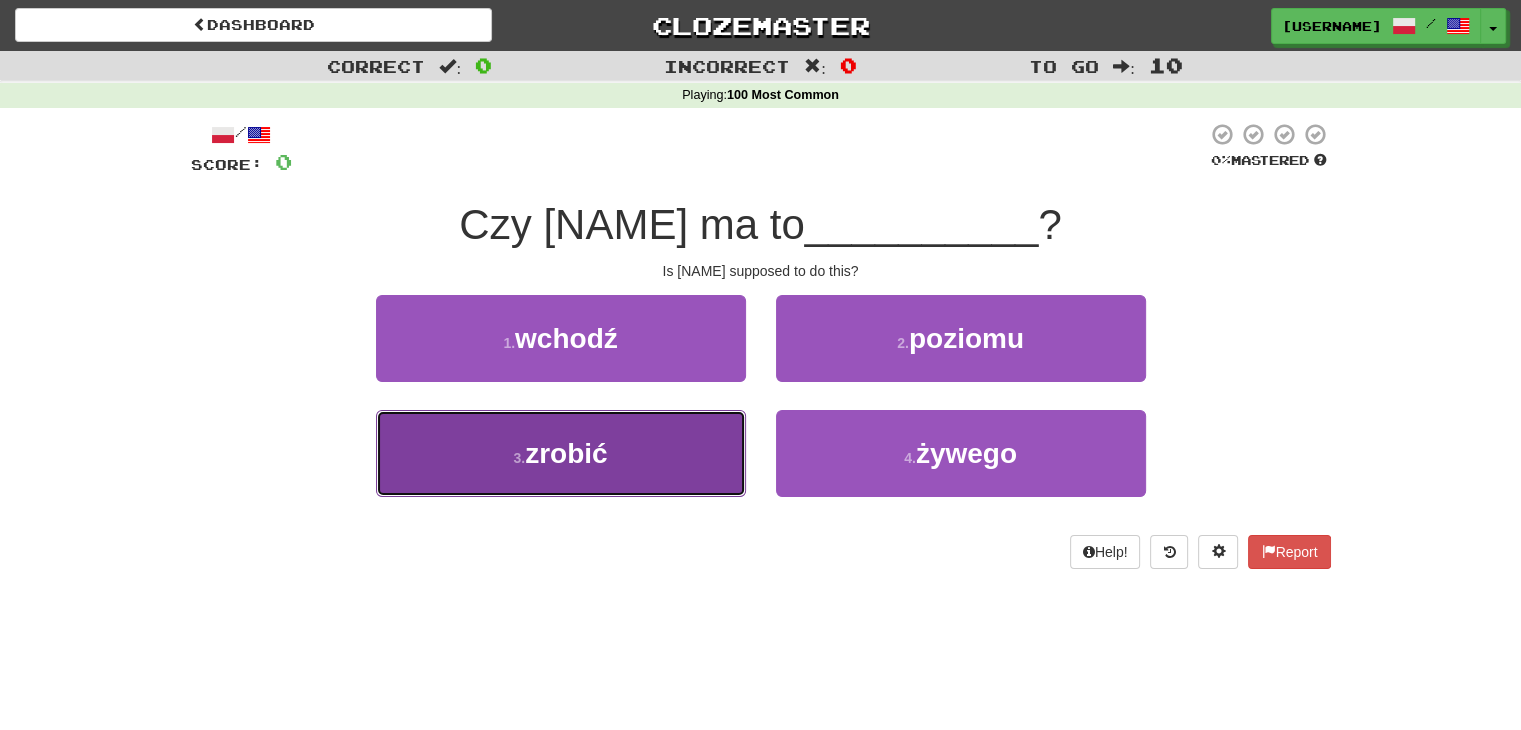 click on "3 .  zrobić" at bounding box center (561, 453) 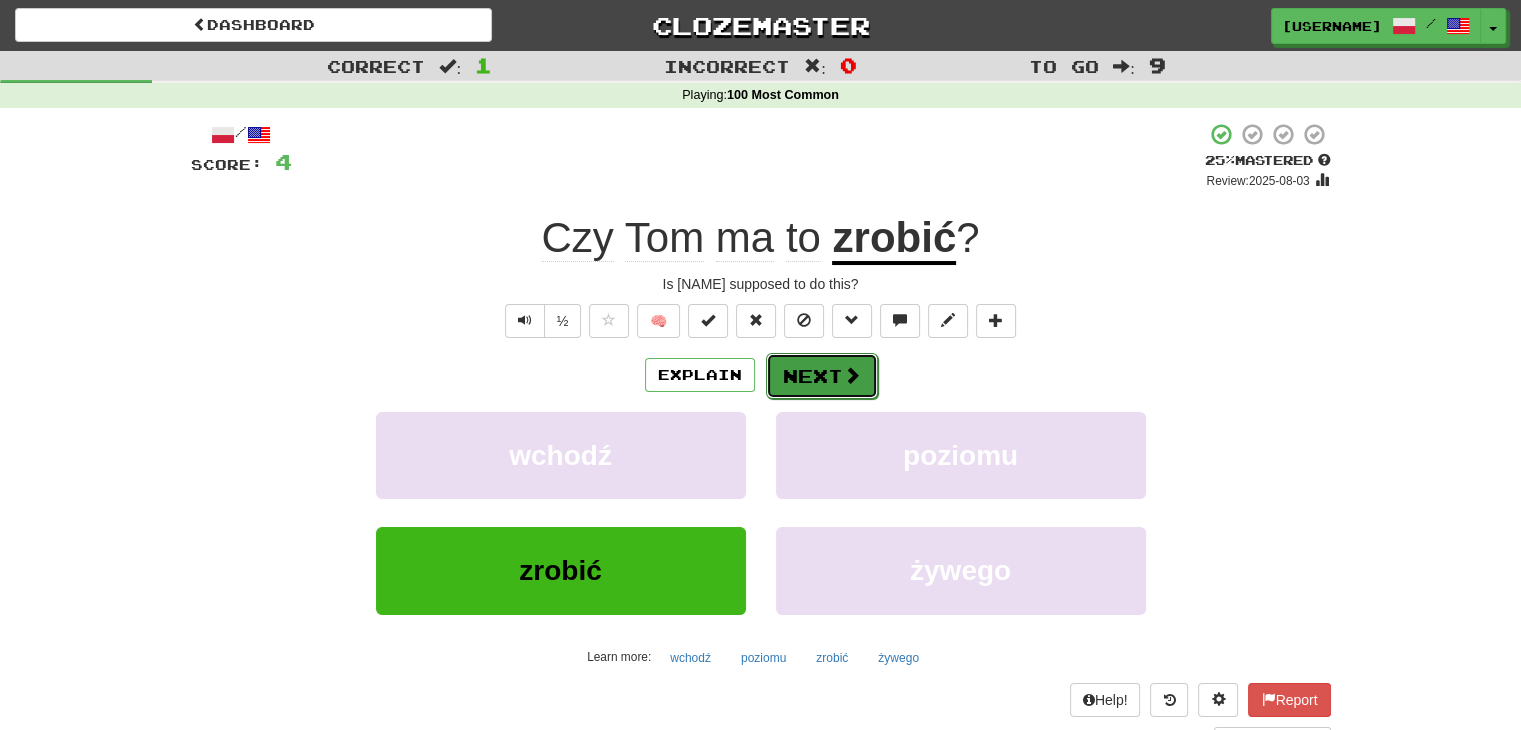 click on "Next" at bounding box center (822, 376) 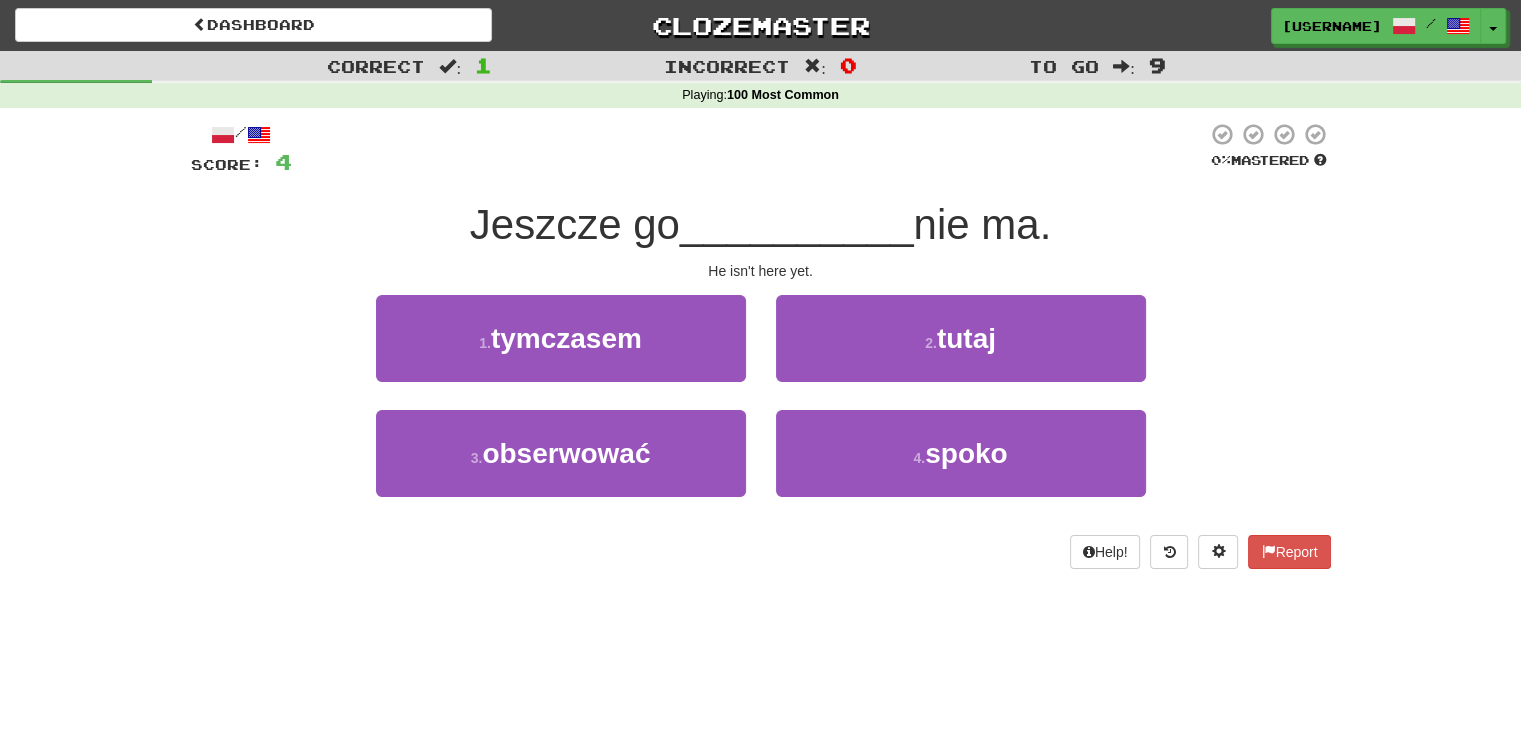 click on "Jeszcze go [USERNAME] nie ma." at bounding box center (761, 225) 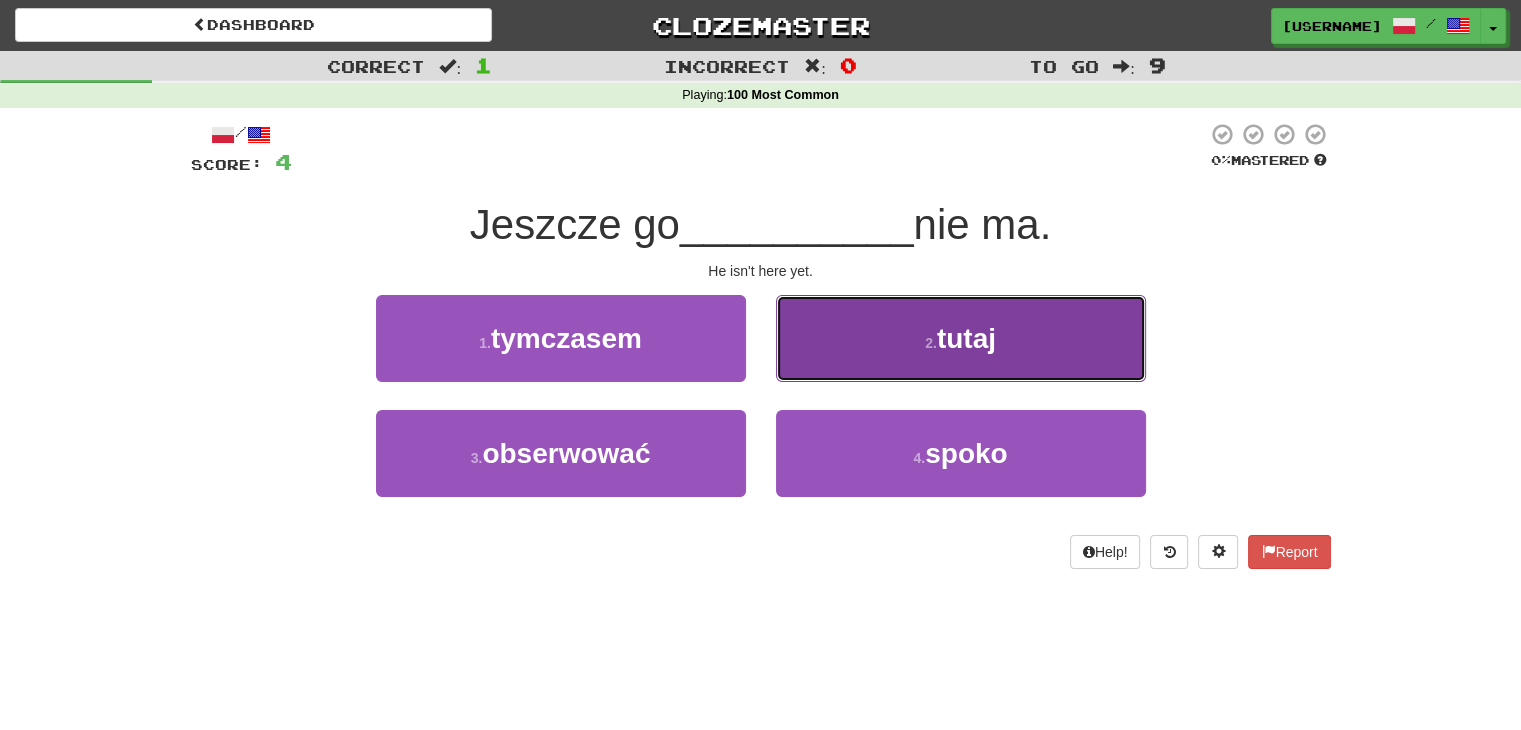 click on "2 .  tutaj" at bounding box center [961, 338] 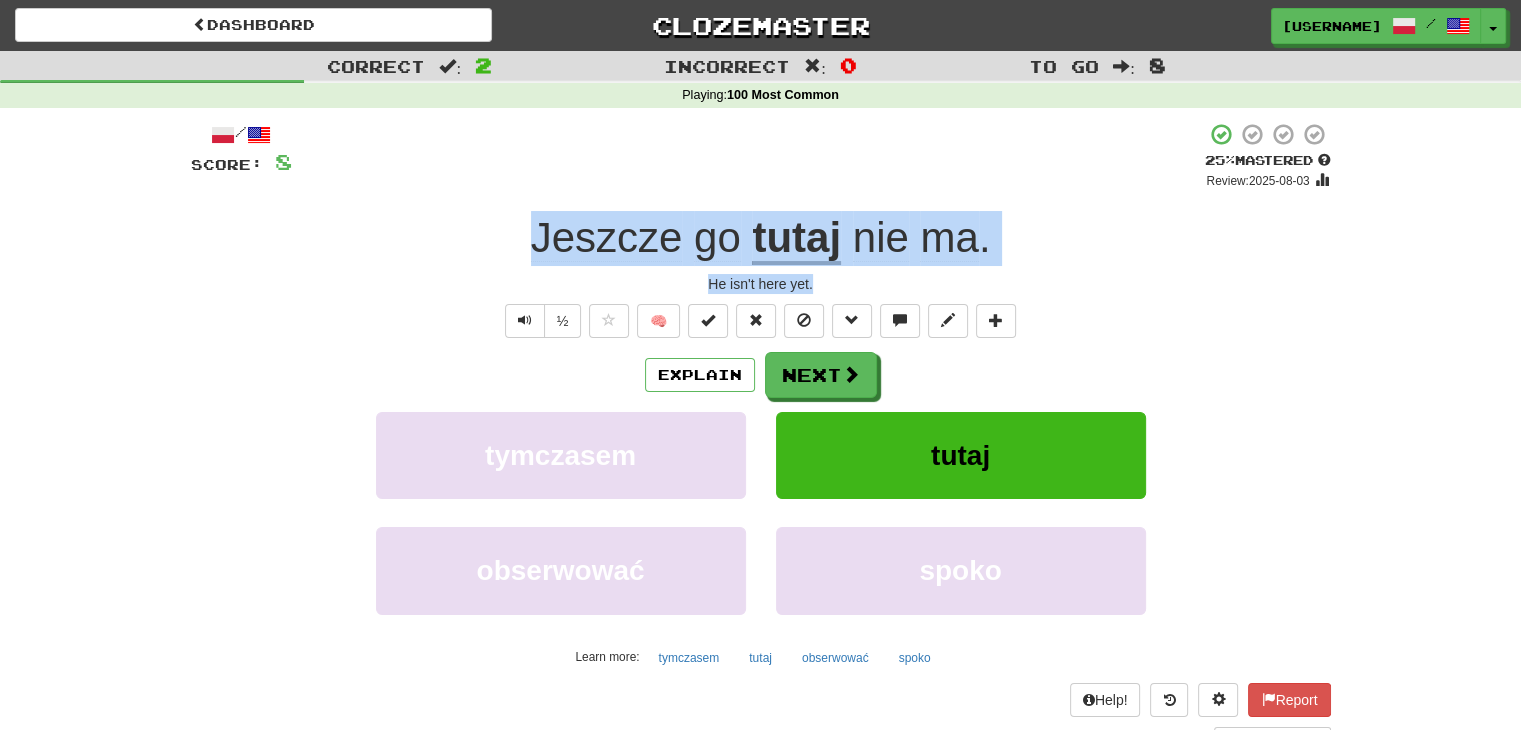 drag, startPoint x: 825, startPoint y: 288, endPoint x: 480, endPoint y: 241, distance: 348.18674 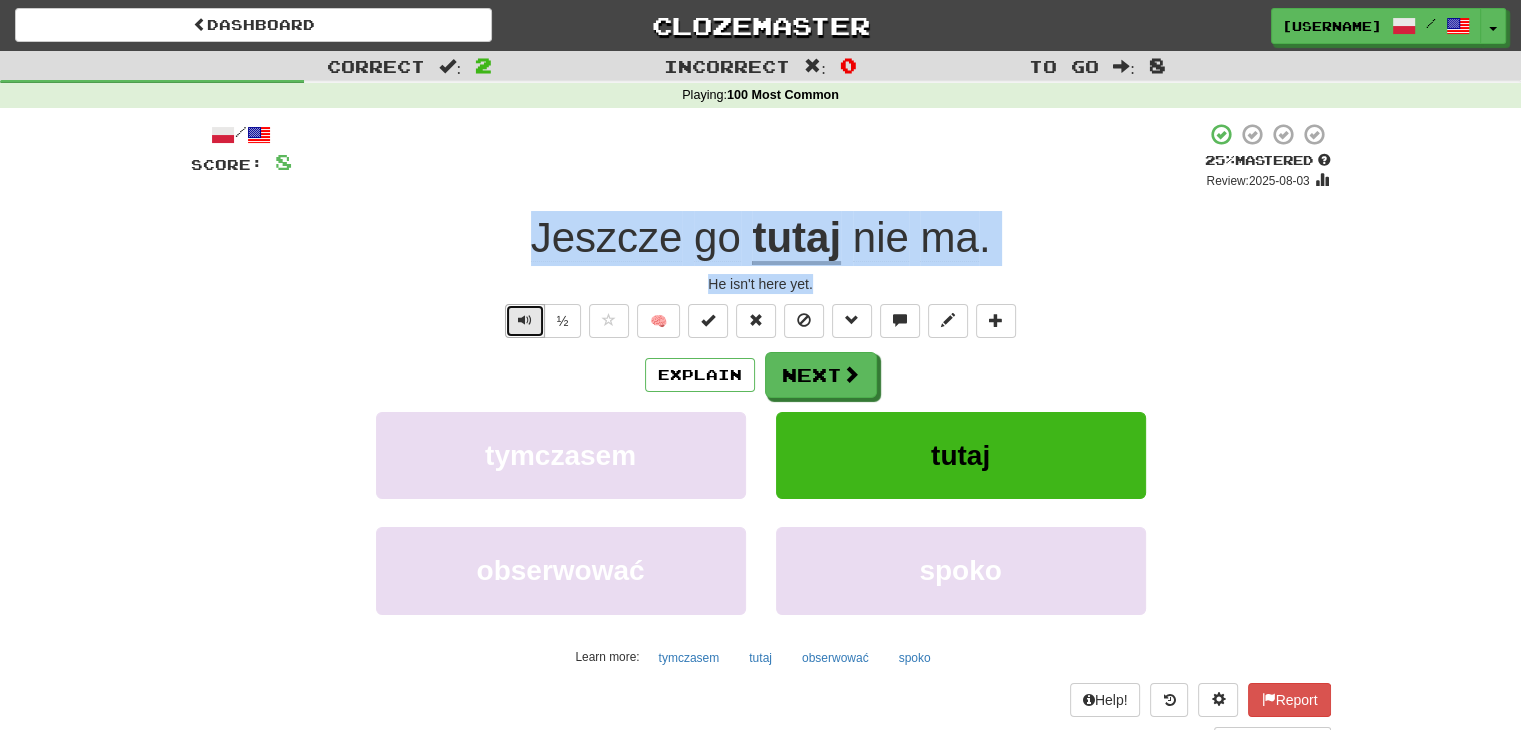 click at bounding box center [525, 320] 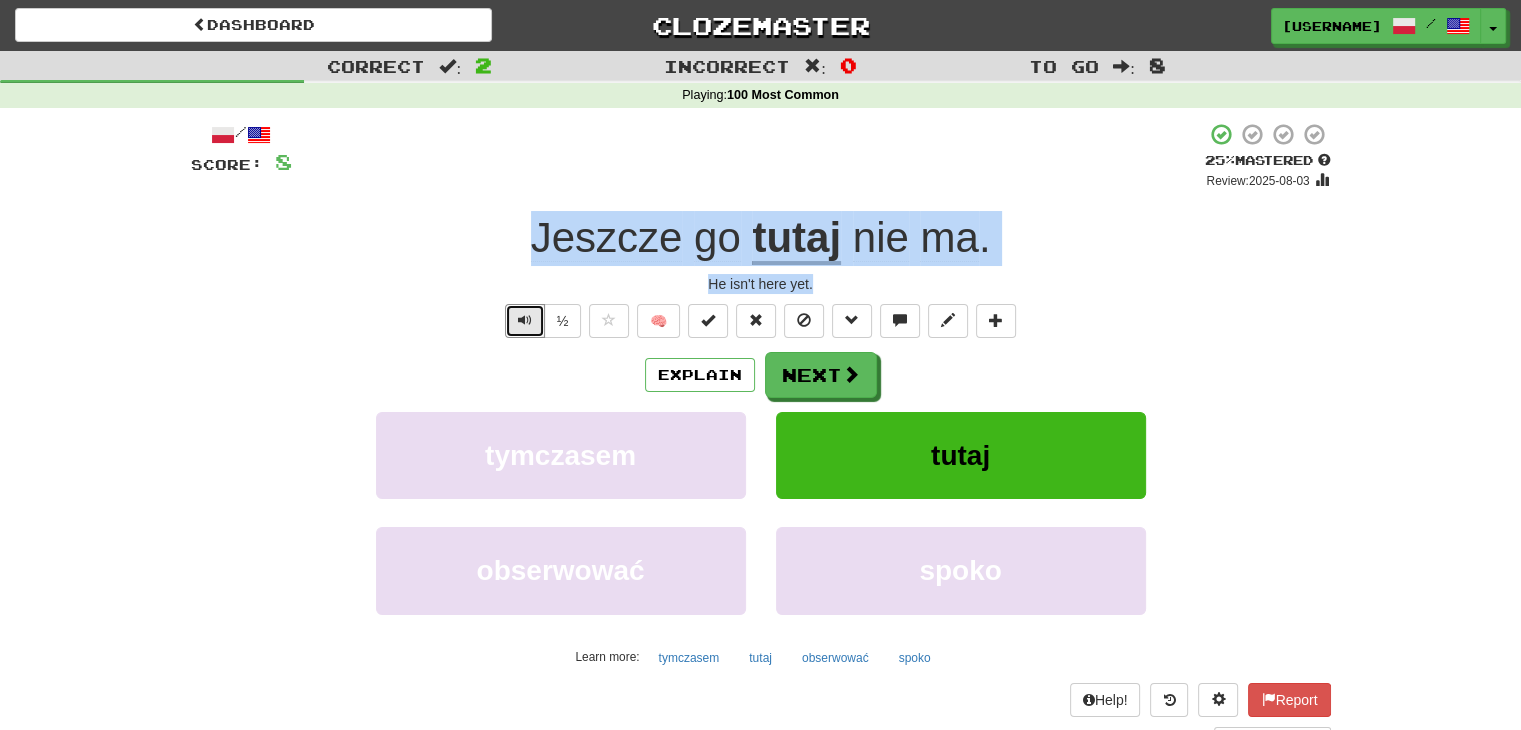type 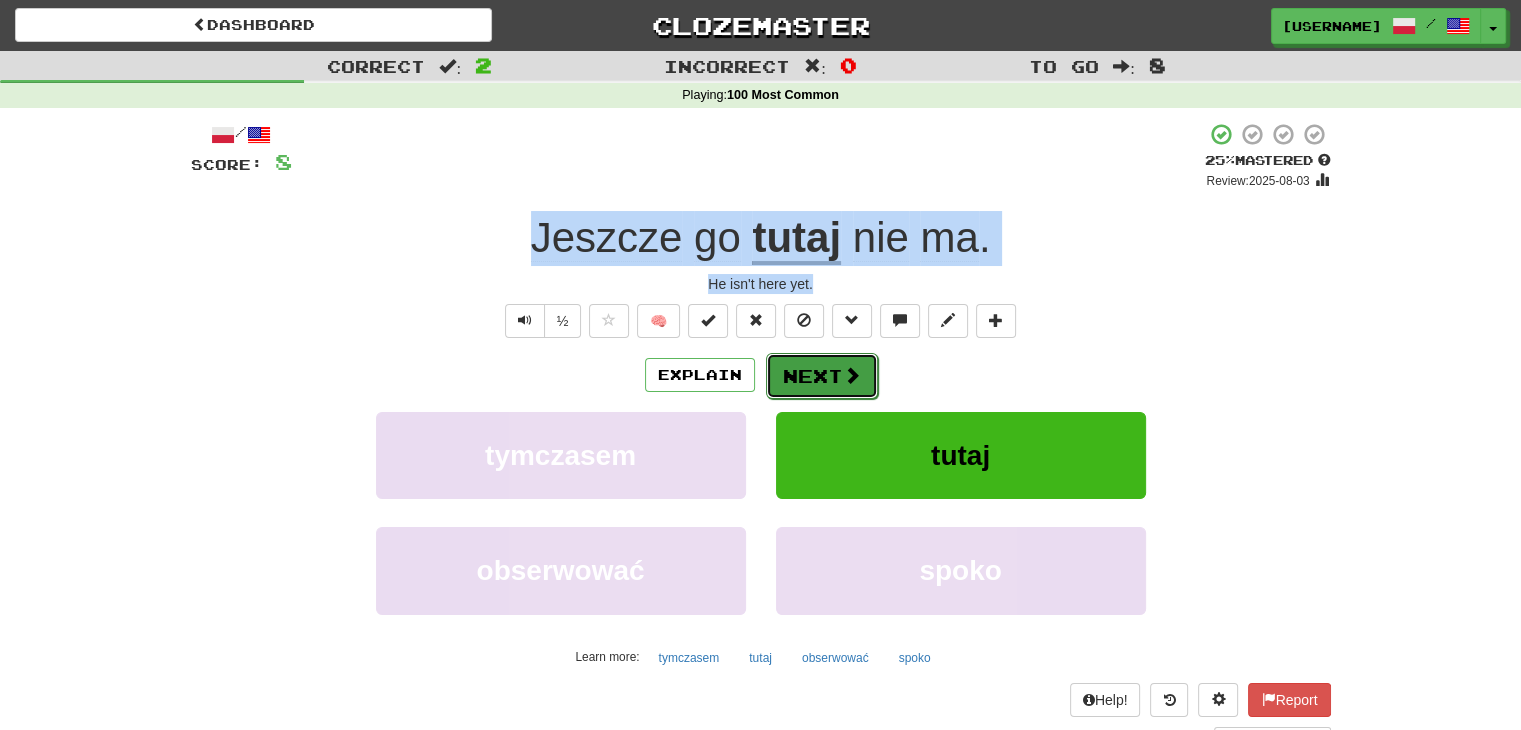 click on "Next" at bounding box center (822, 376) 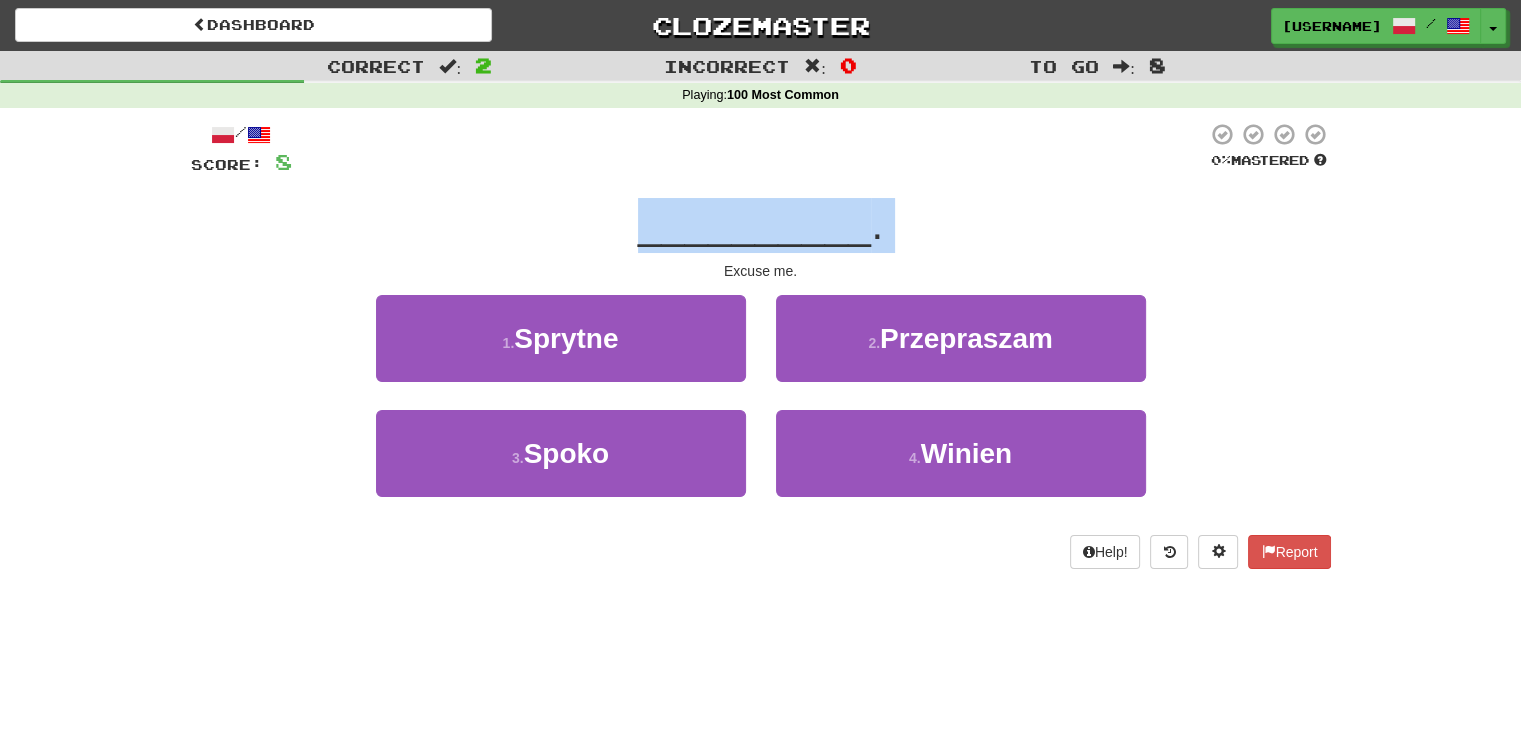 click on "__________ ." at bounding box center (761, 225) 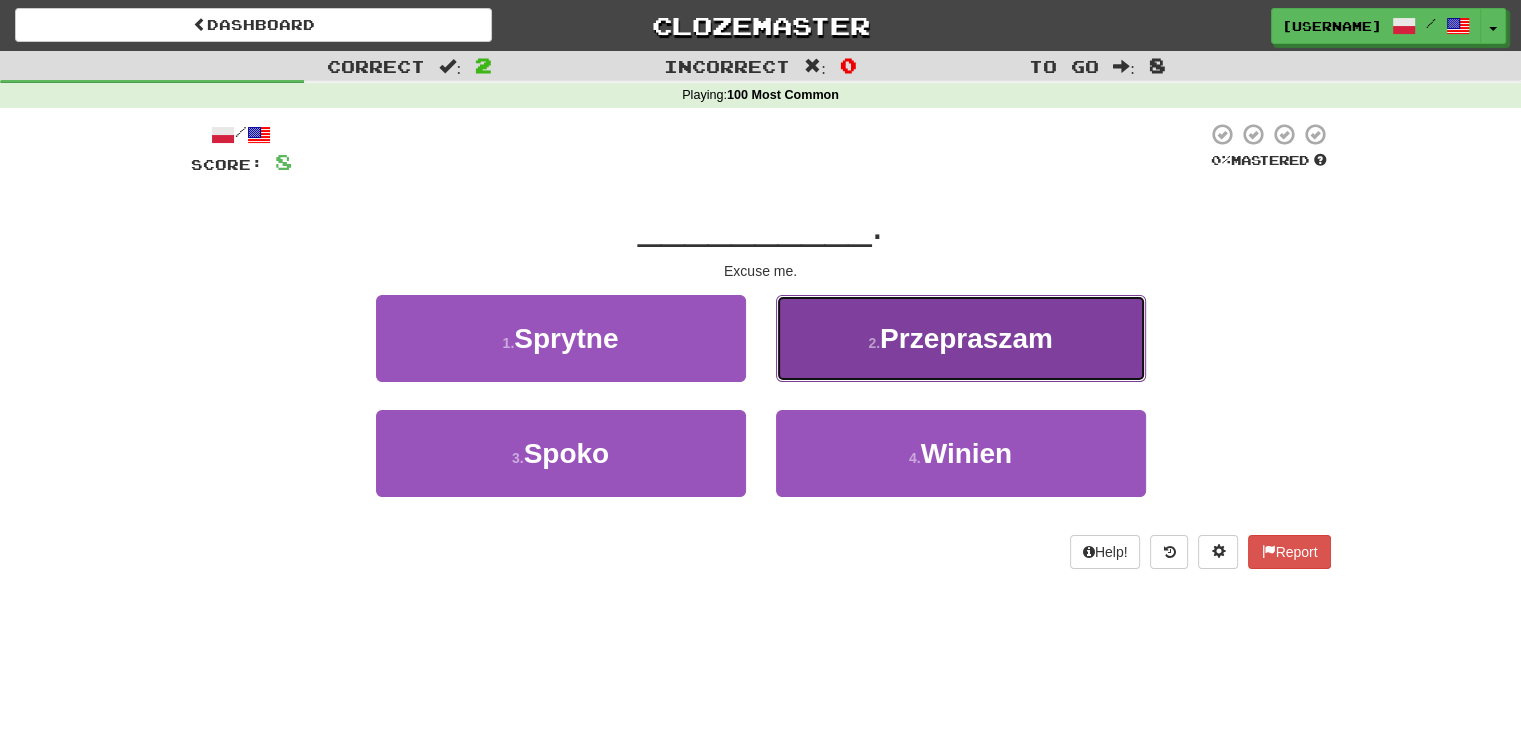 click on "Przepraszam" at bounding box center (966, 338) 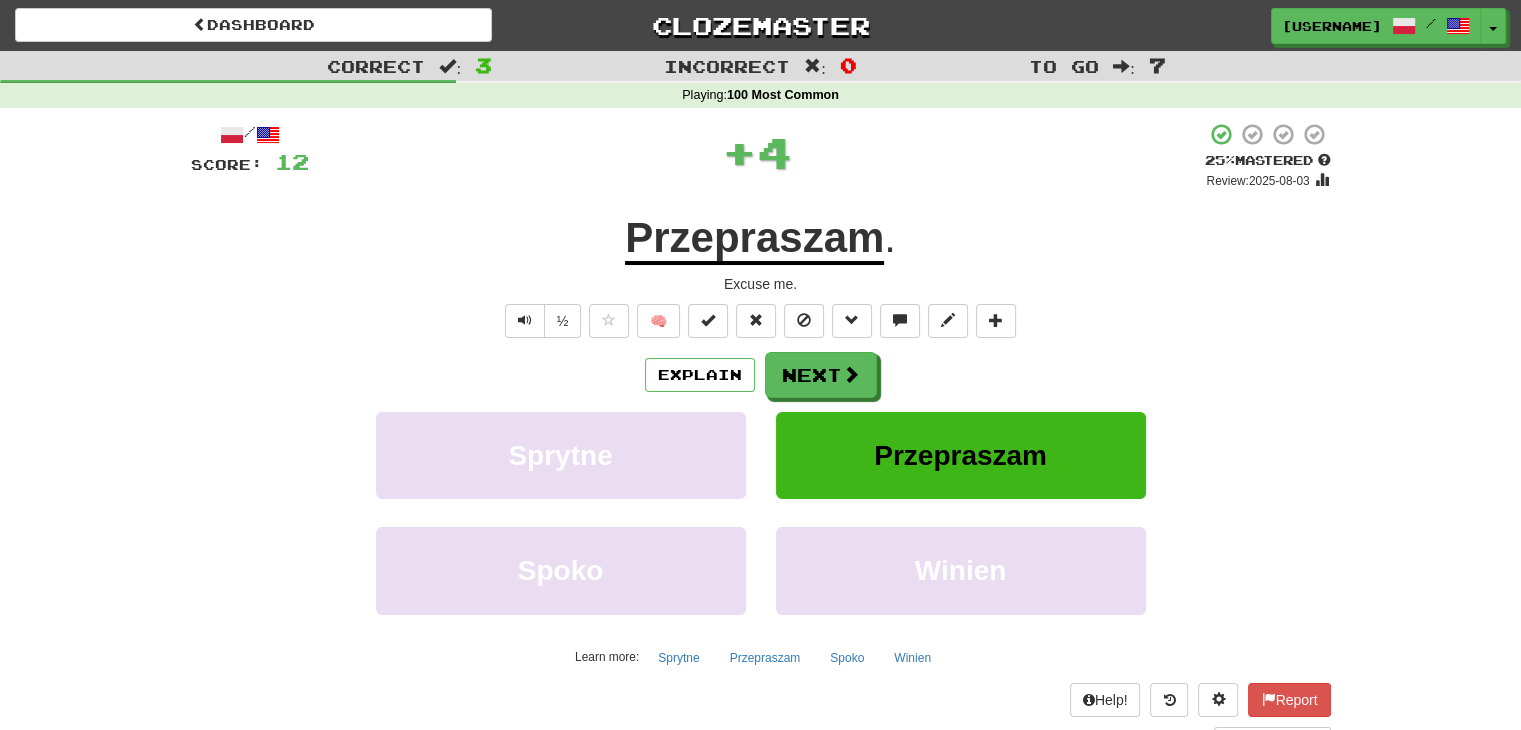 click on "/ Score: 12 + 4 25 % Mastered Review: 2025-08-03 Przepraszam . Excuse me. ½ 🧠 Explain Next Sprytne Przepraszam Spoko Winien Learn more: Sprytne Przepraszam Spoko Winien Help! Report Sentence Source" at bounding box center [761, 435] 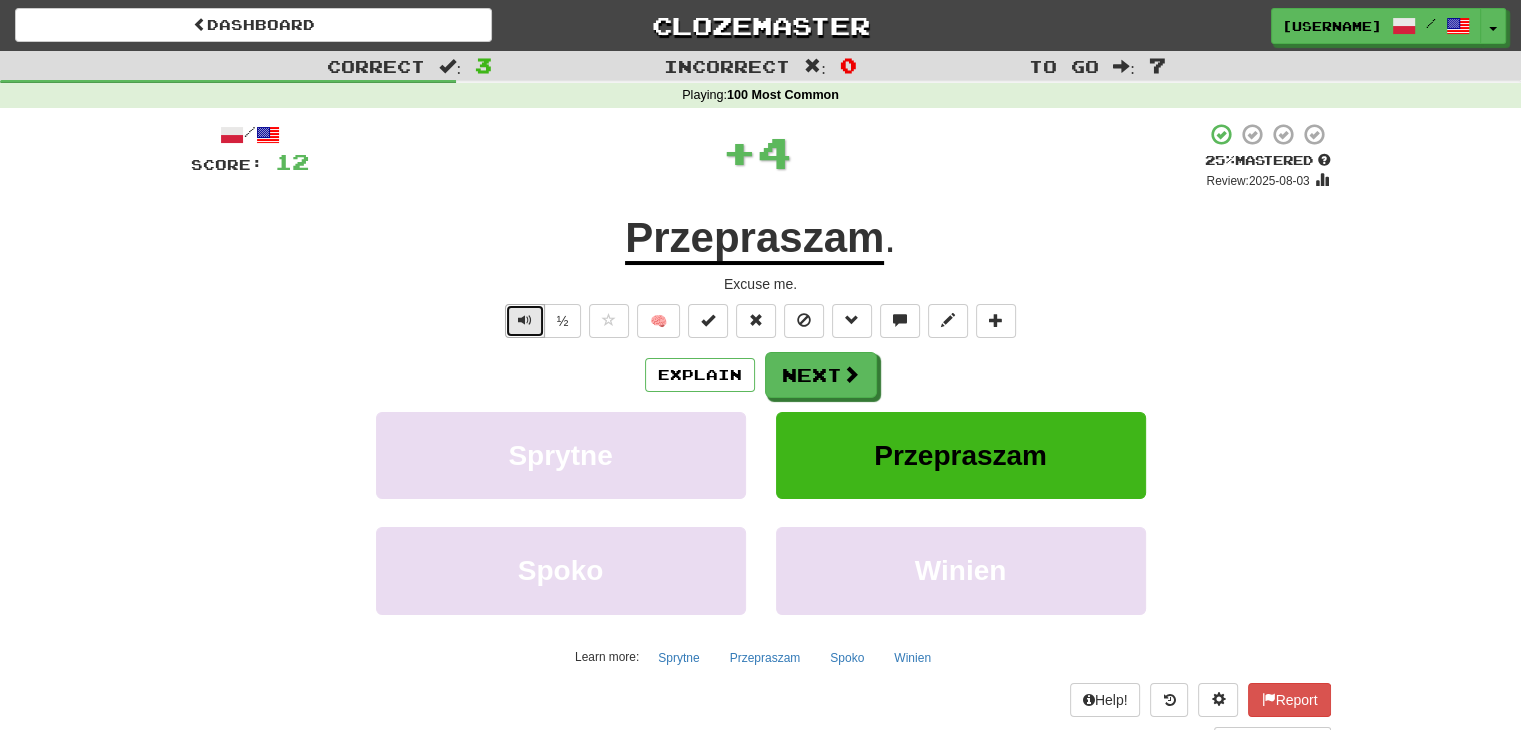 click at bounding box center [525, 320] 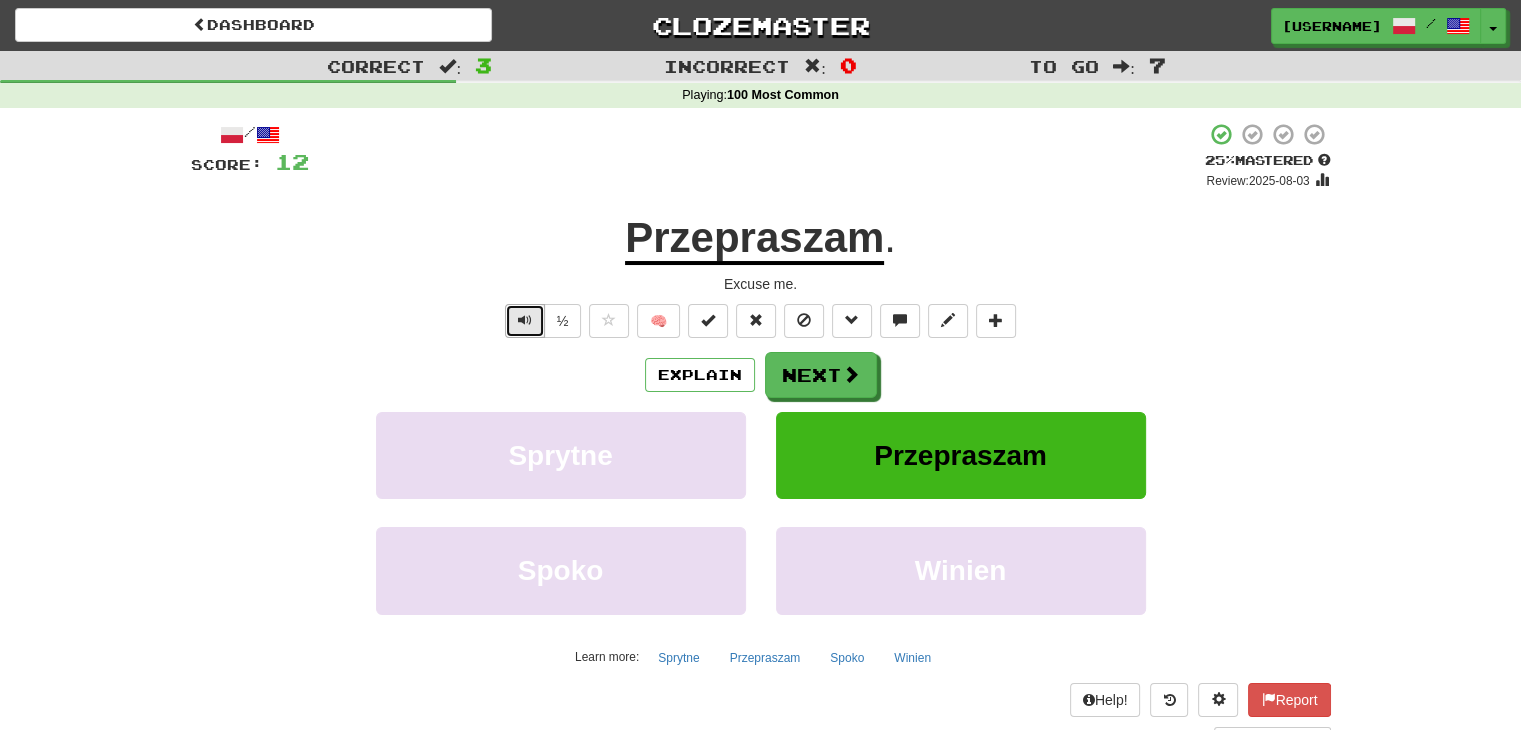 click at bounding box center (525, 320) 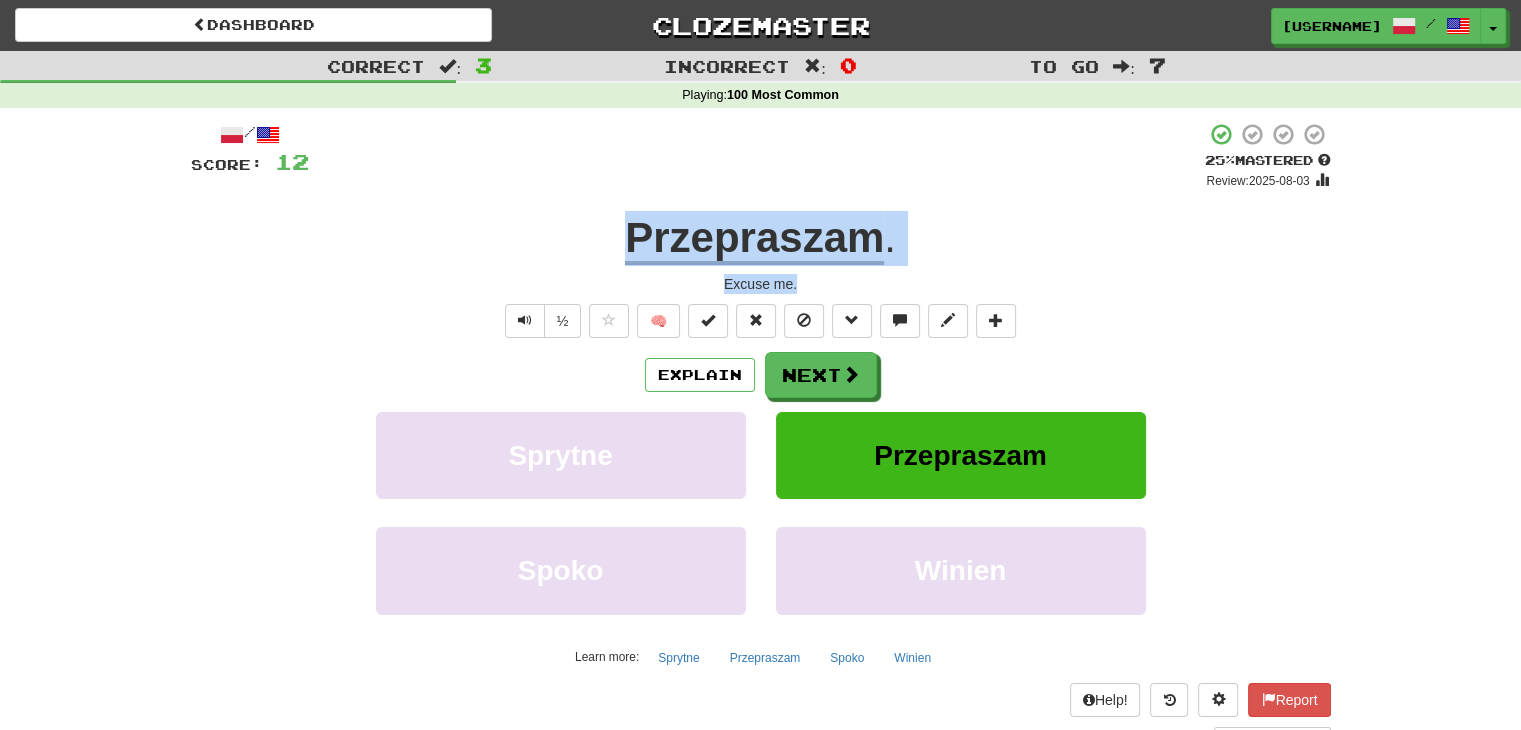 drag, startPoint x: 812, startPoint y: 286, endPoint x: 590, endPoint y: 239, distance: 226.92068 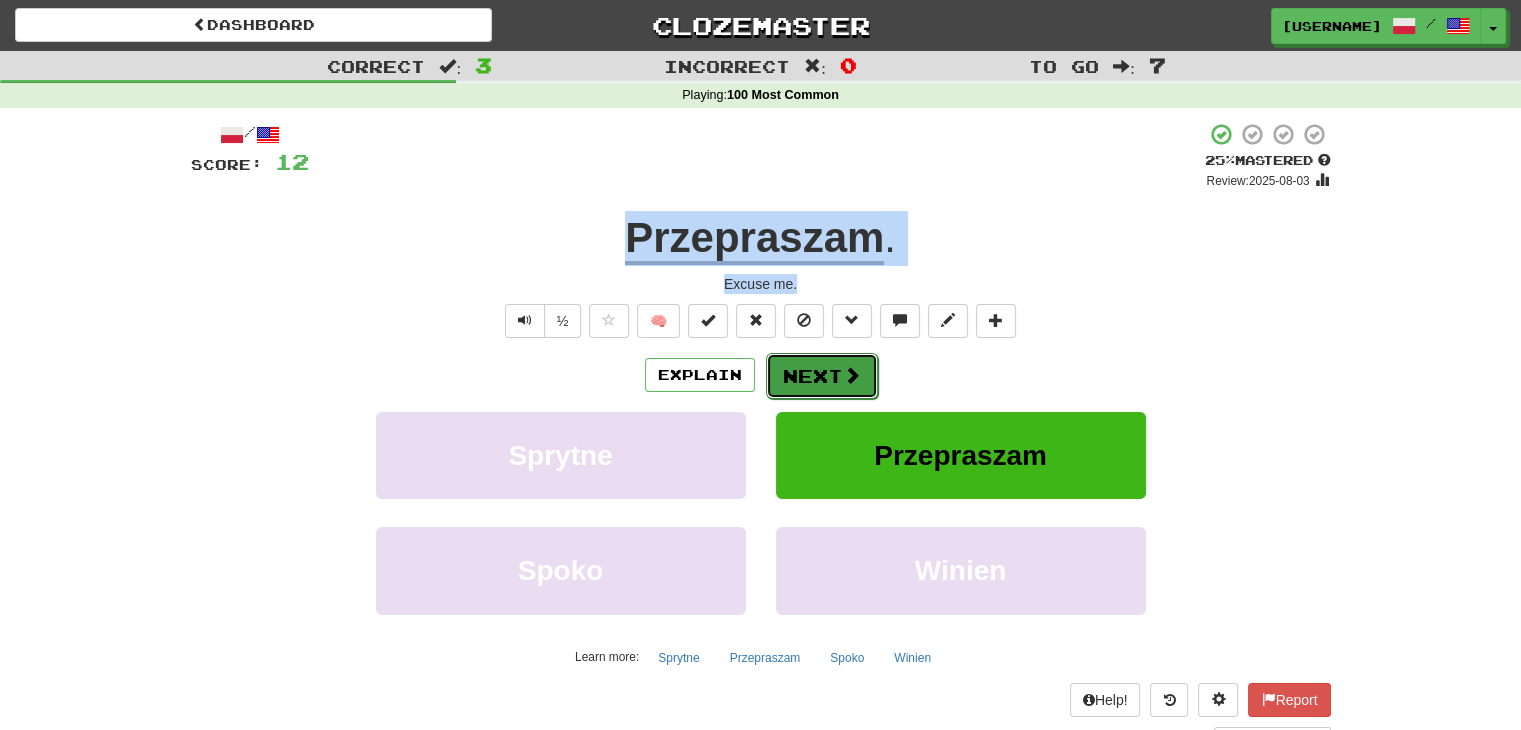 click on "Next" at bounding box center (822, 376) 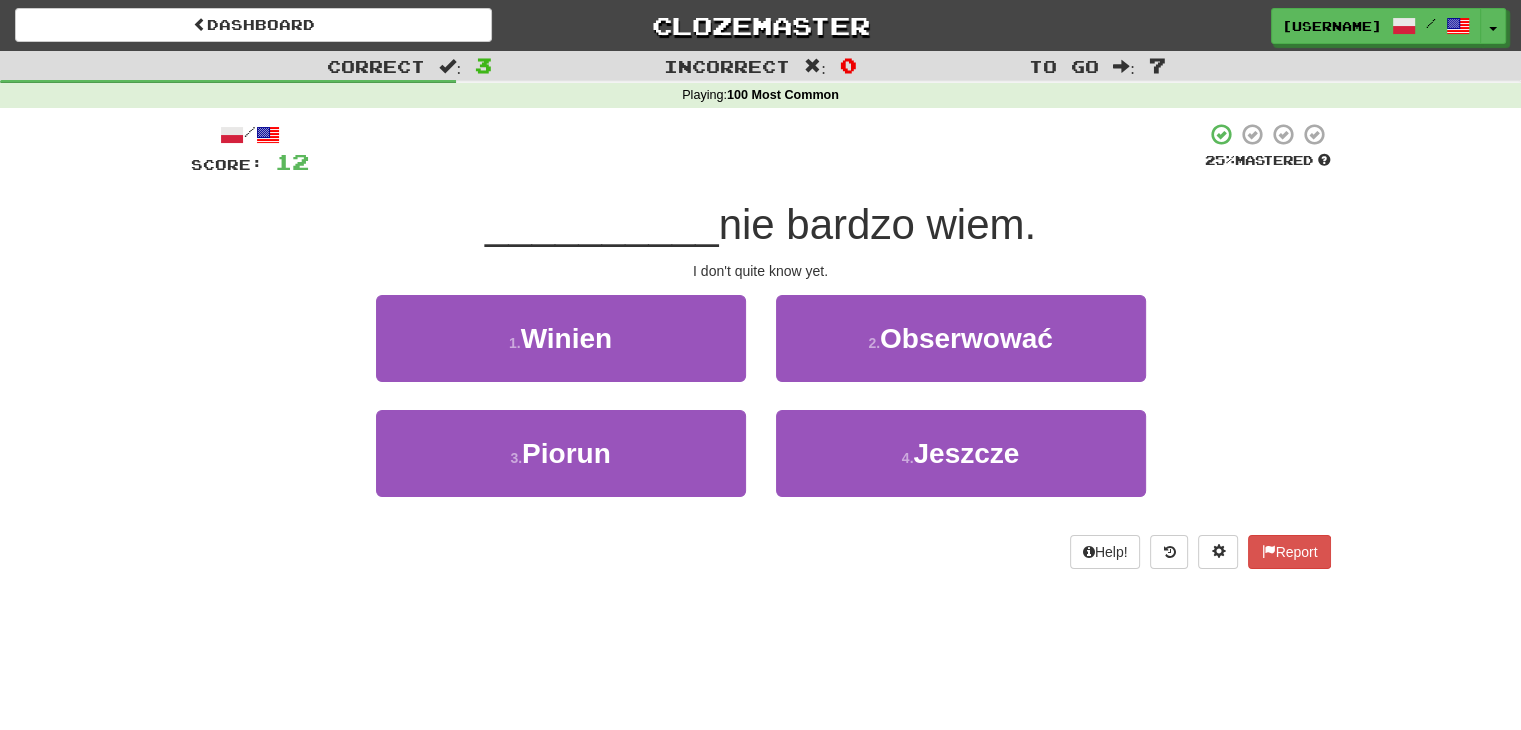 click on "/ Score: 12 25 % Mastered [USERNAME] nie bardzo wiem. I don't quite know yet. 1 . Winien 2 . Obserwować 3 . Piorun 4 . Jeszcze Help! Report" at bounding box center [761, 345] 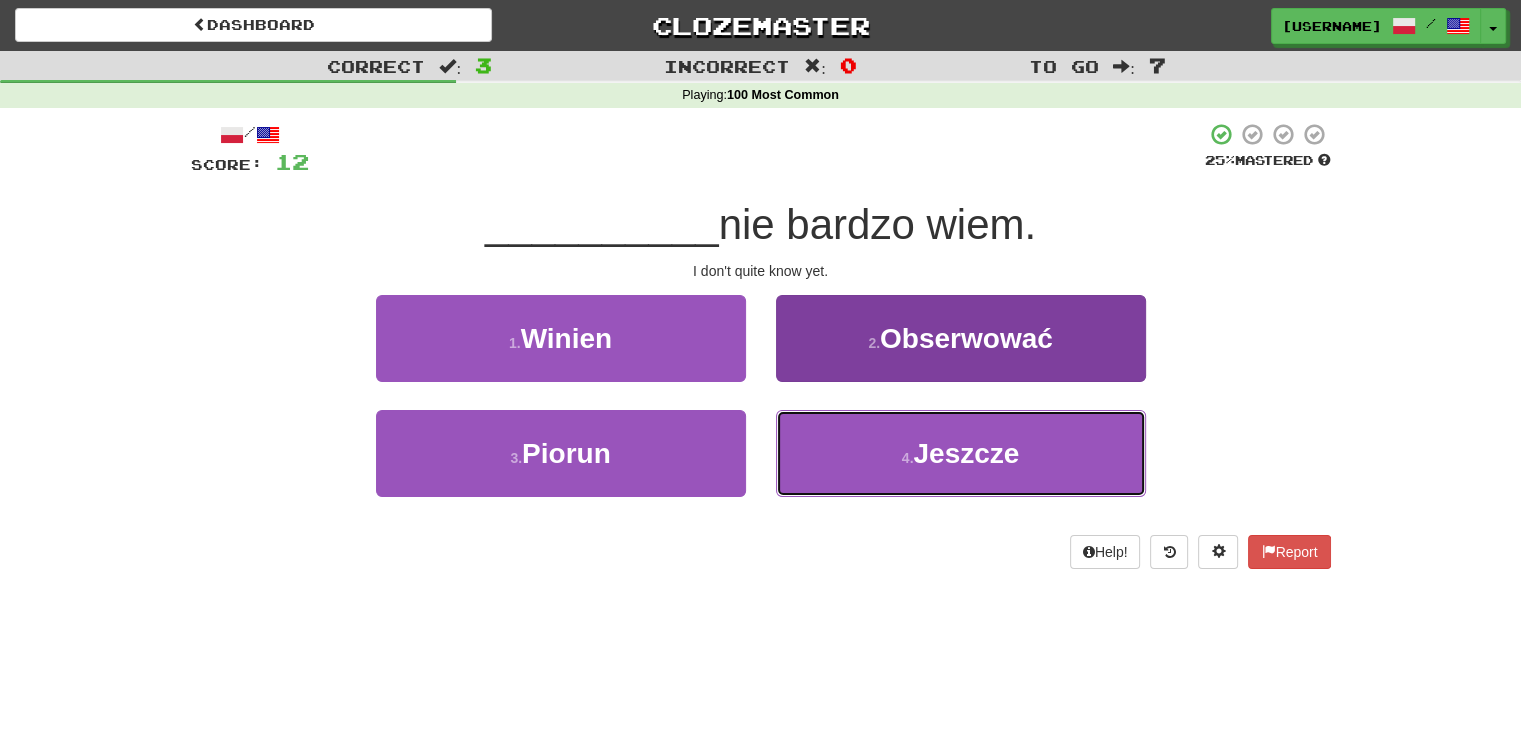 drag, startPoint x: 1024, startPoint y: 478, endPoint x: 1024, endPoint y: 466, distance: 12 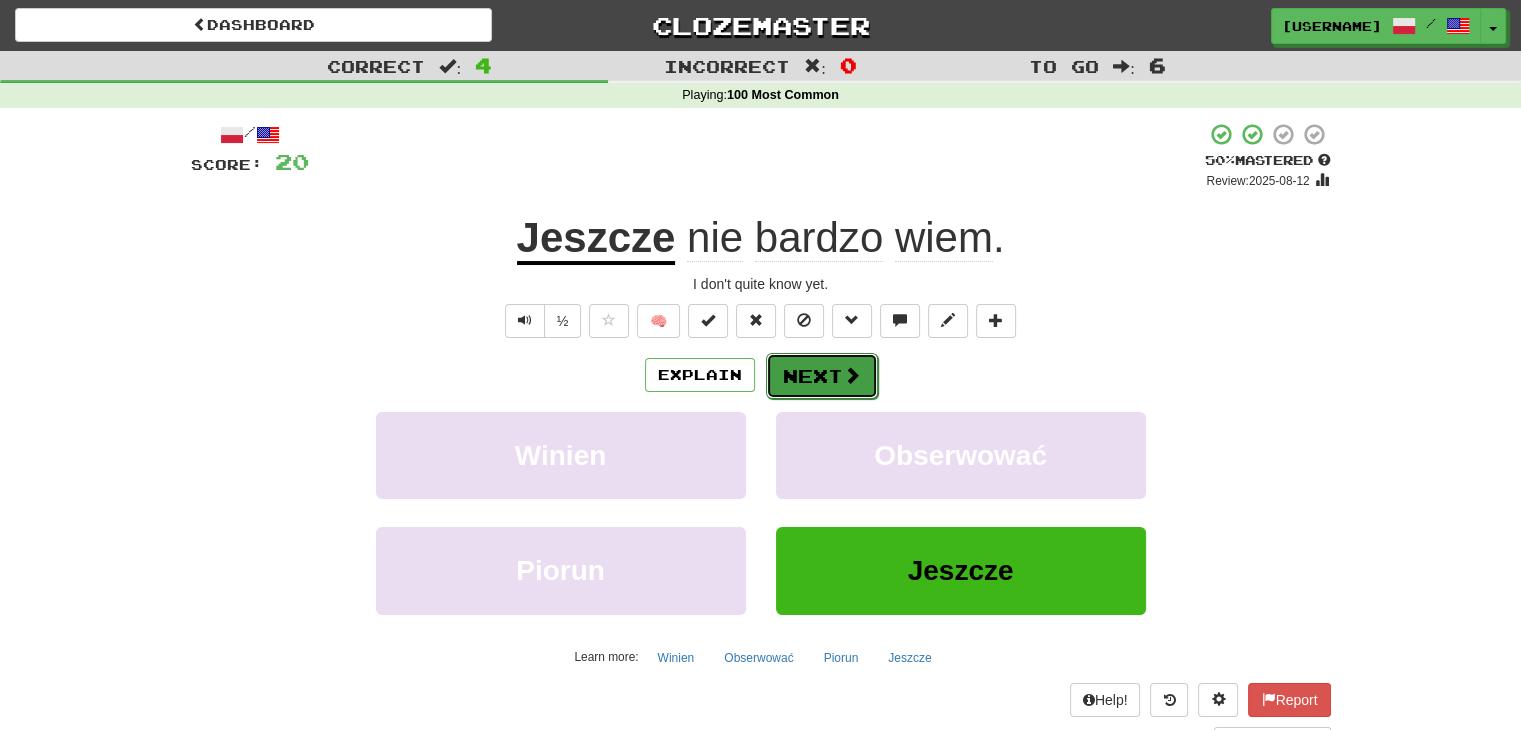 click on "Next" at bounding box center (822, 376) 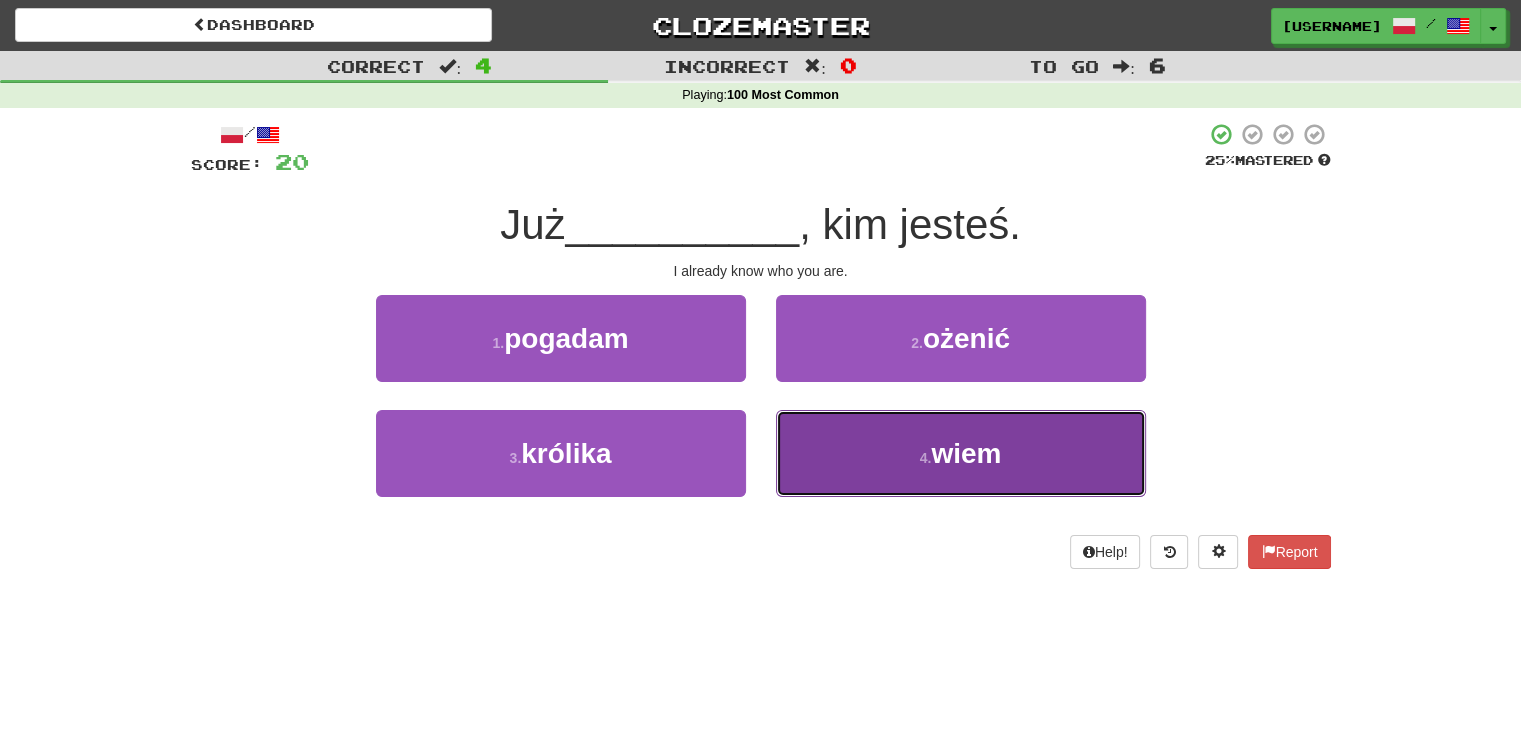 click on "4 .  wiem" at bounding box center (961, 453) 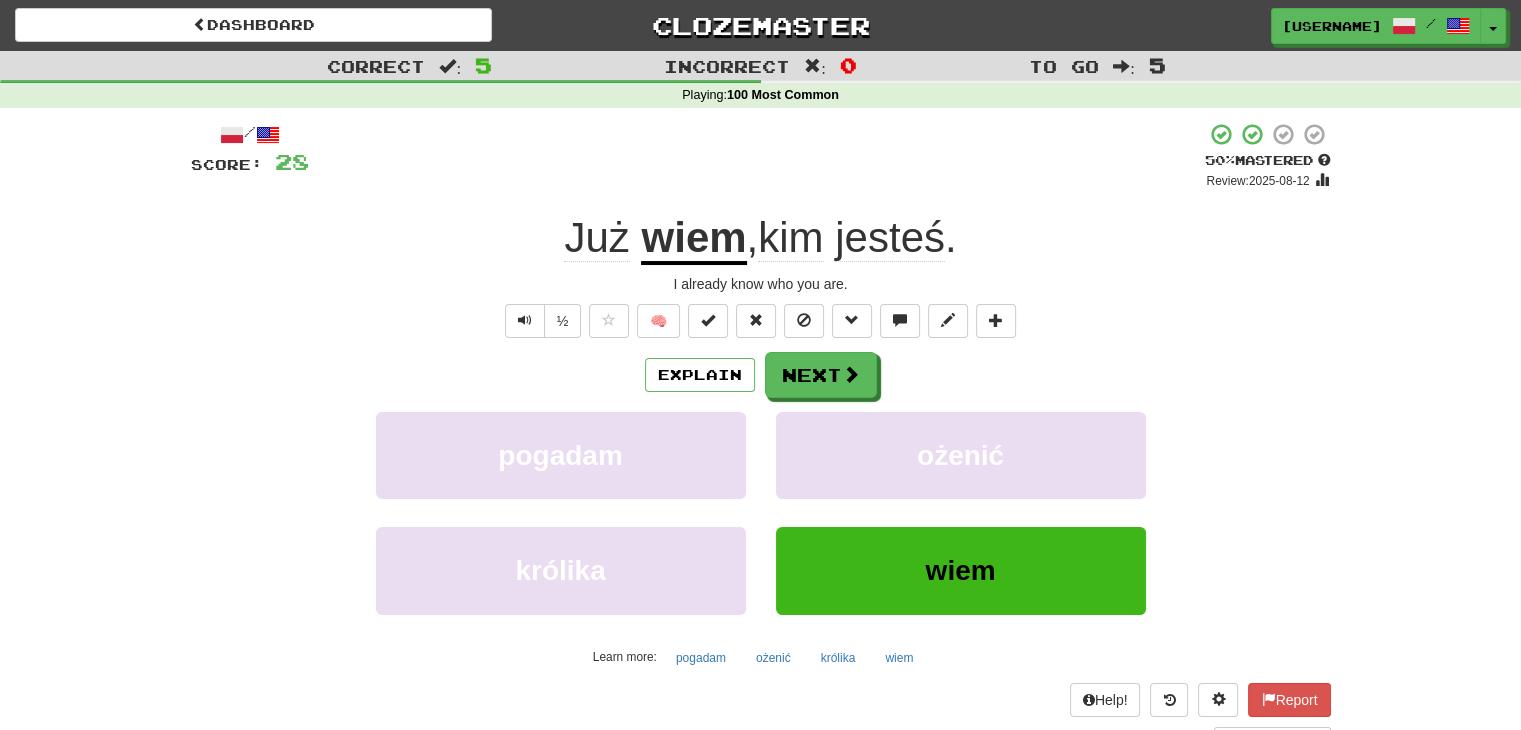 click on "Explain Next pogadam ożenić królika wiem Learn more: pogadam ożenić królika wiem" at bounding box center (761, 512) 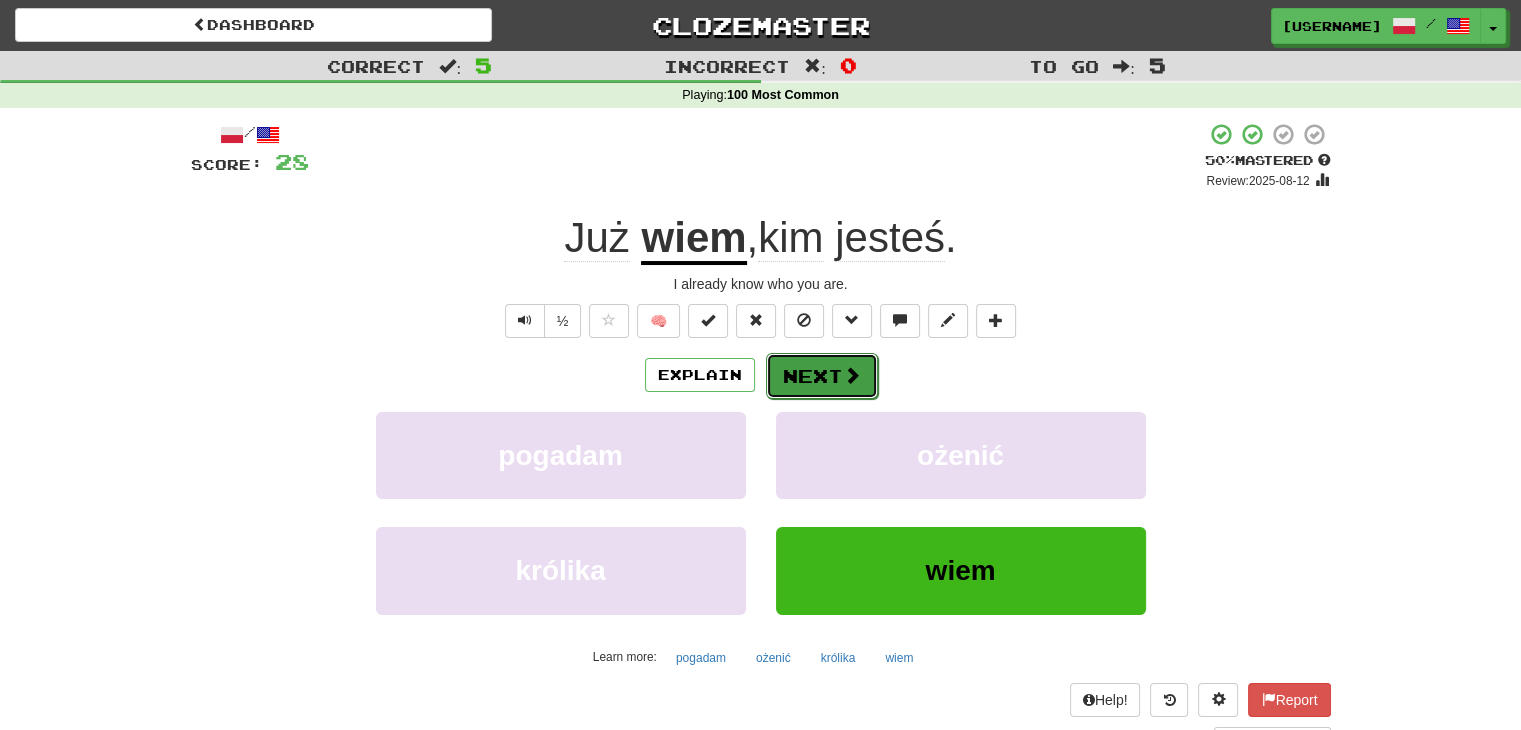 click on "Next" at bounding box center (822, 376) 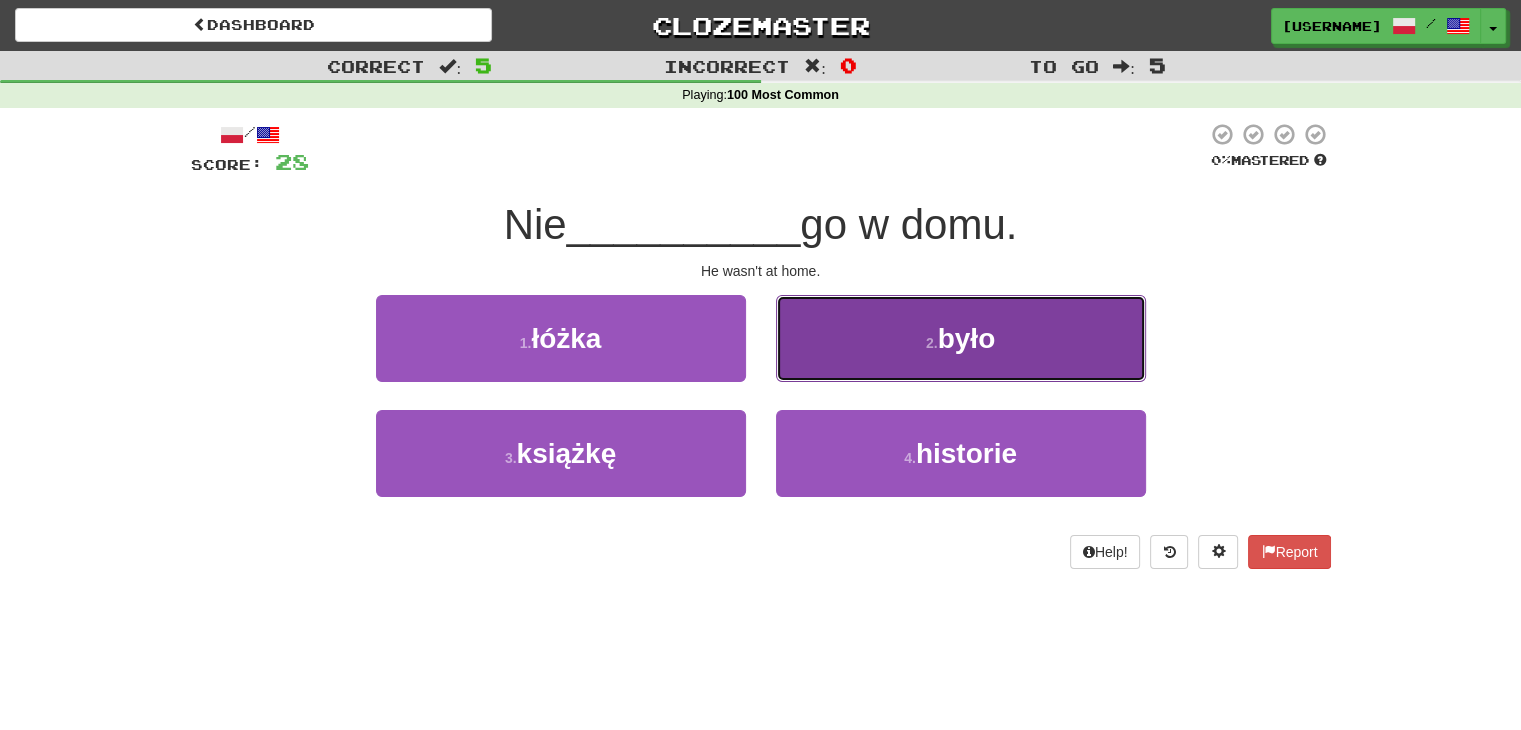 click on "było" at bounding box center [967, 338] 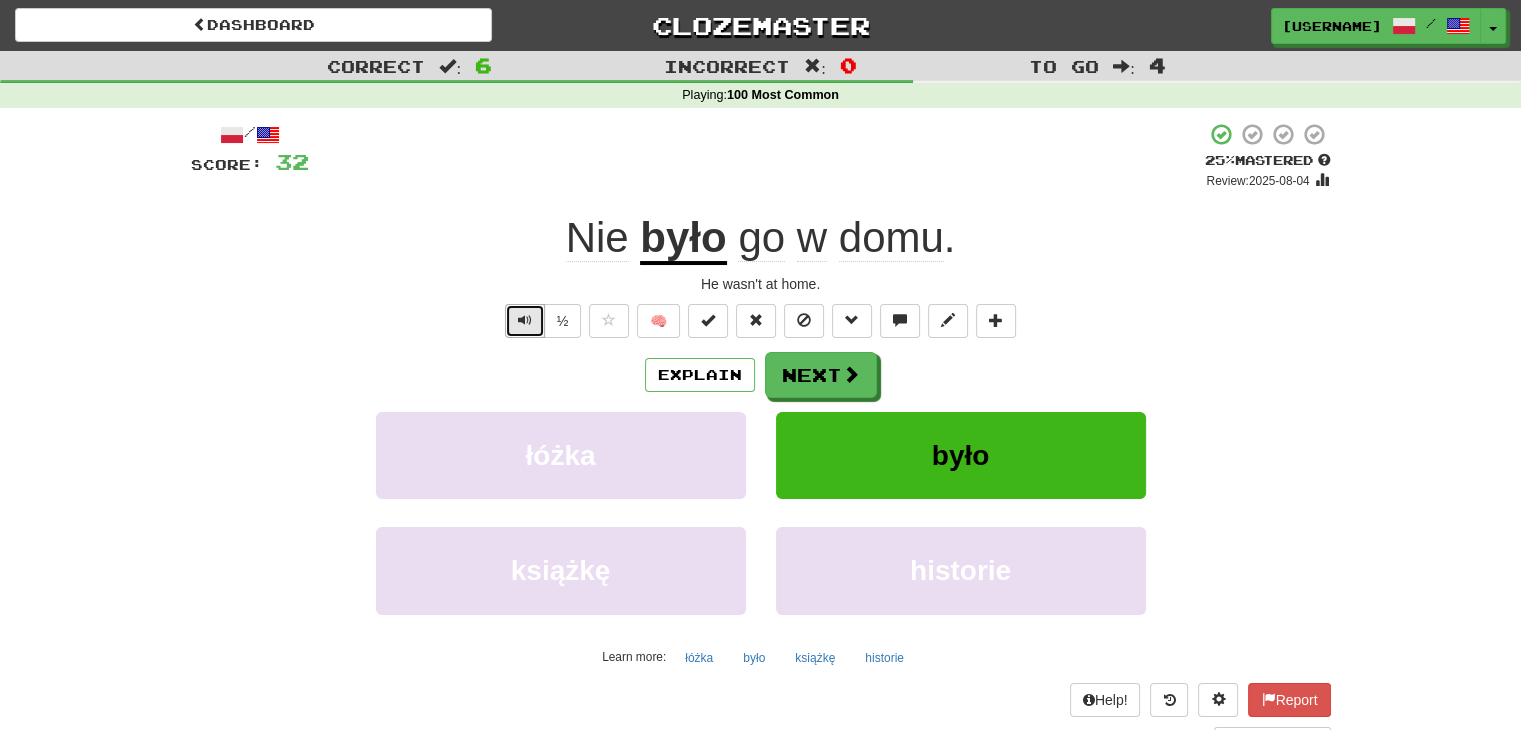 click at bounding box center (525, 320) 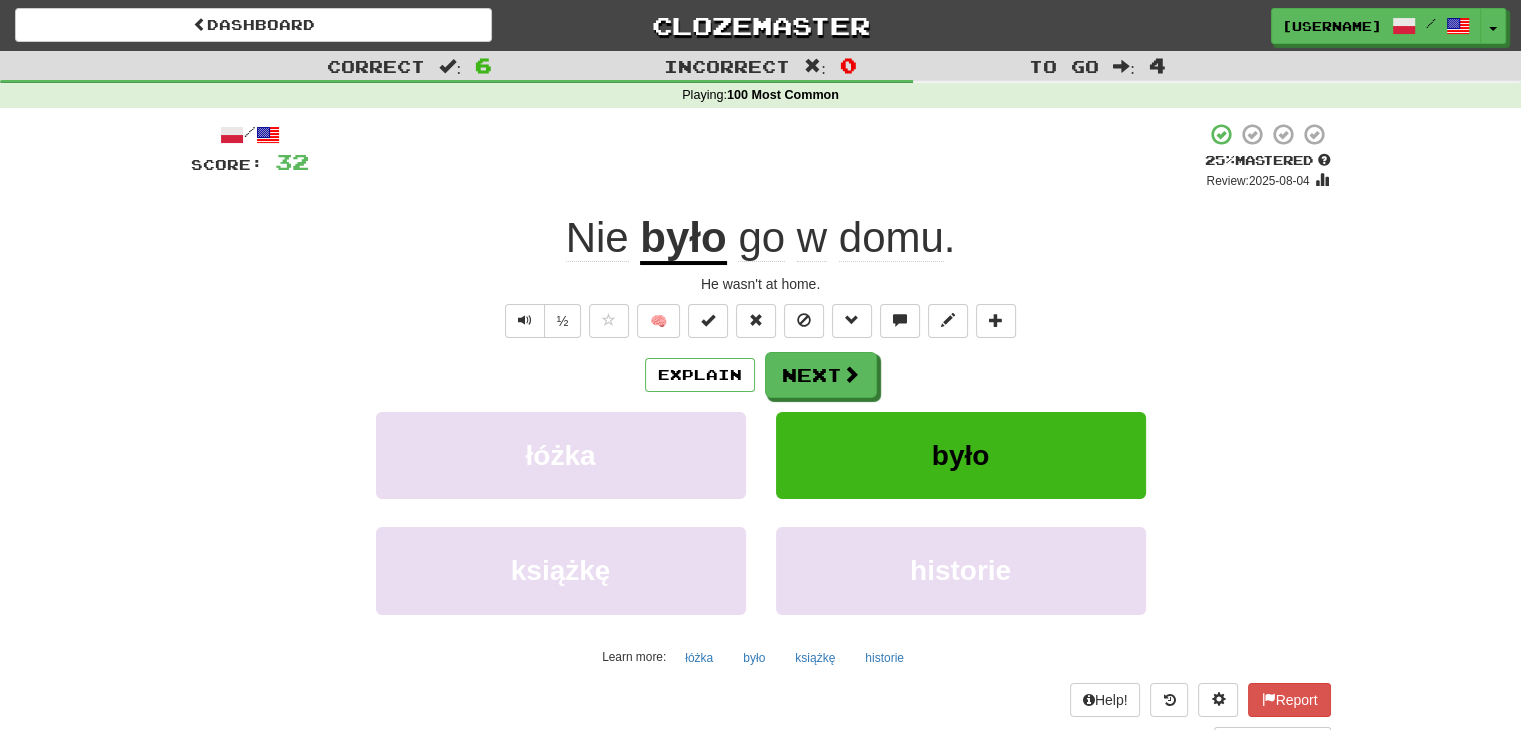 click on "/ Score: 32 + 4 25 % Mastered Review: 2025-08-04 Nie było go w domu . He wasn't at home. ½ 🧠 Explain Next łóżka było książkę historie Learn more: łóżka było książkę historie Help! Report Sentence Source" at bounding box center [761, 435] 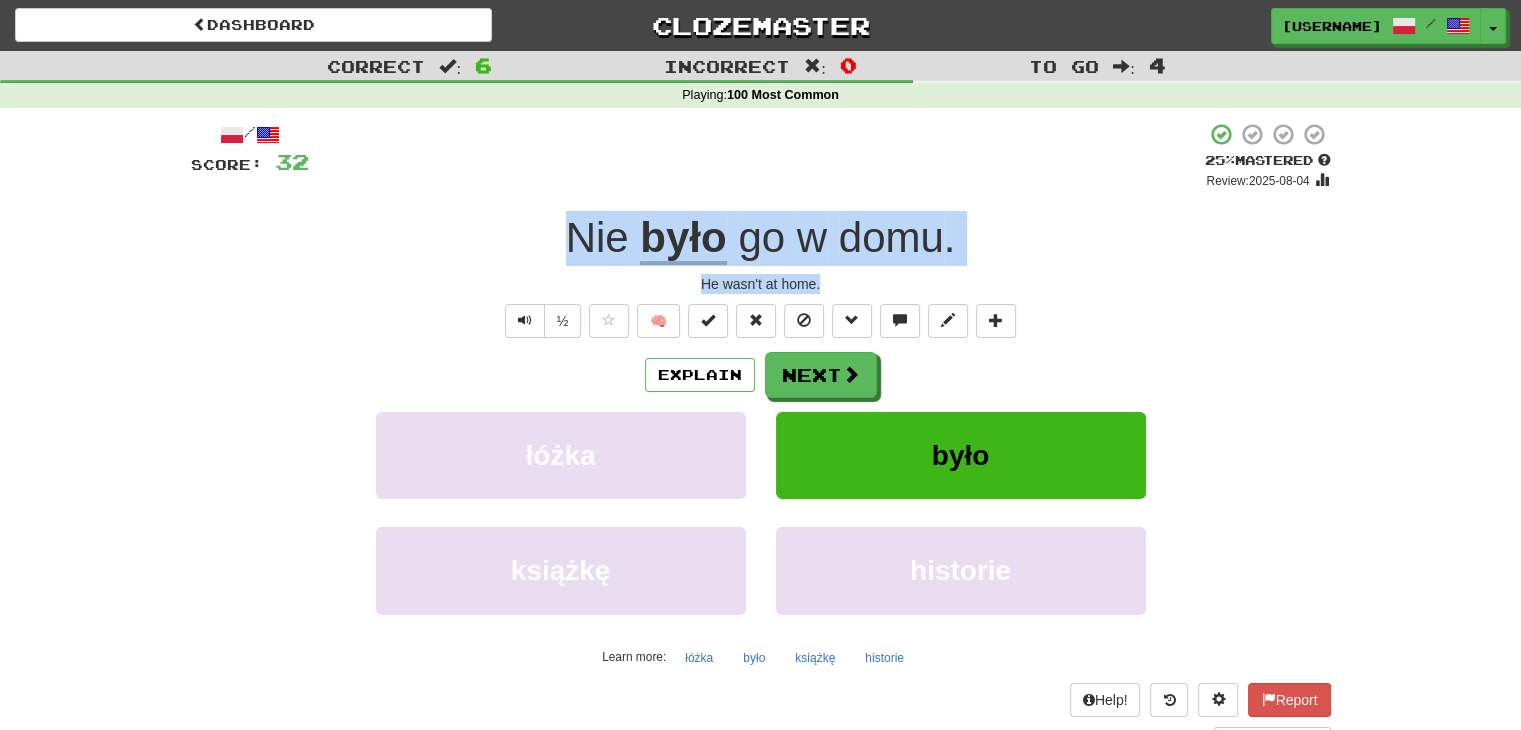 drag, startPoint x: 835, startPoint y: 282, endPoint x: 487, endPoint y: 235, distance: 351.15952 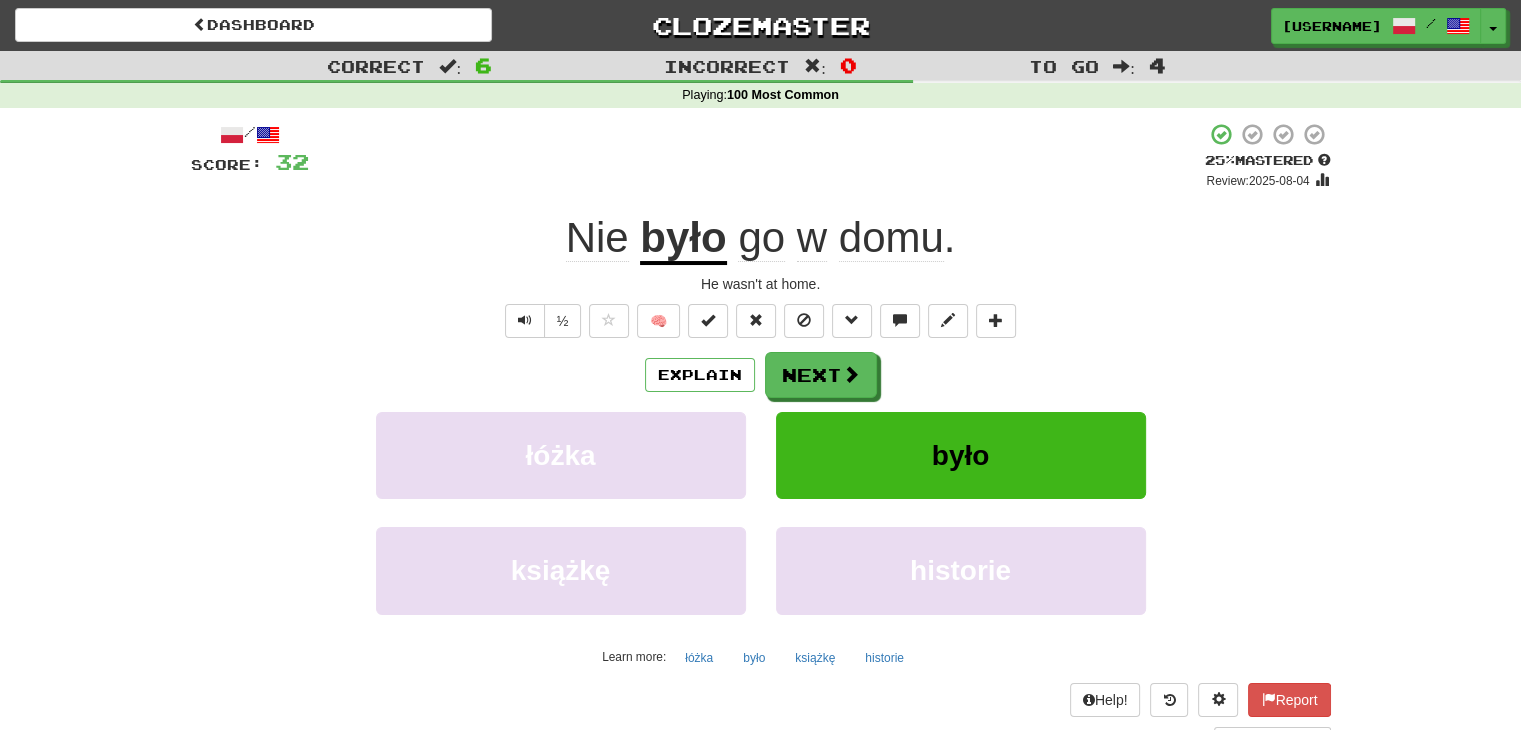 click on "+ 4" at bounding box center [757, 156] 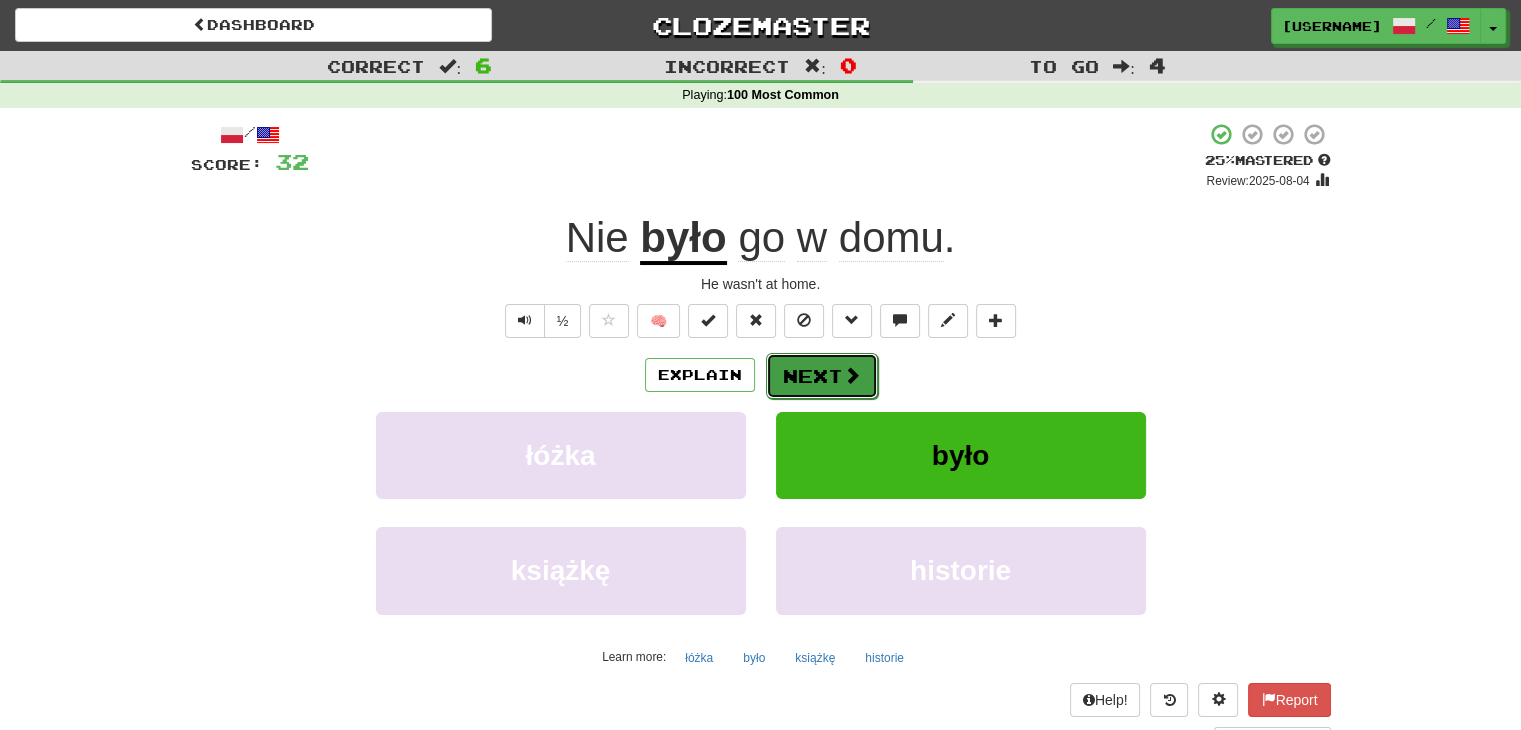 click on "Next" at bounding box center [822, 376] 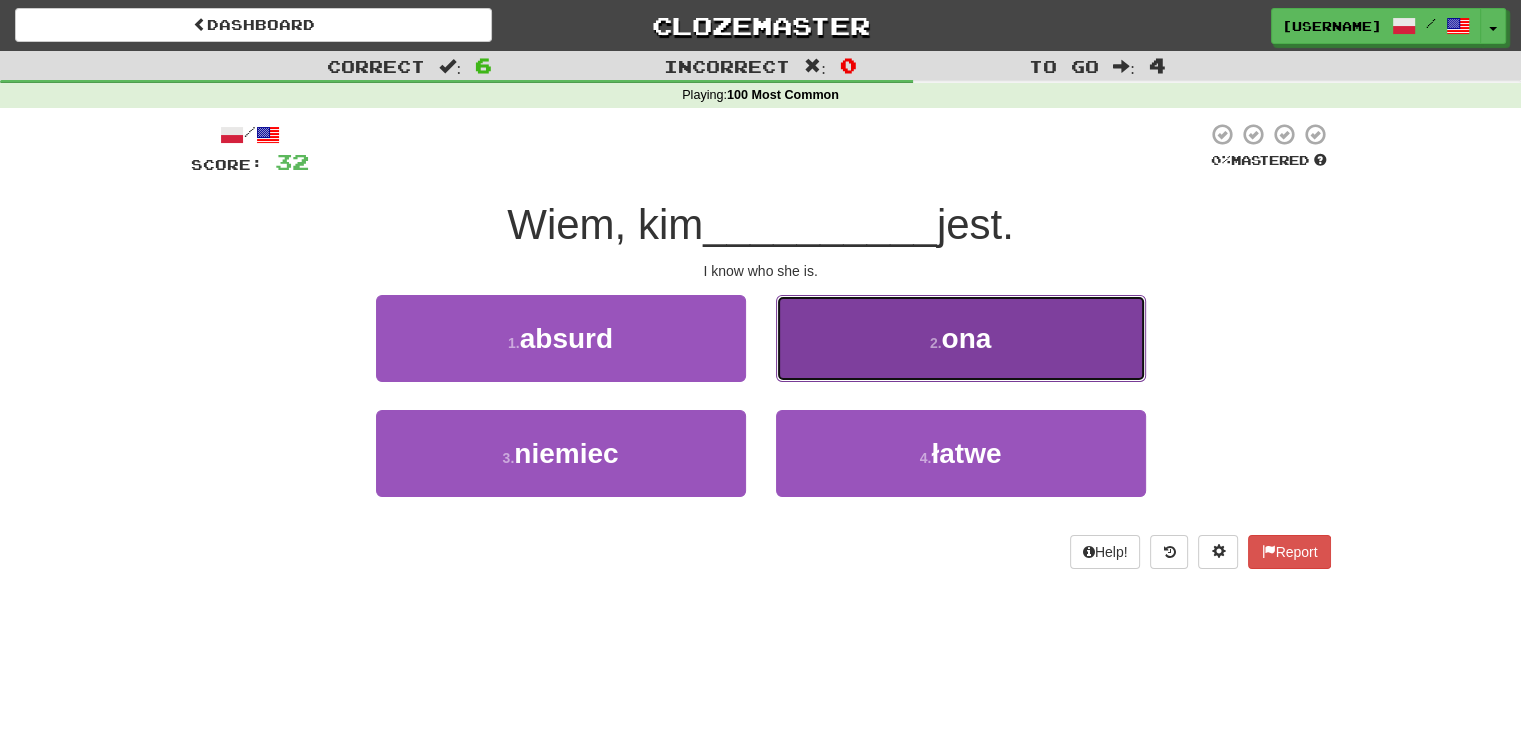 click on "2 .  ona" at bounding box center (961, 338) 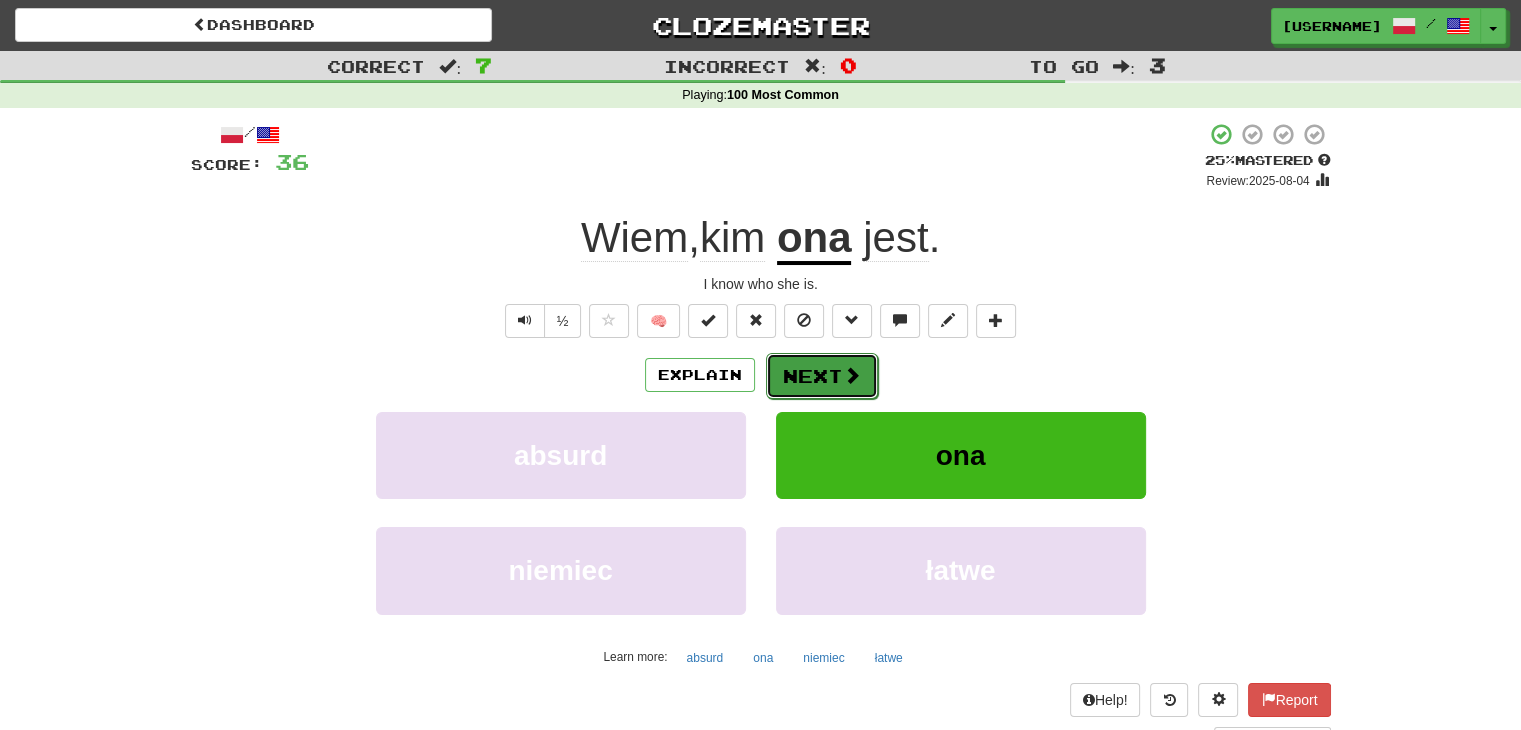 click on "Next" at bounding box center (822, 376) 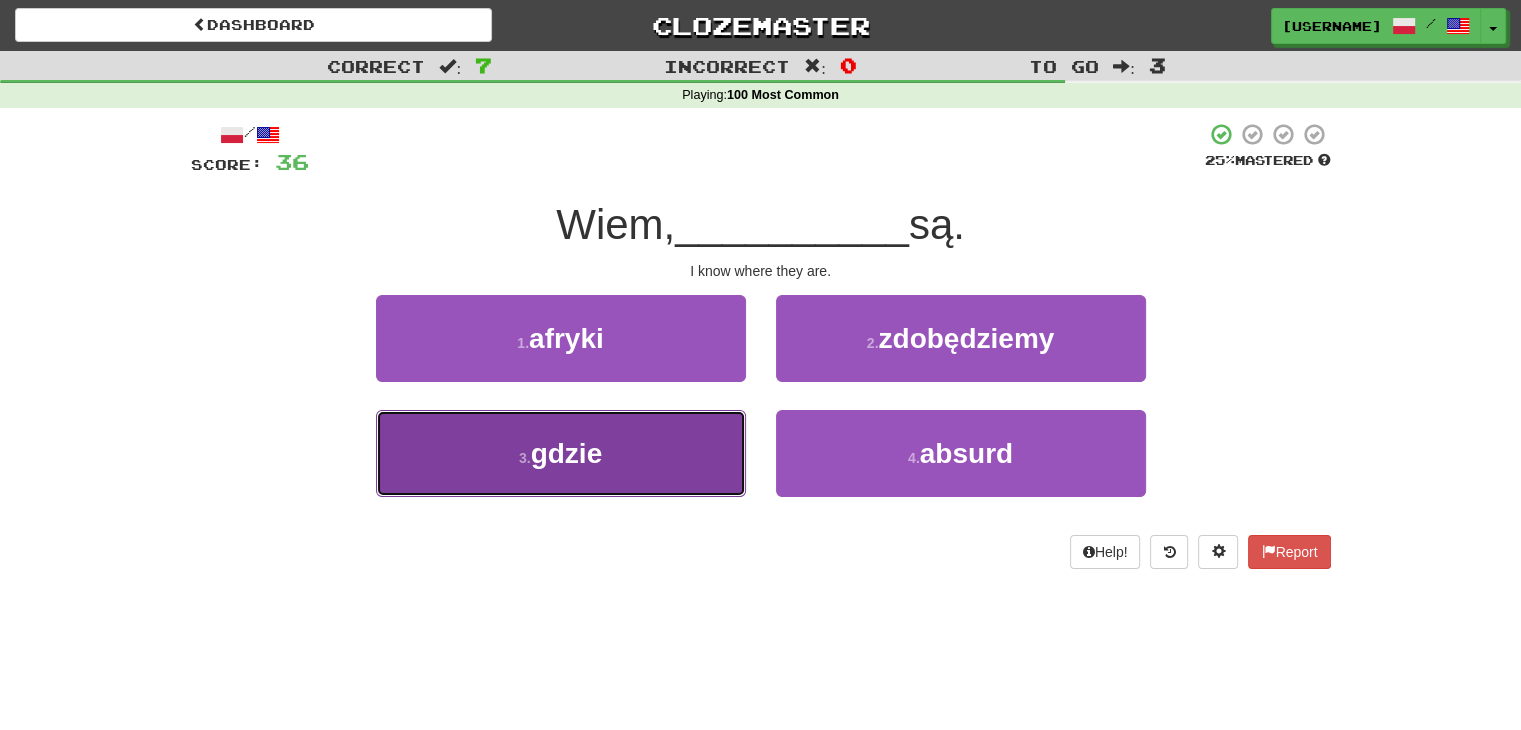 click on "3 .  gdzie" at bounding box center [561, 453] 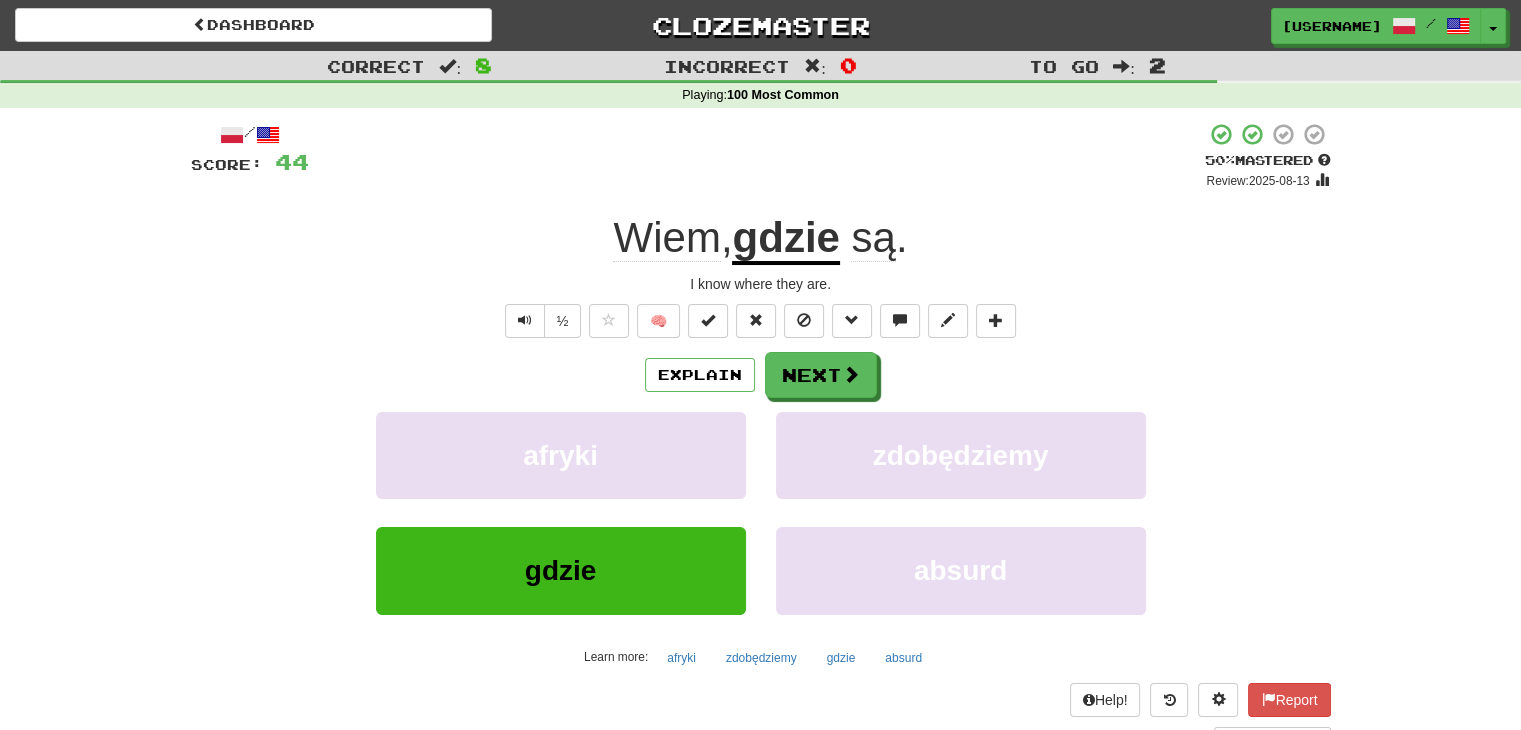 click on "/ Score: 44 + 8 50 % Mastered Review: 2025-08-13 Wiem , gdzie są . I know where they are. ½ 🧠 Explain Next [COUNTRY] zdobędziemy gdzie absurd Learn more: [COUNTRY] zdobędziemy gdzie absurd Help! Report Sentence Source" at bounding box center (761, 435) 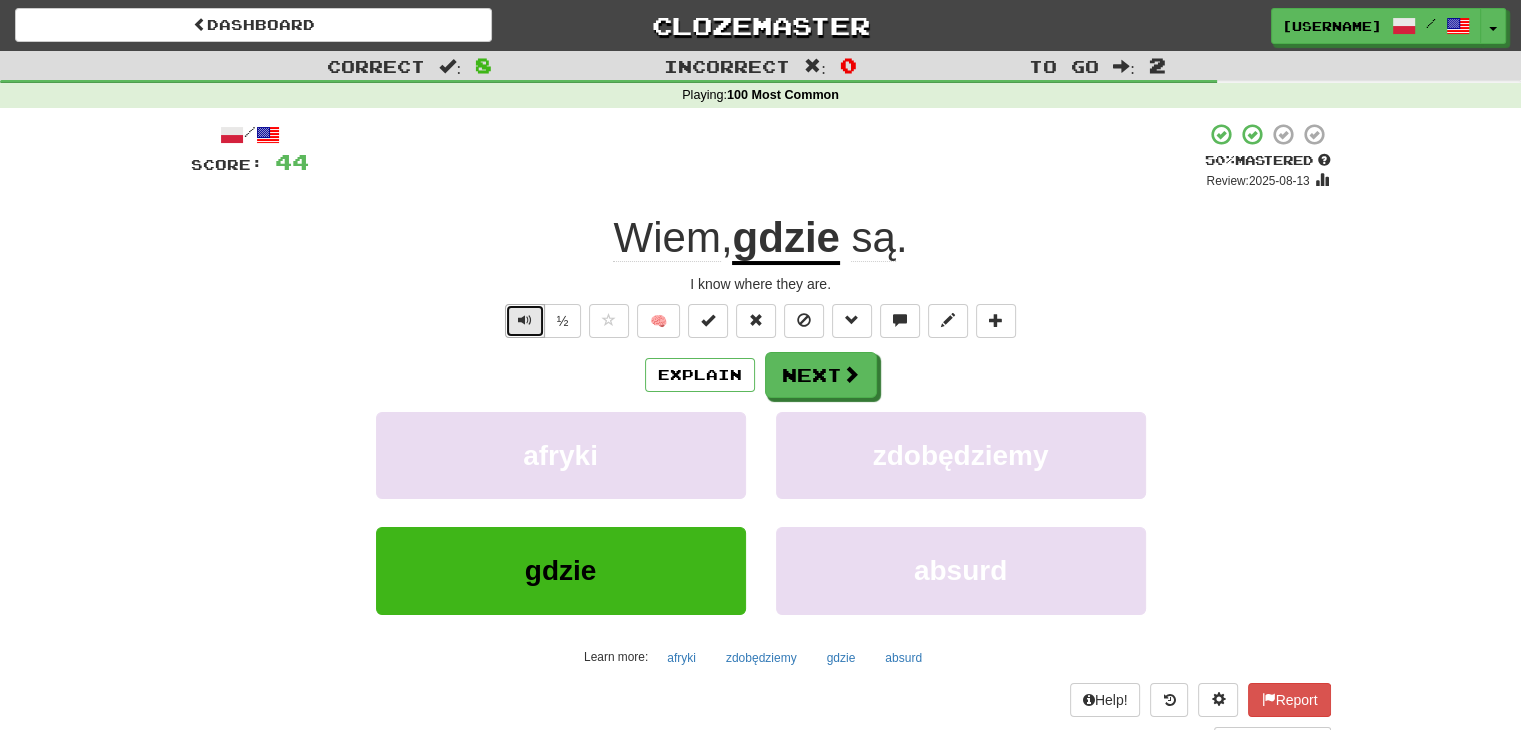 click at bounding box center (525, 321) 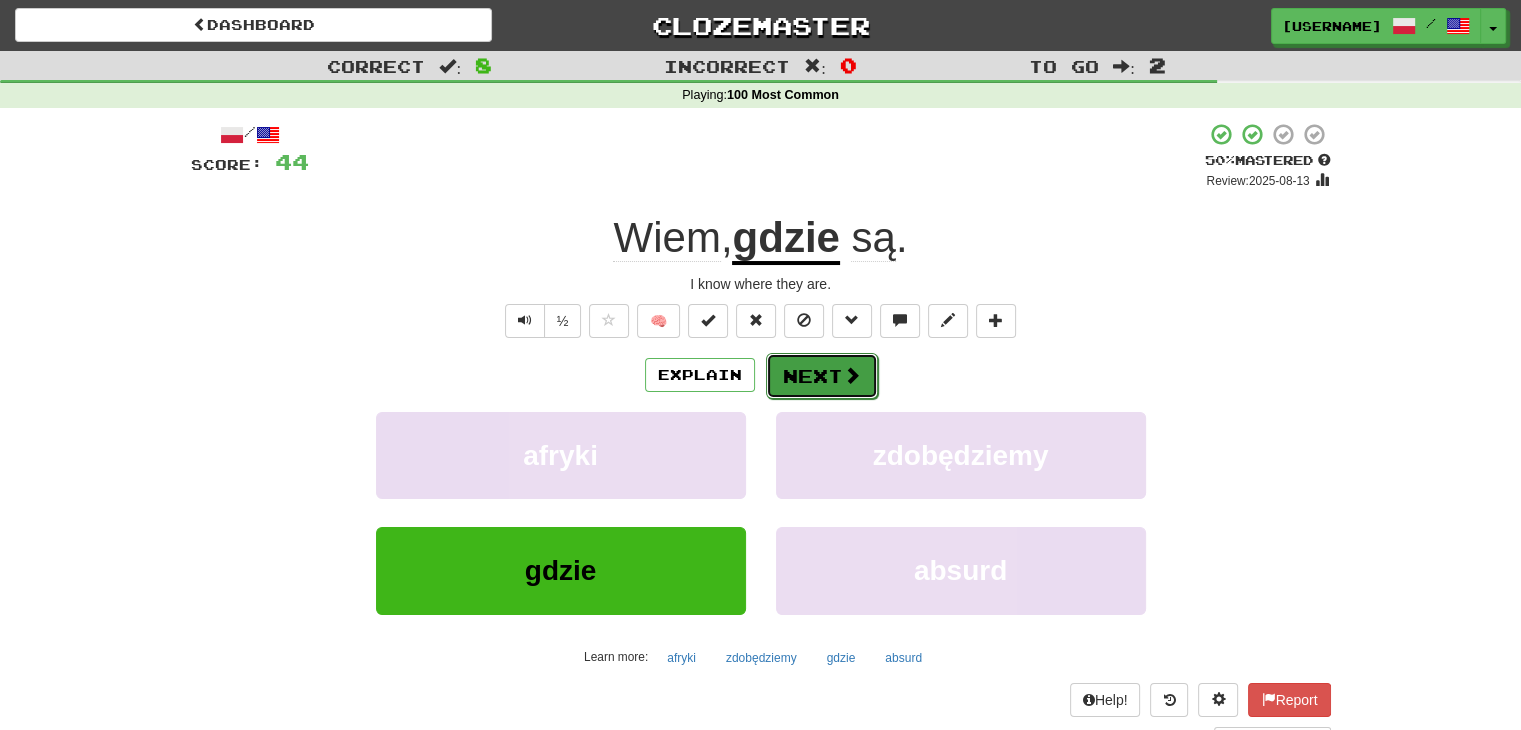 click on "Next" at bounding box center [822, 376] 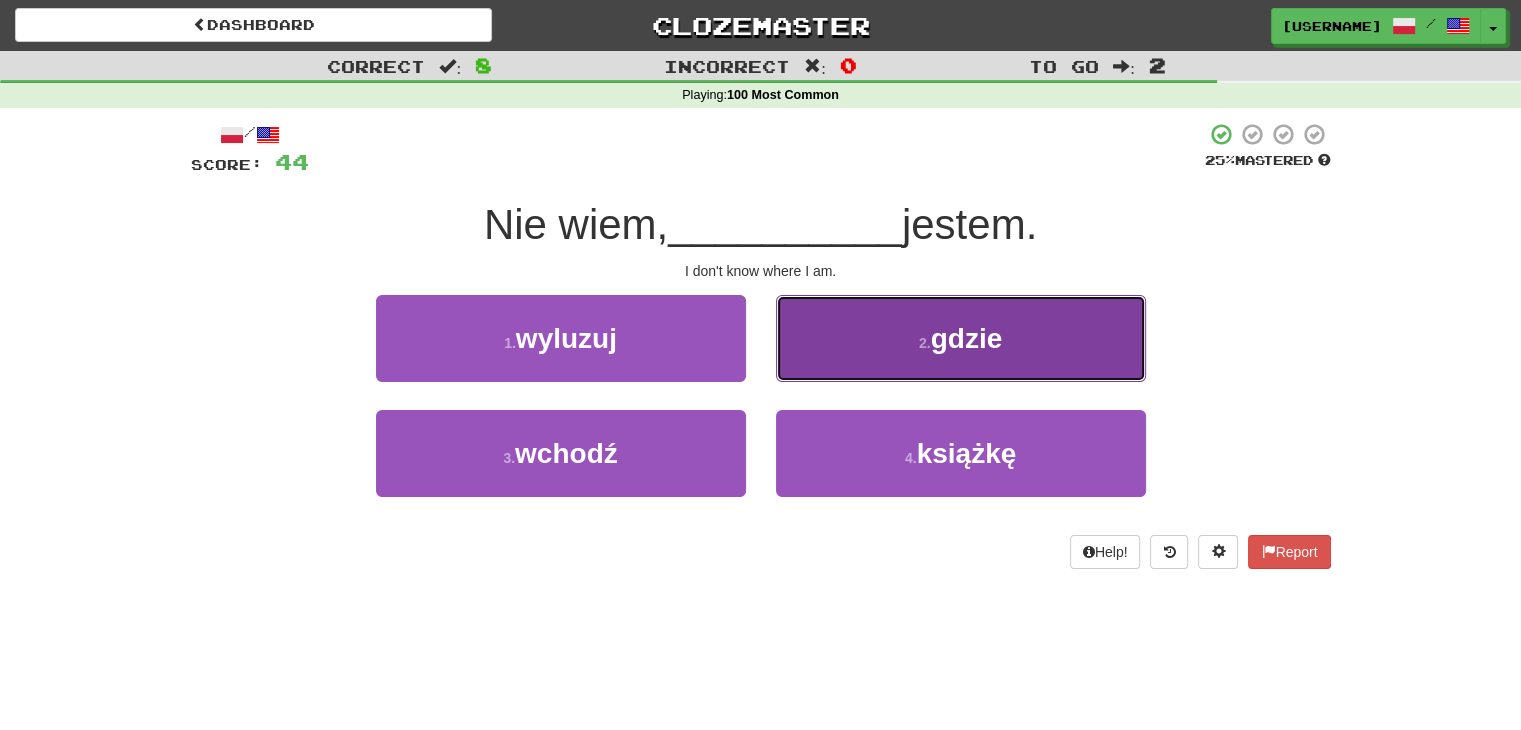 click on "2 .  gdzie" at bounding box center [961, 338] 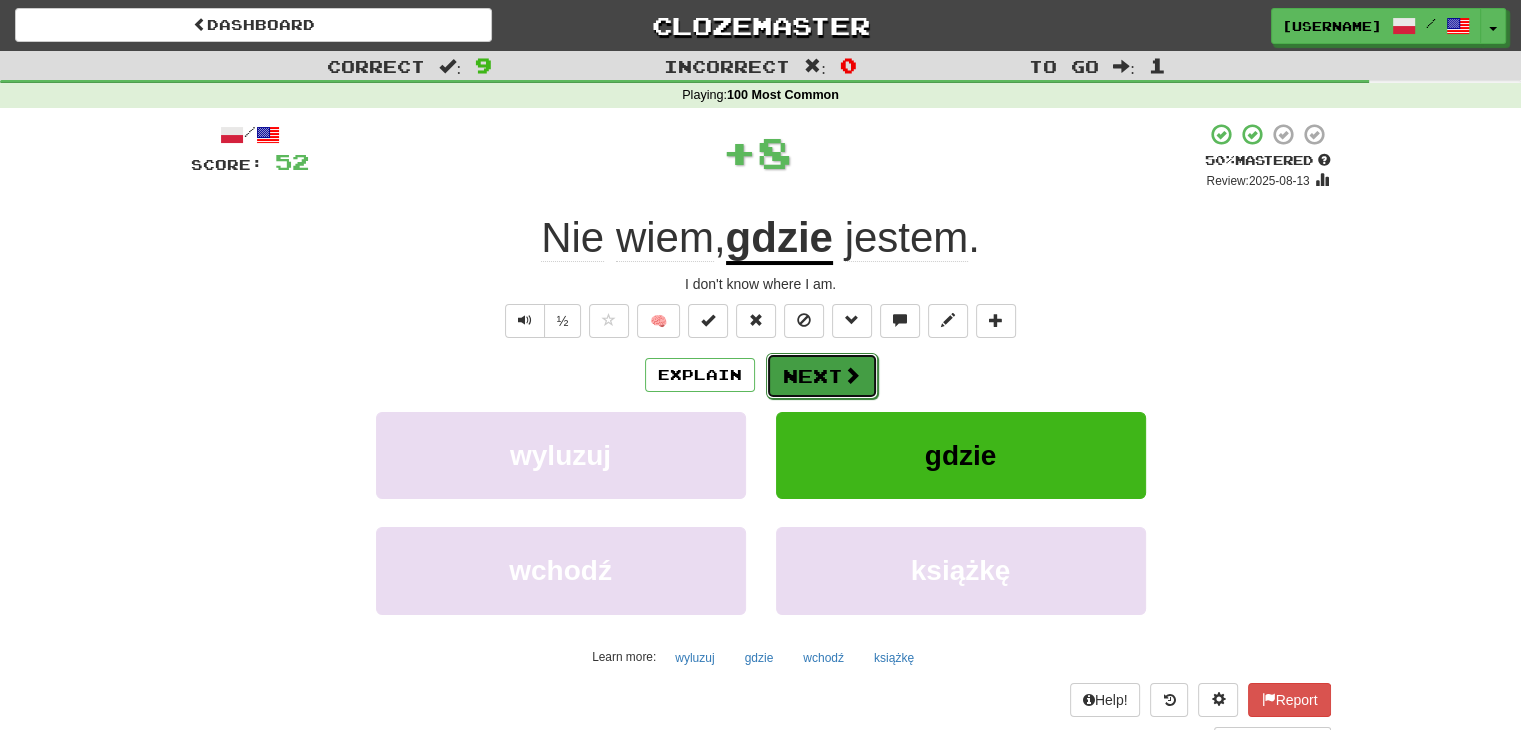 click on "Next" at bounding box center (822, 376) 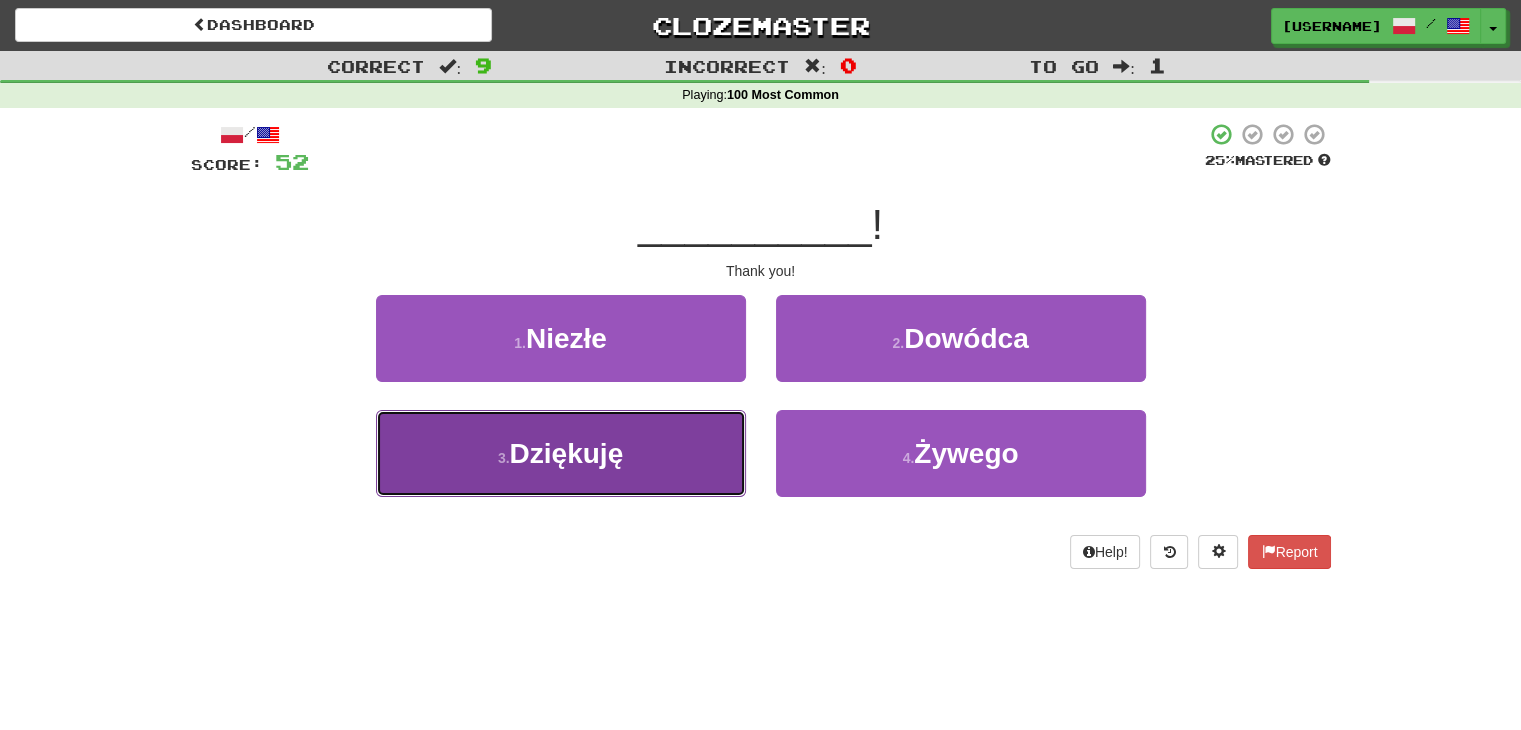 click on "Dziękuję" at bounding box center [567, 453] 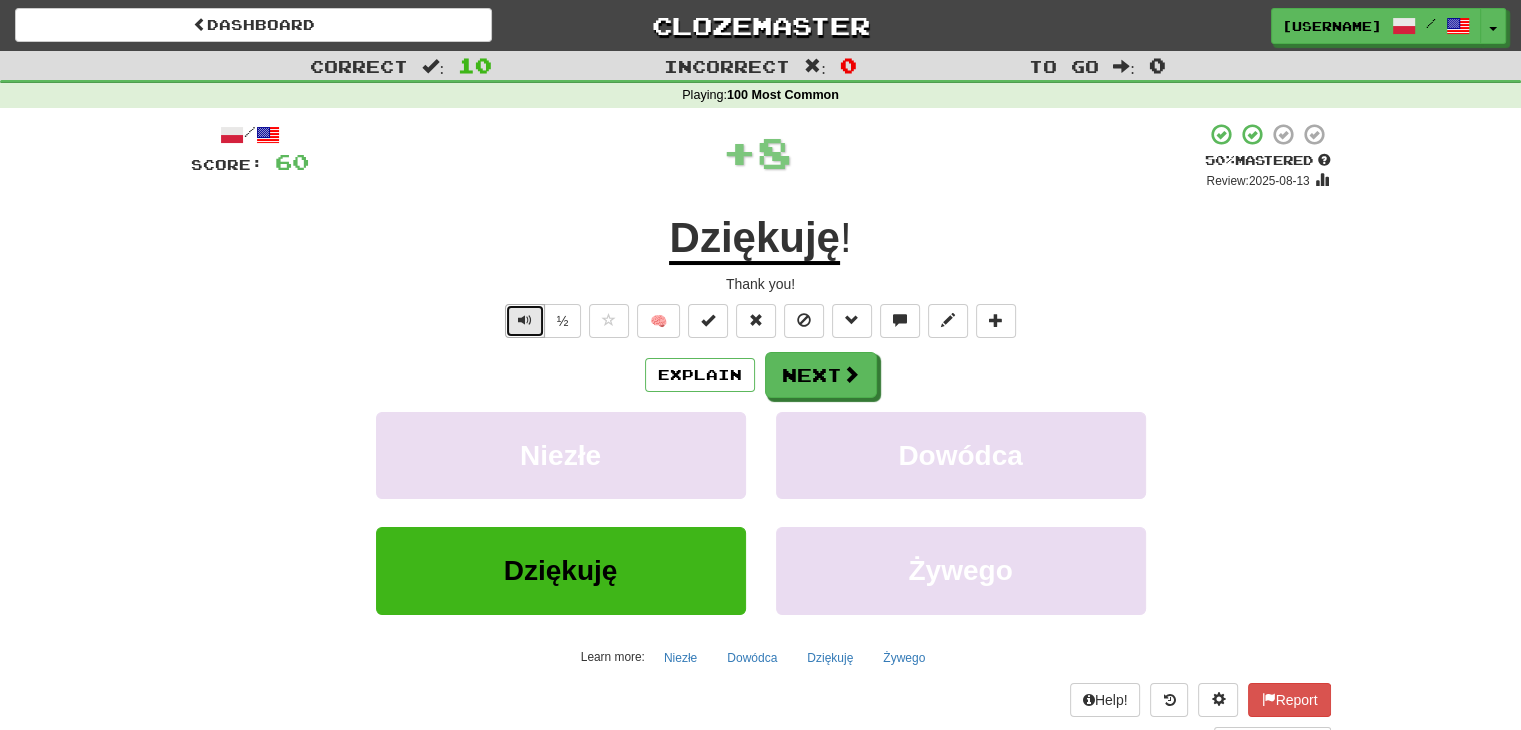 click at bounding box center (525, 321) 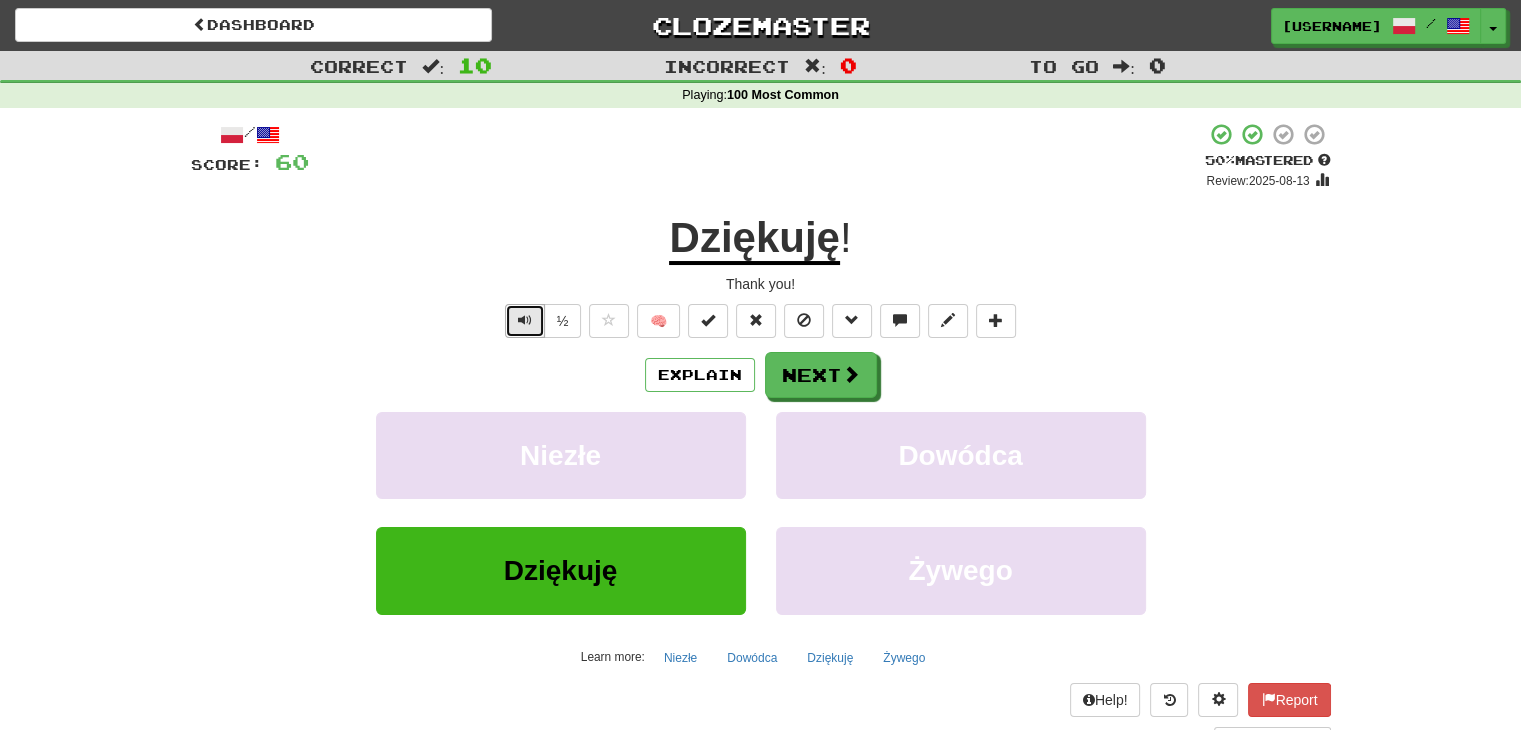 click at bounding box center (525, 321) 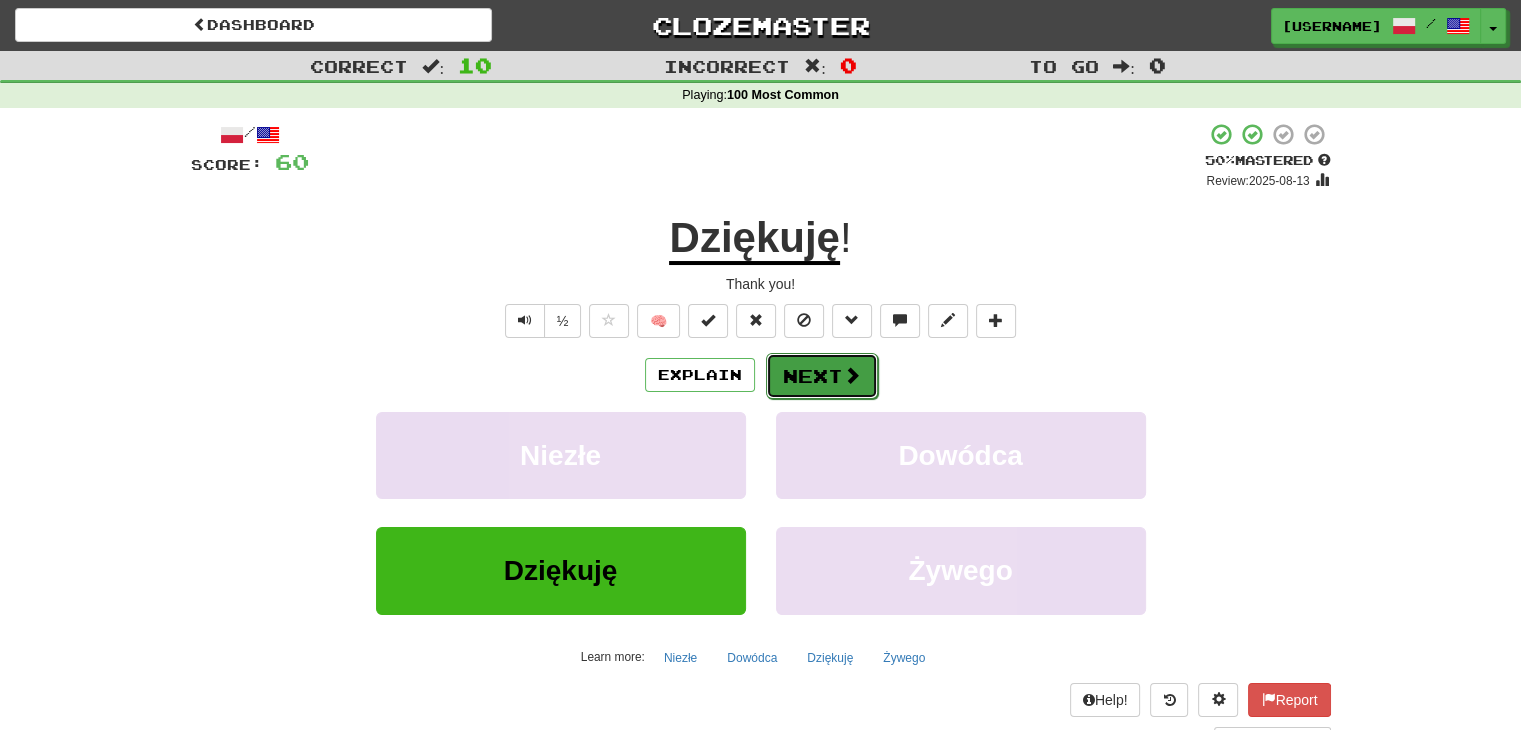click on "Next" at bounding box center [822, 376] 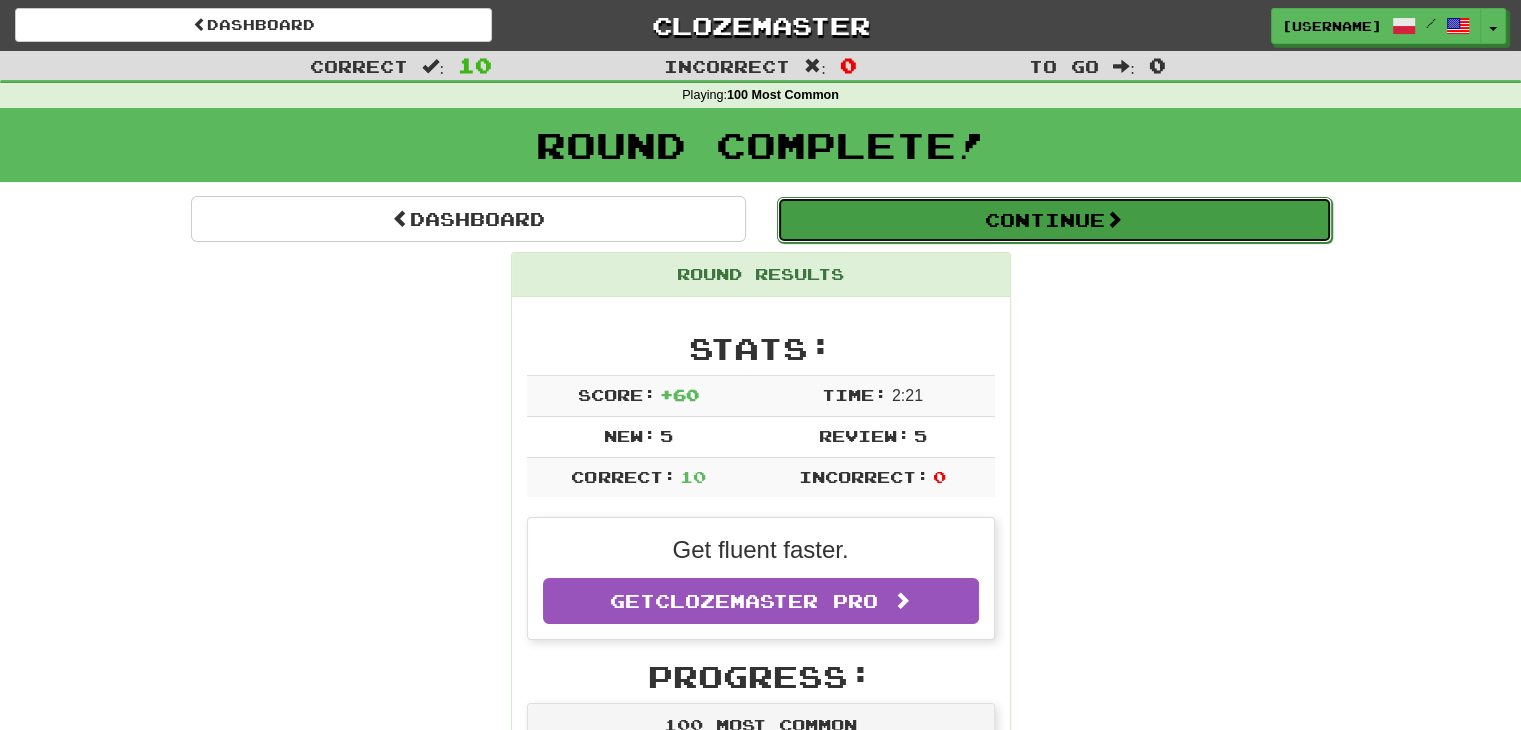 click on "Continue" at bounding box center [1054, 220] 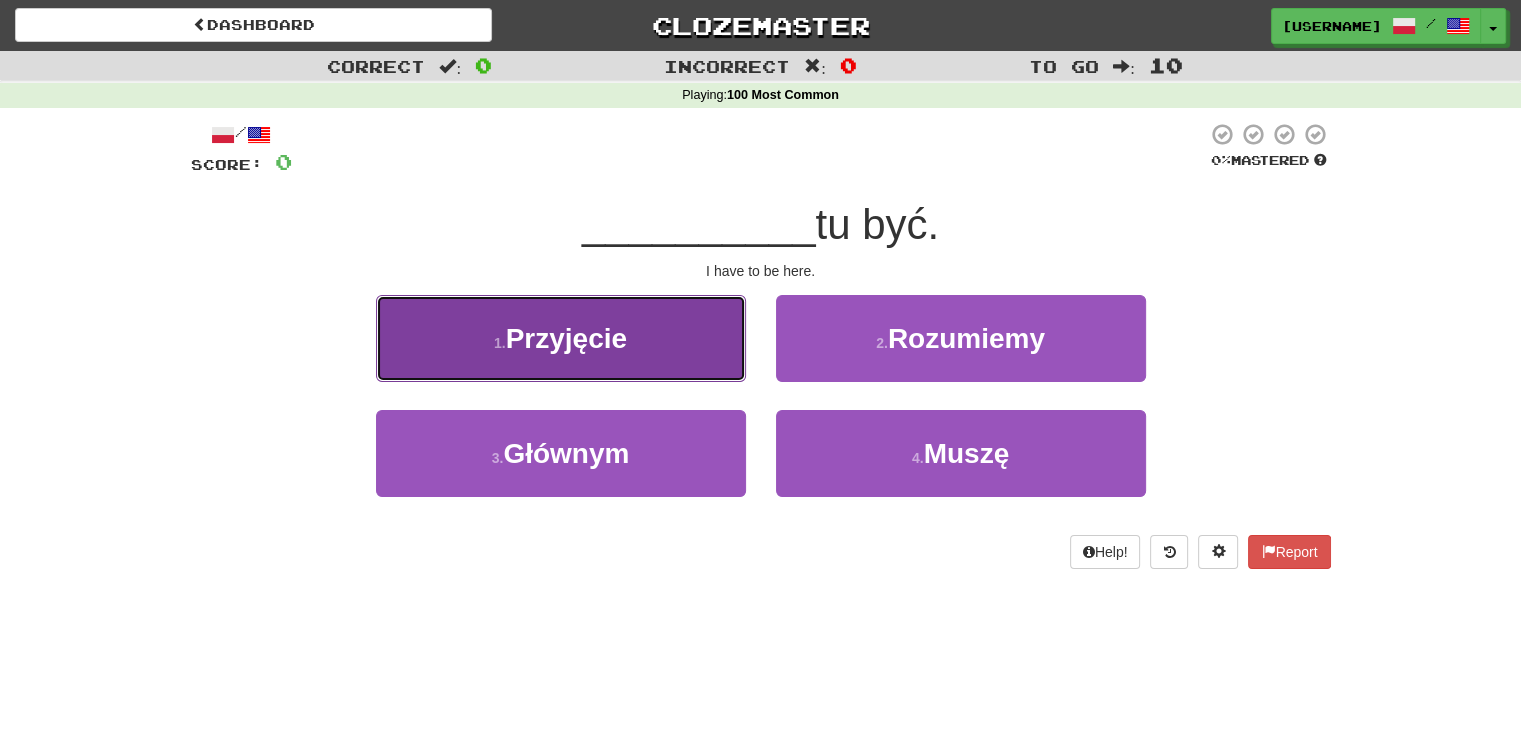 click on "Przyjęcie" at bounding box center [566, 338] 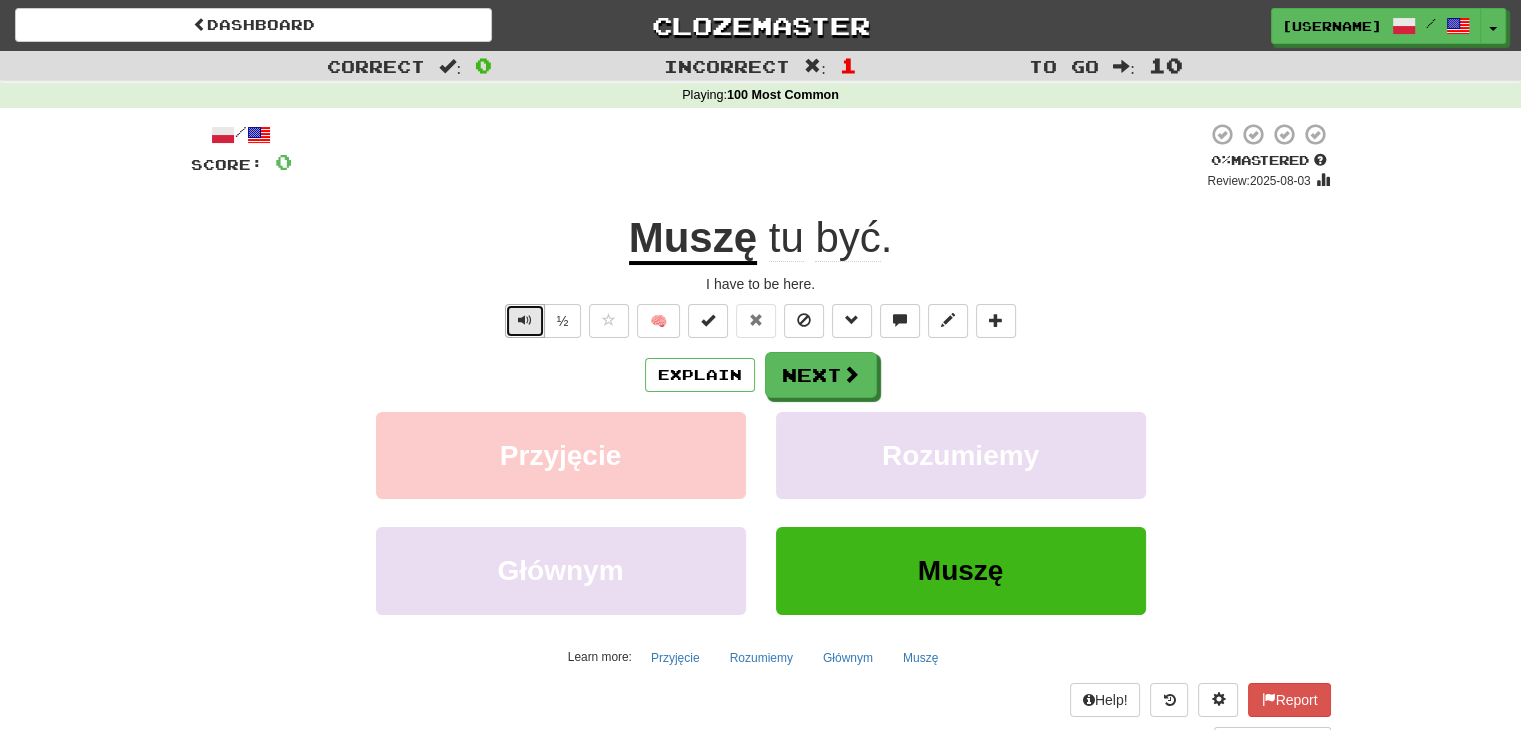 click at bounding box center (525, 320) 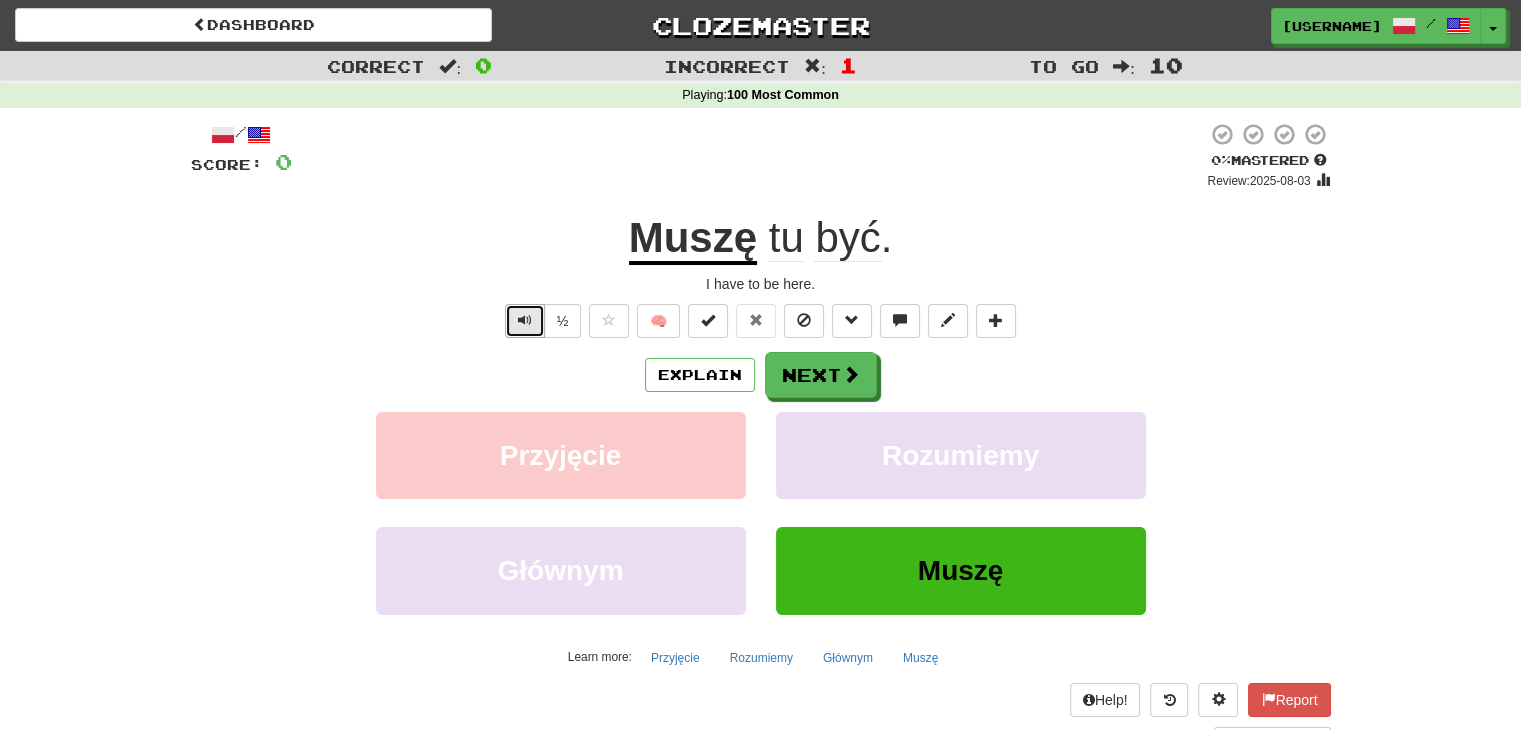 click at bounding box center [525, 320] 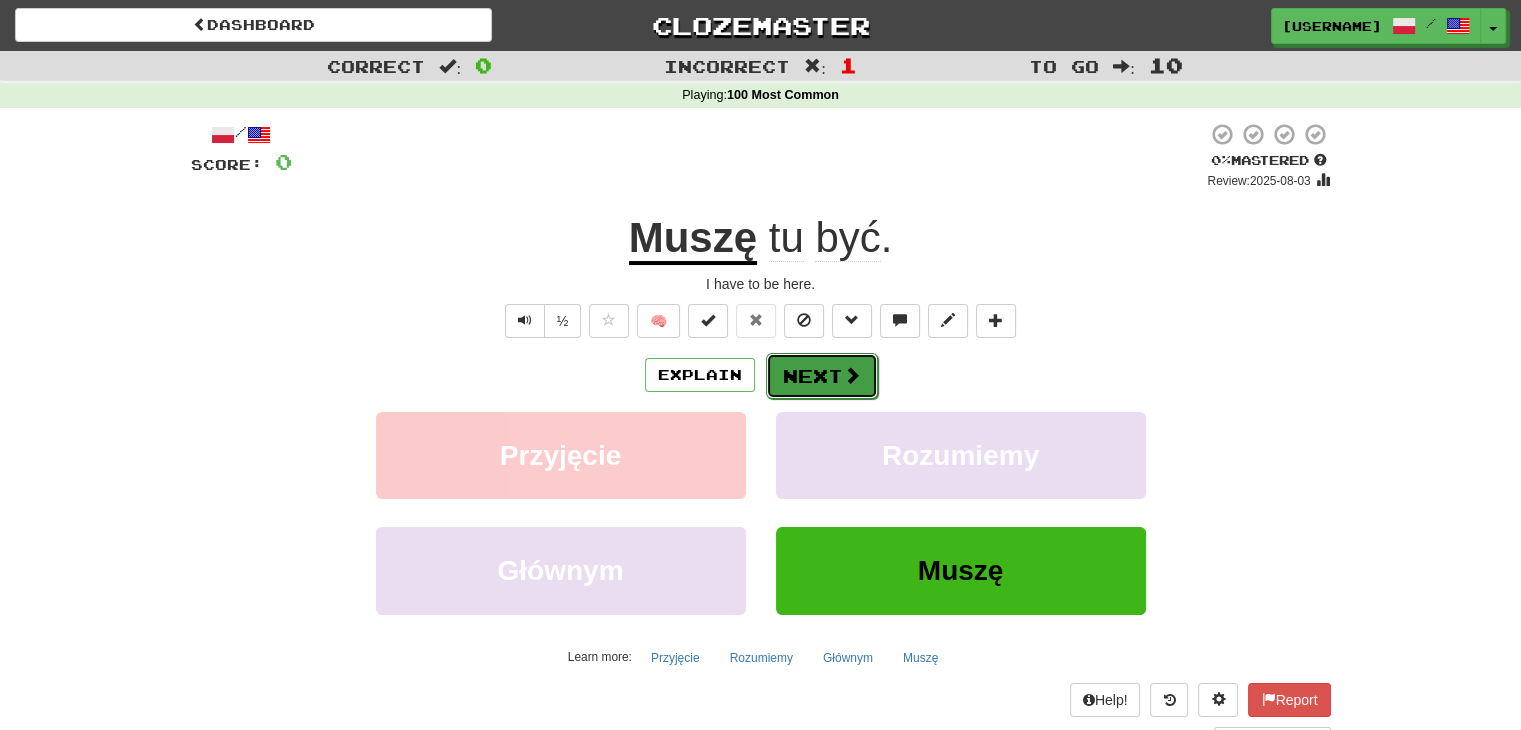 click at bounding box center (852, 375) 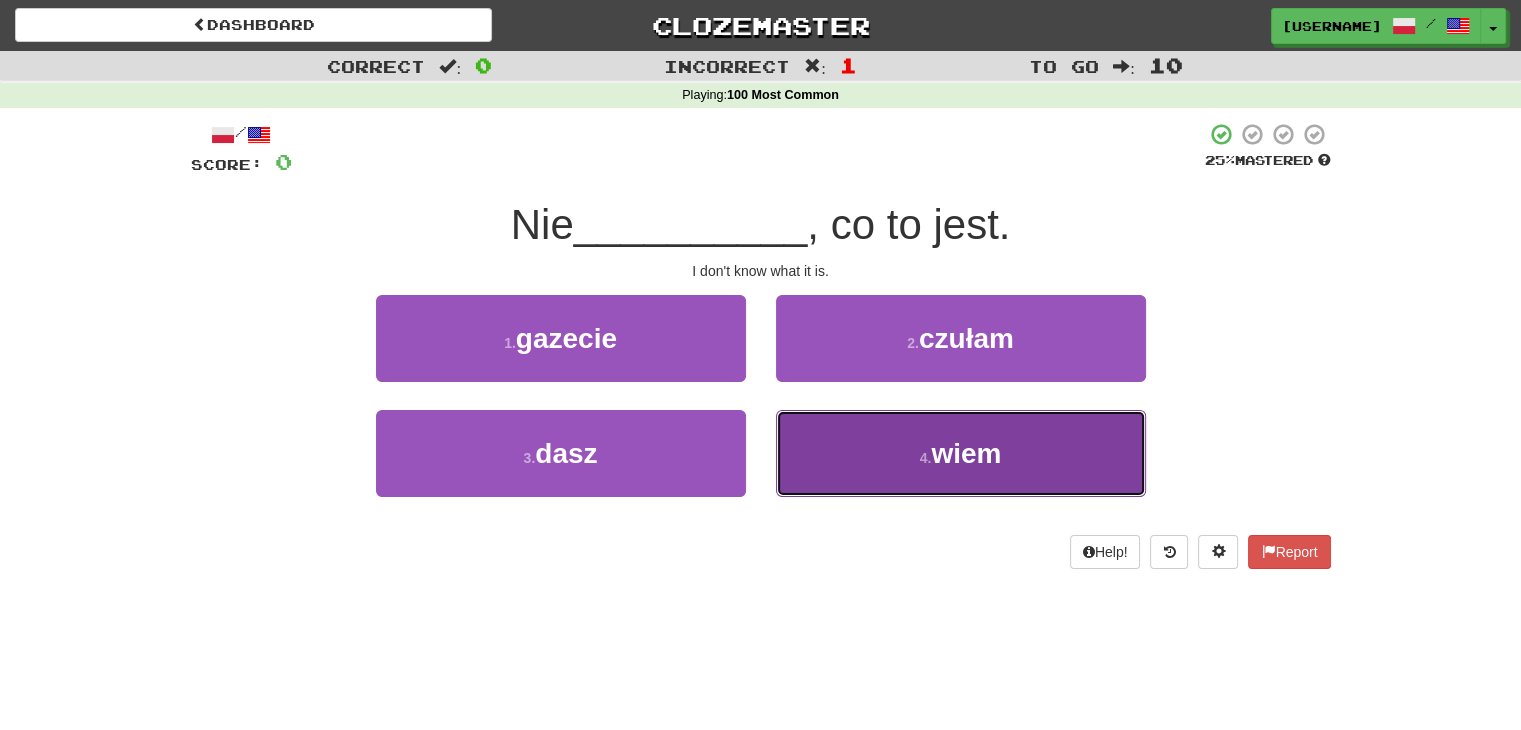 click on "4 .  wiem" at bounding box center (961, 453) 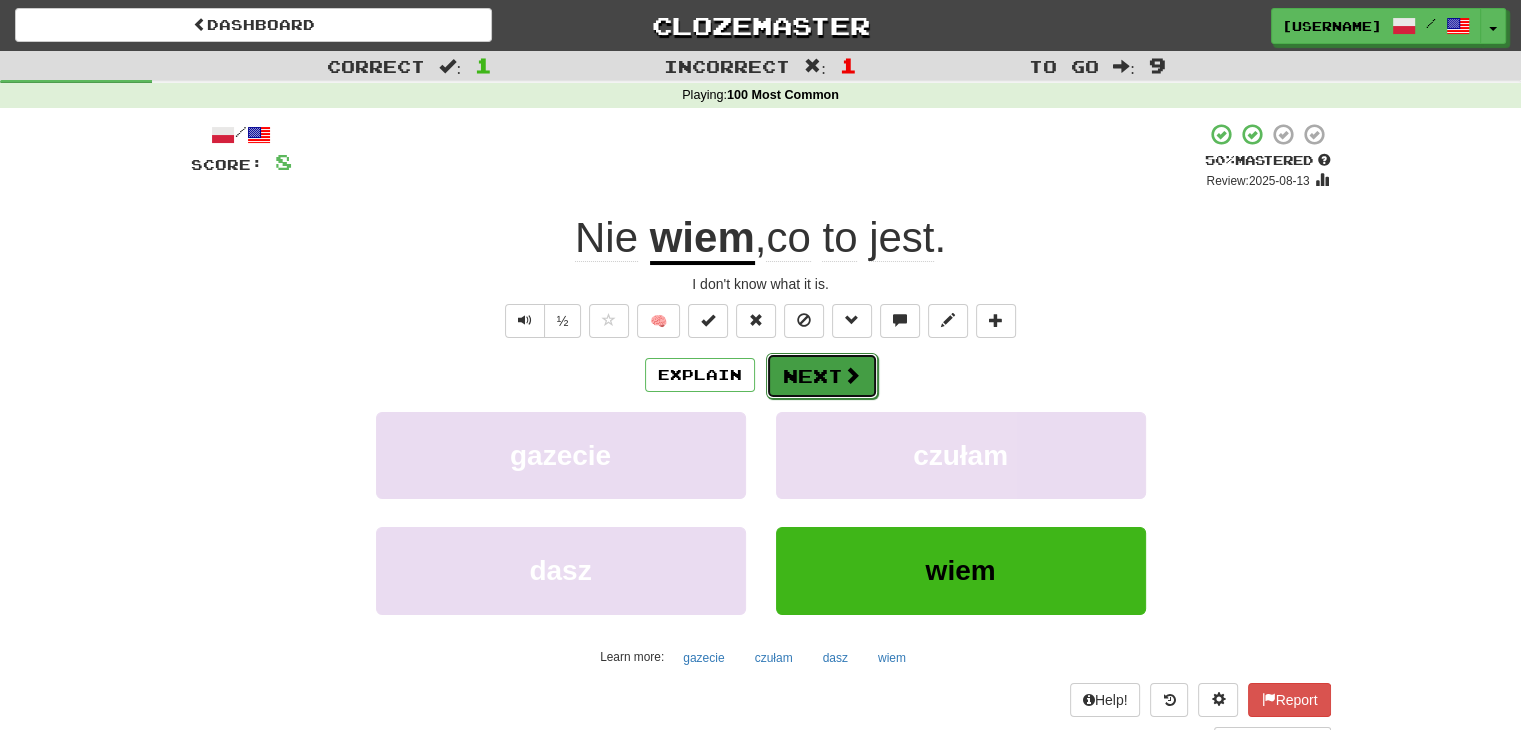 click on "Next" at bounding box center [822, 376] 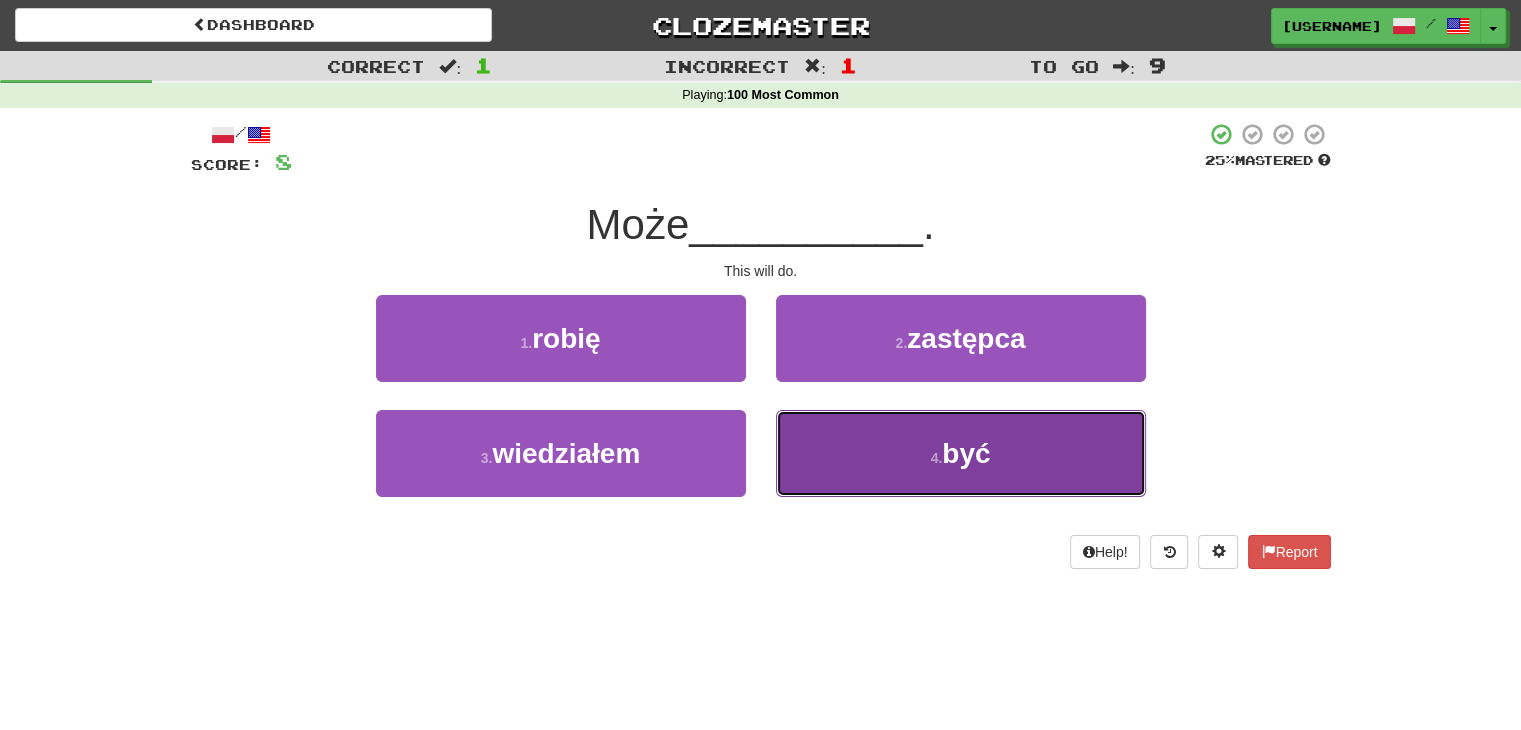 click on "być" at bounding box center [966, 453] 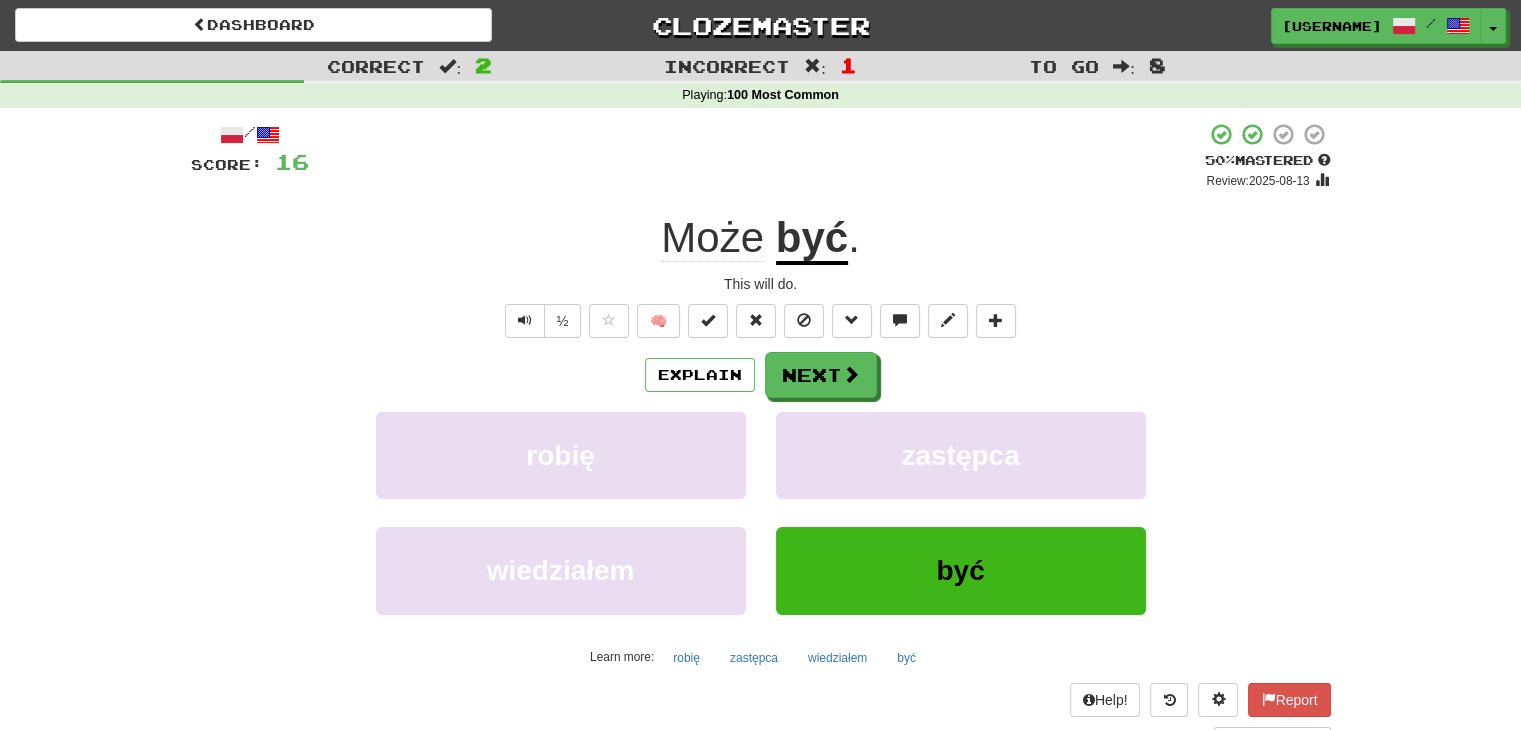 click on "/ Score: 16 + 8 50 % Mastered Review: 2025-08-13 Może być . This will do. ½ 🧠 Explain Next robię zastępca wiedziałem być Learn more: robię zastępca wiedziałem być Help! Report Sentence Source" at bounding box center (761, 435) 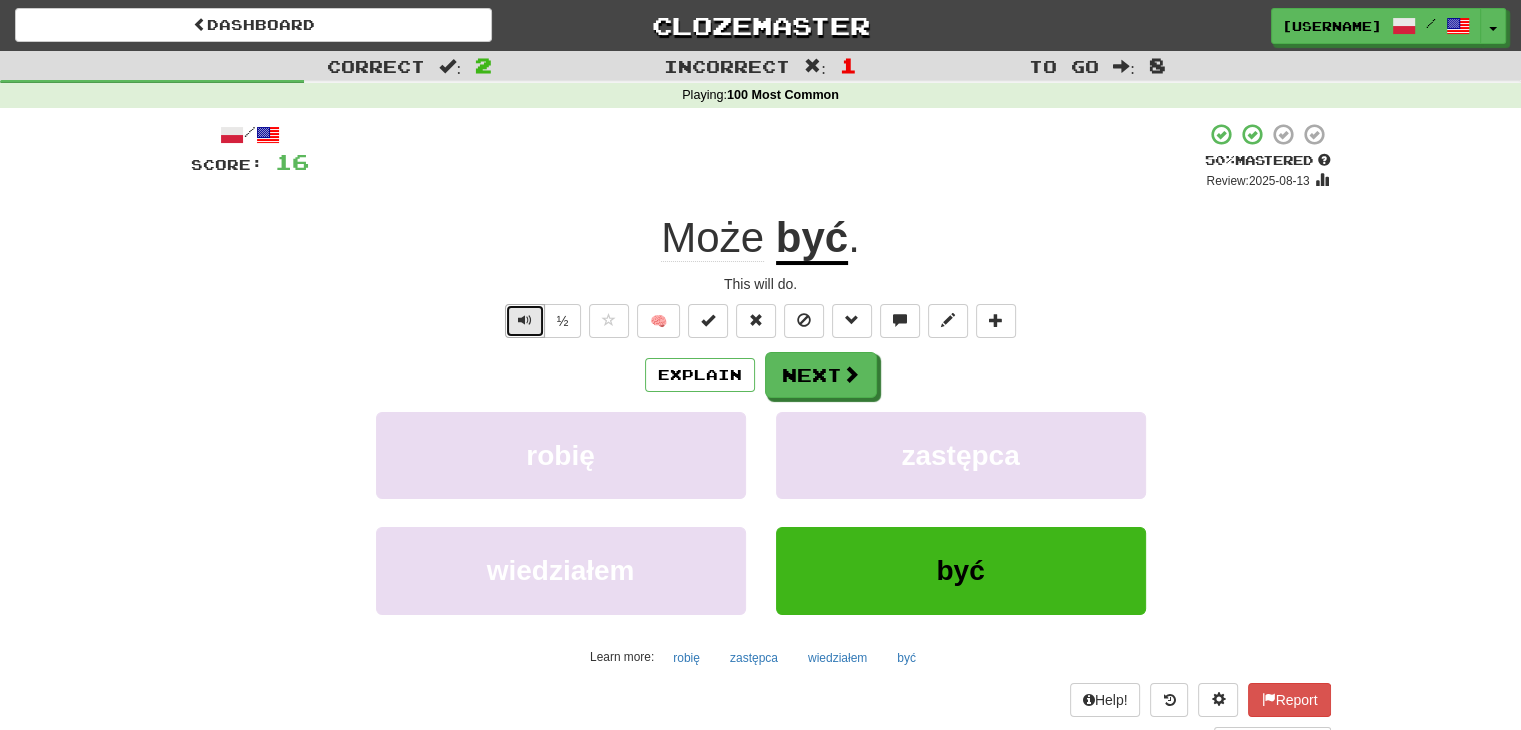click at bounding box center (525, 321) 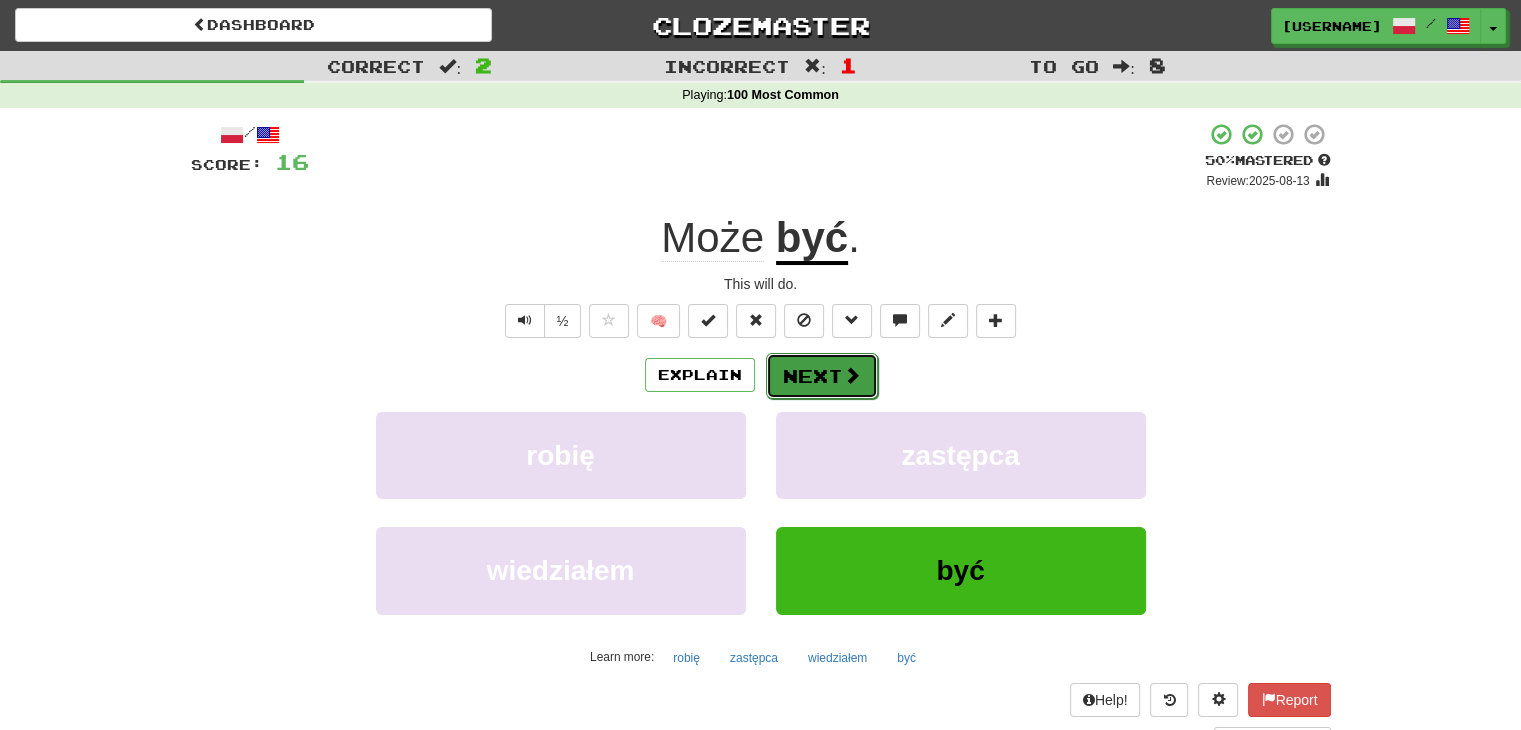 click at bounding box center (852, 375) 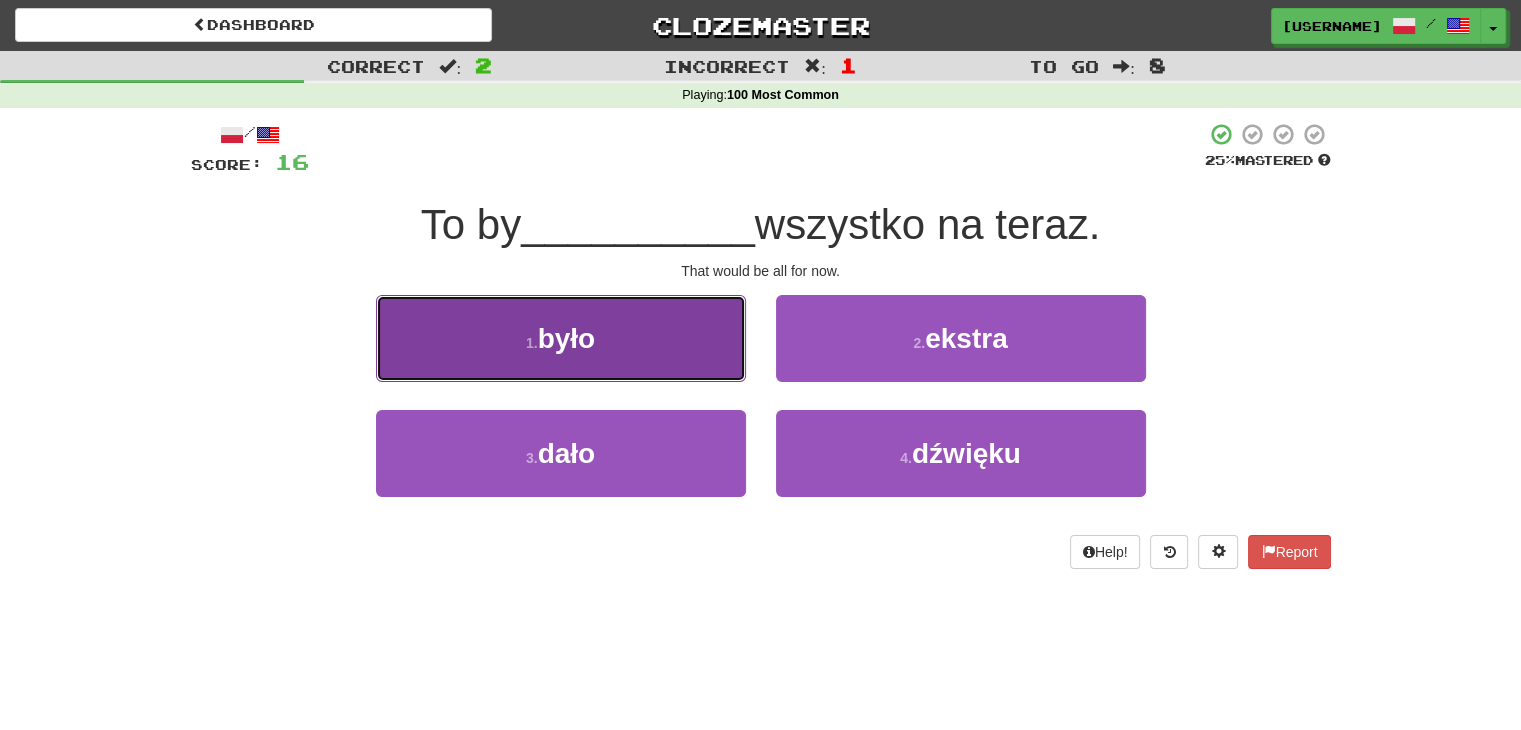 click on "1 .  było" at bounding box center (561, 338) 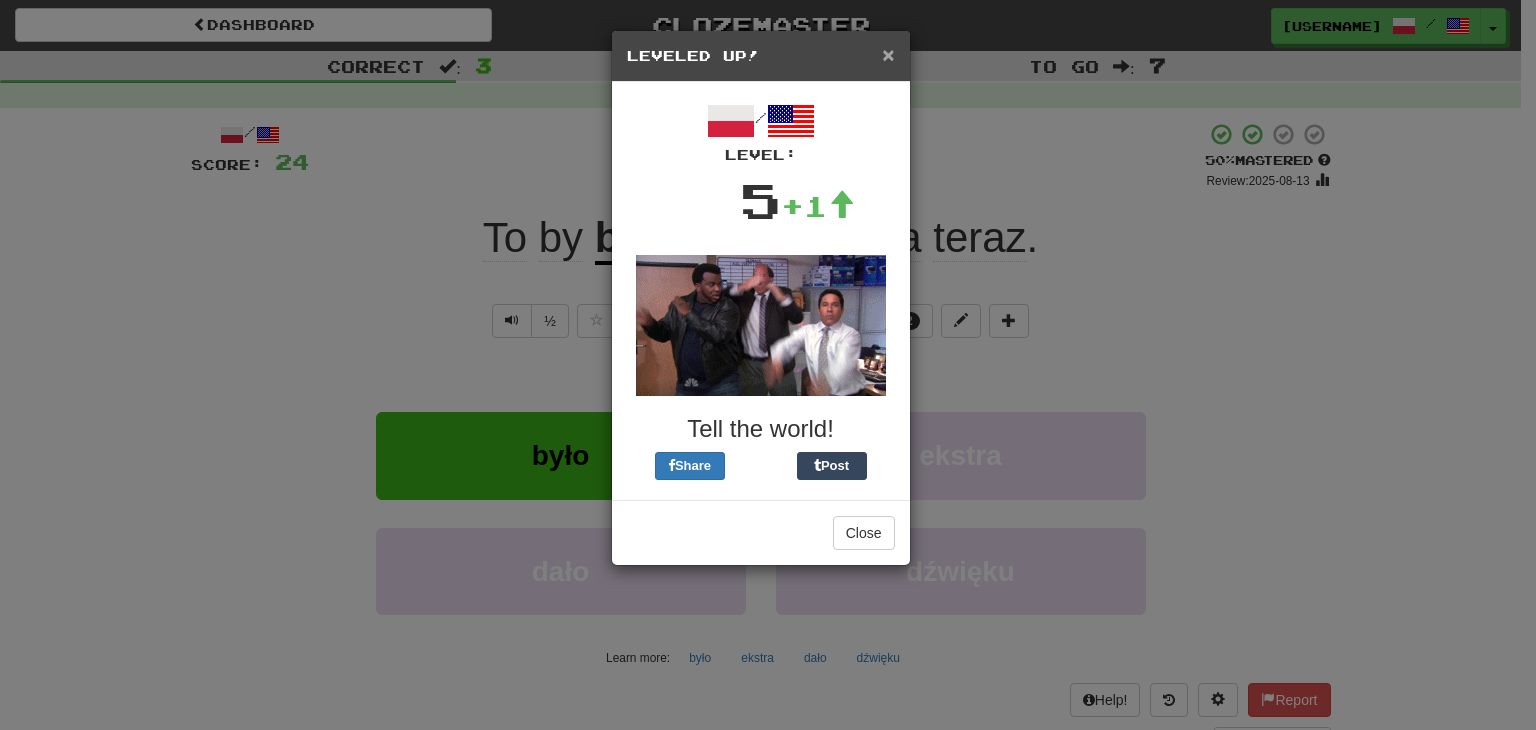 click on "×" at bounding box center (888, 54) 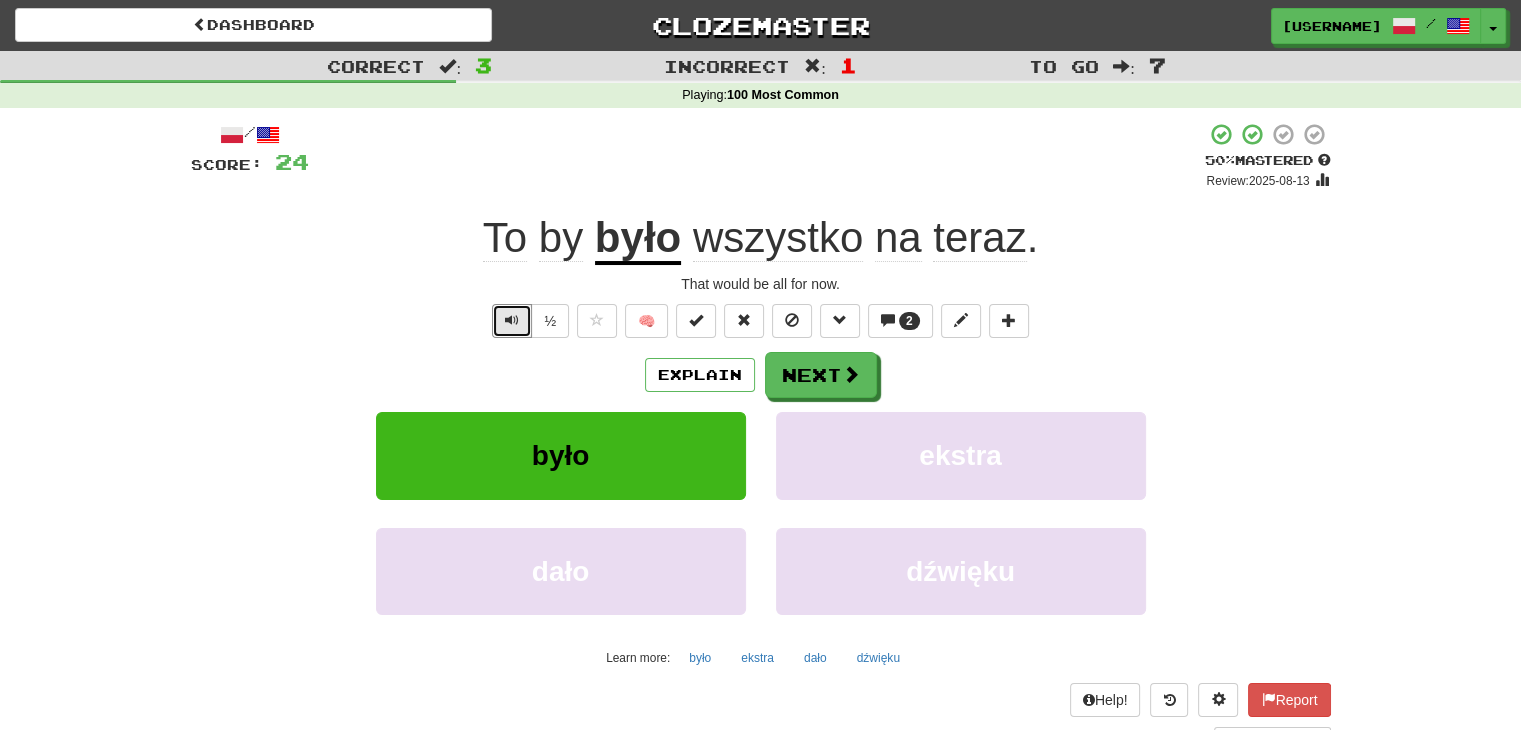 drag, startPoint x: 528, startPoint y: 316, endPoint x: 839, endPoint y: 118, distance: 368.68008 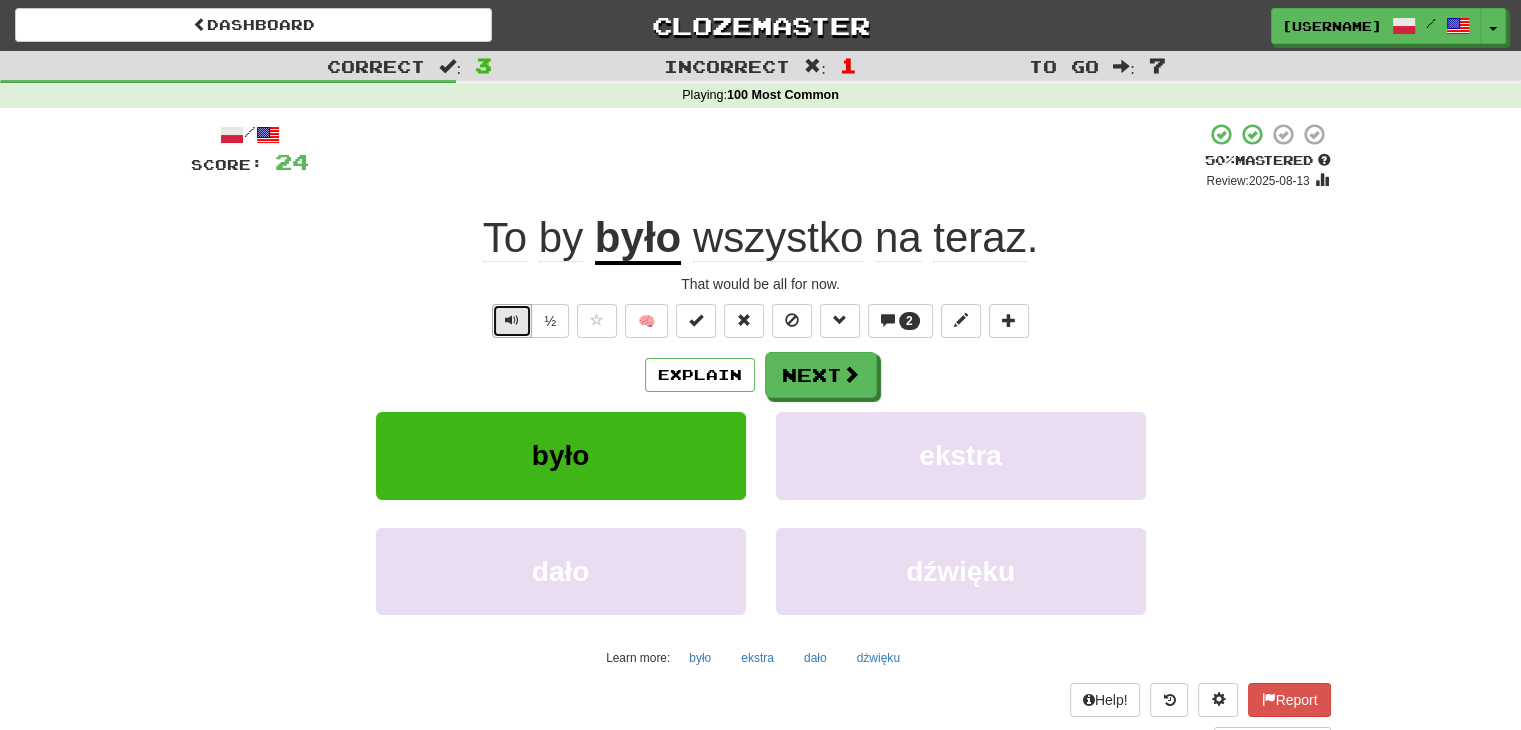 click at bounding box center [512, 321] 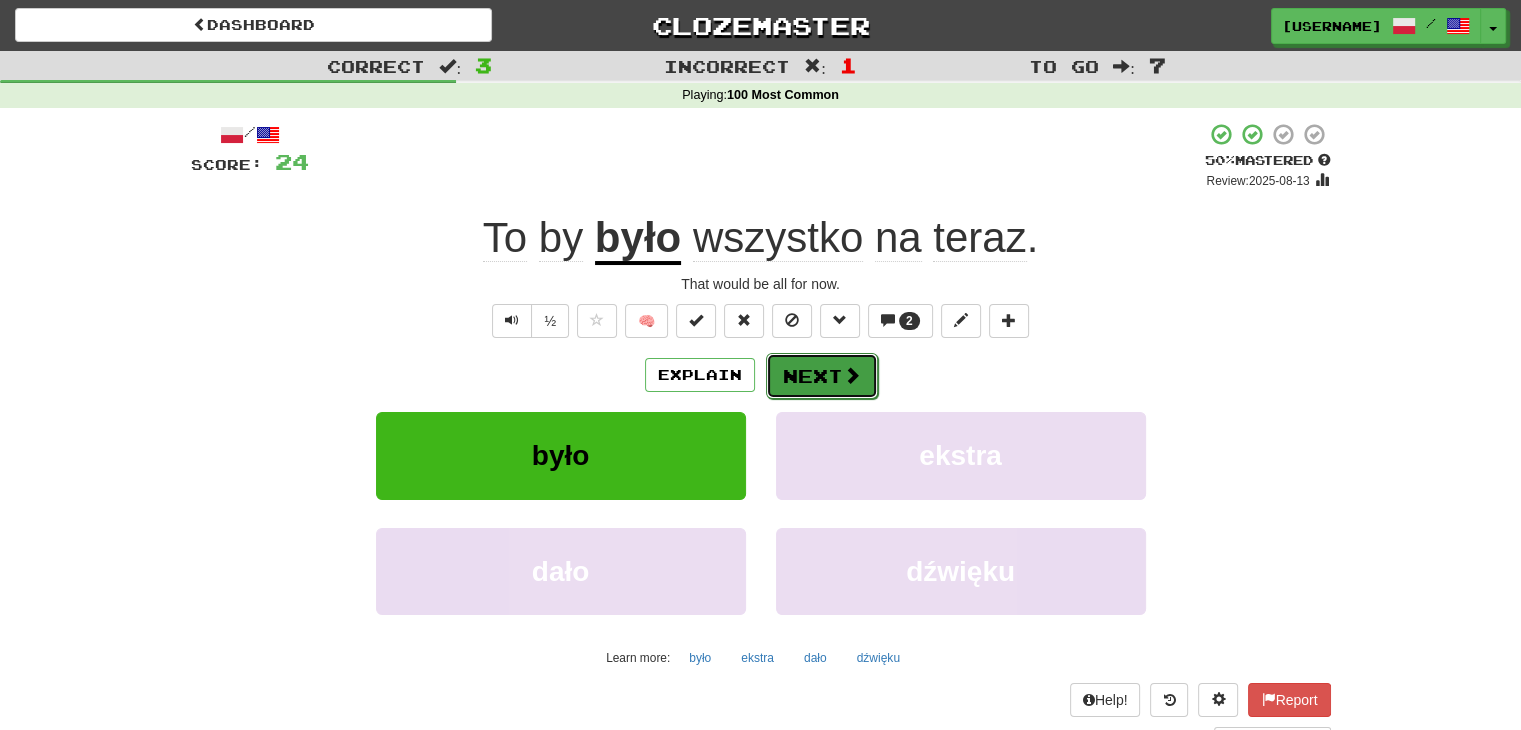 click at bounding box center (852, 375) 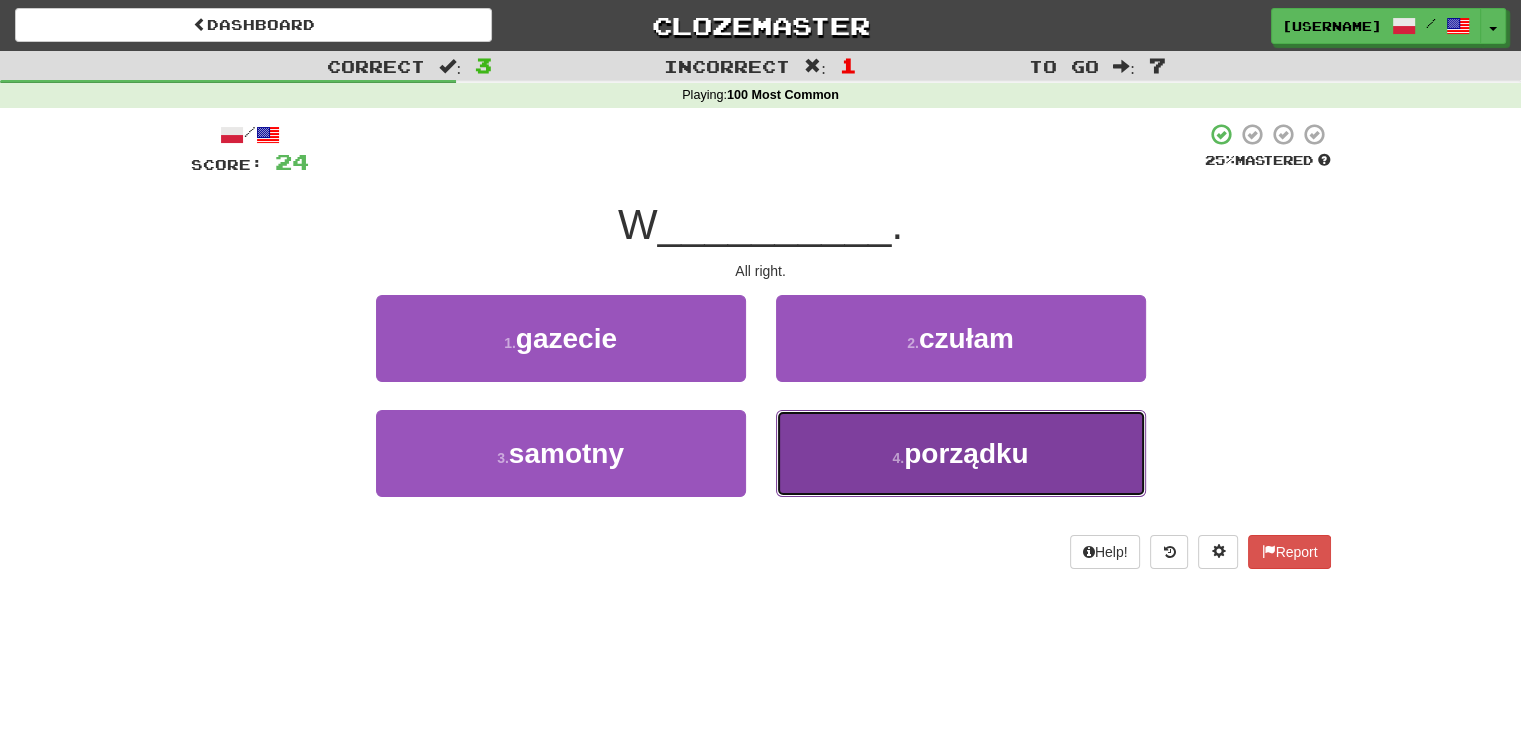 click on "4 .  porządku" at bounding box center [961, 453] 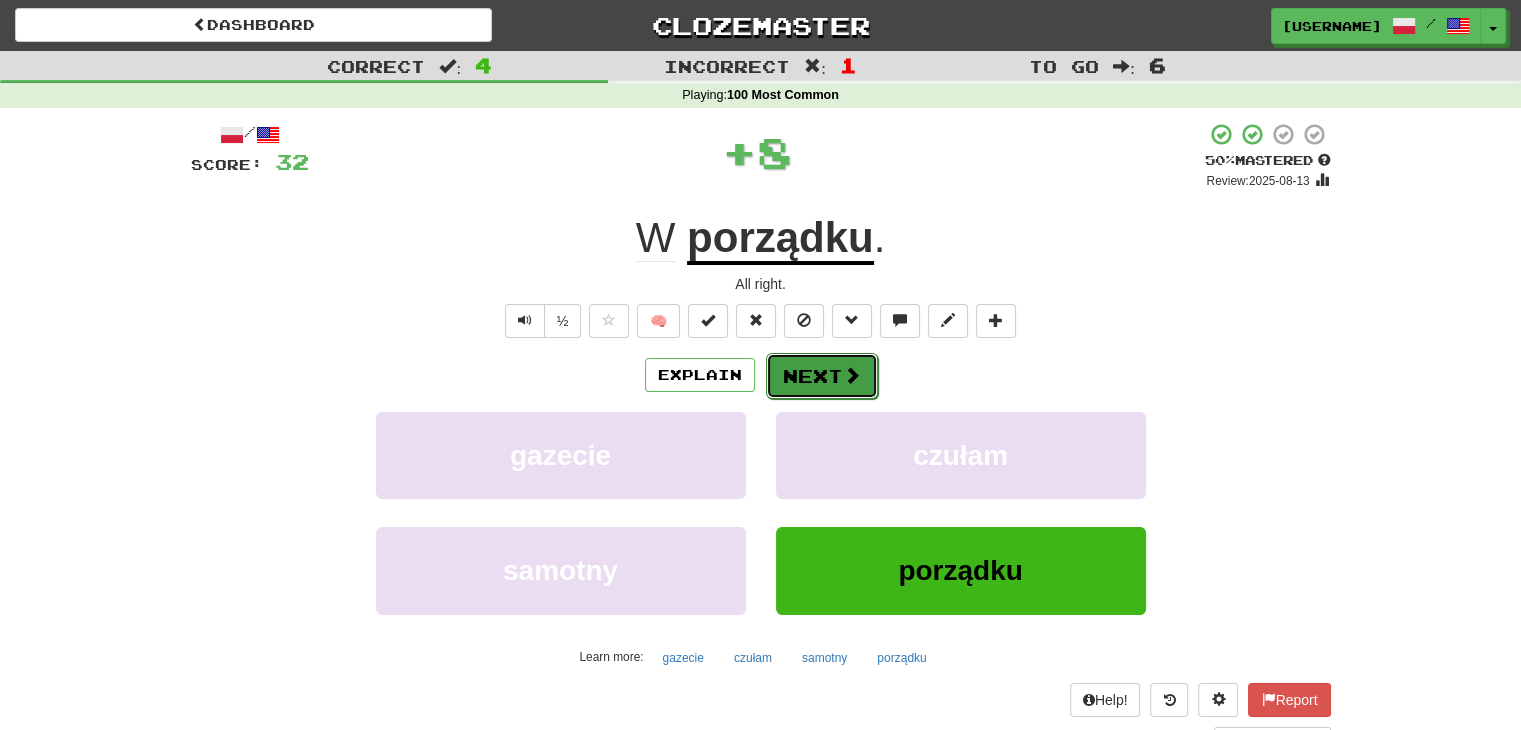 click at bounding box center (852, 375) 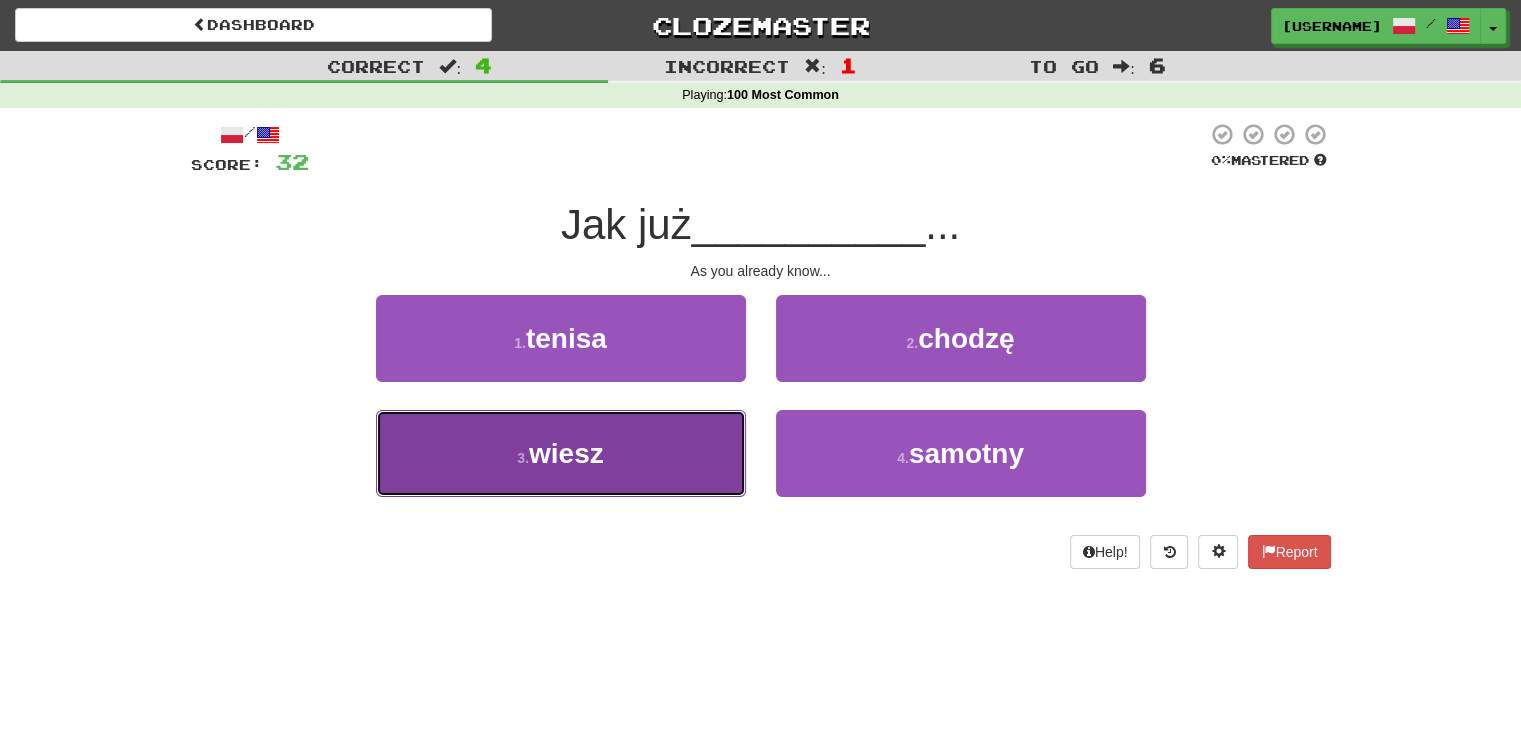 click on "3 .  wiesz" at bounding box center (561, 453) 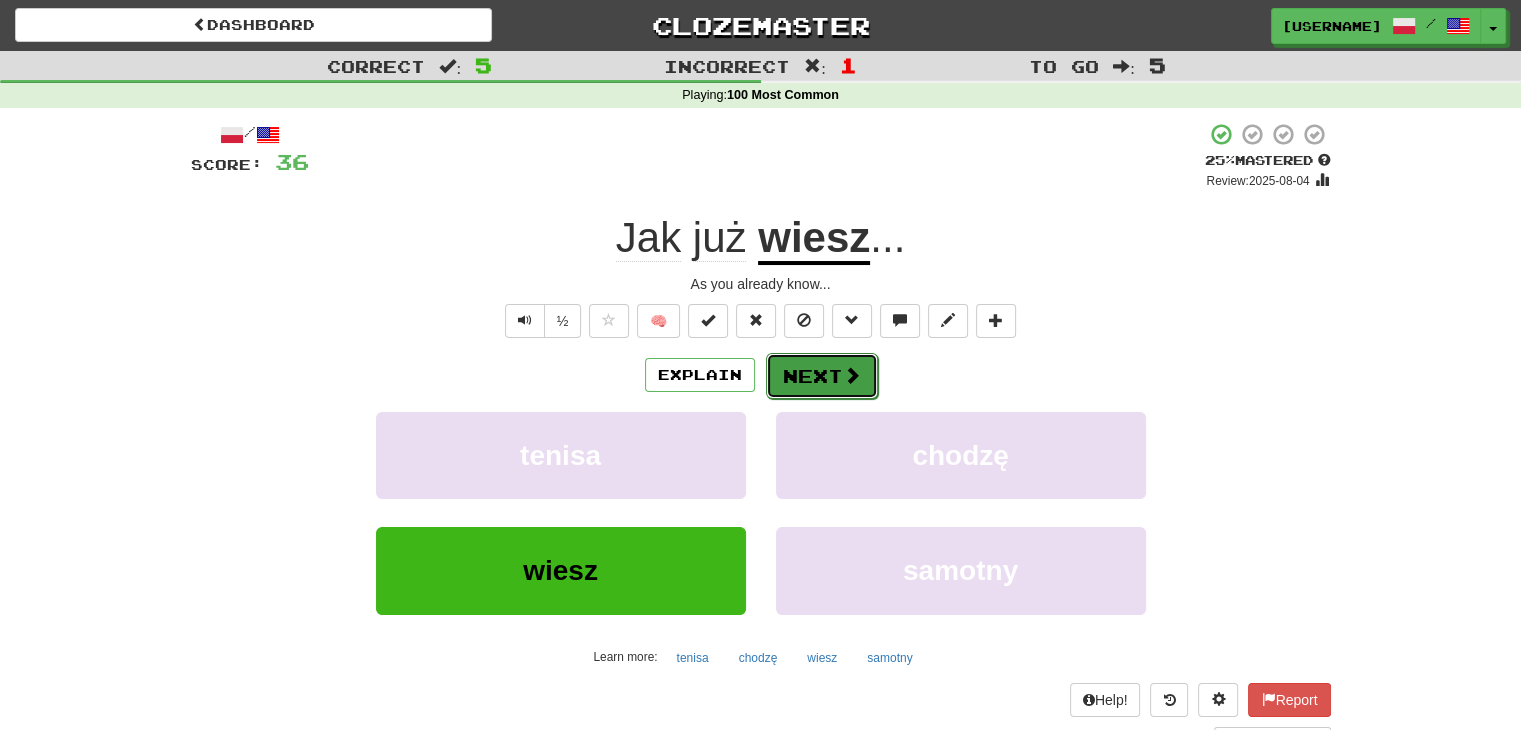 click on "Next" at bounding box center (822, 376) 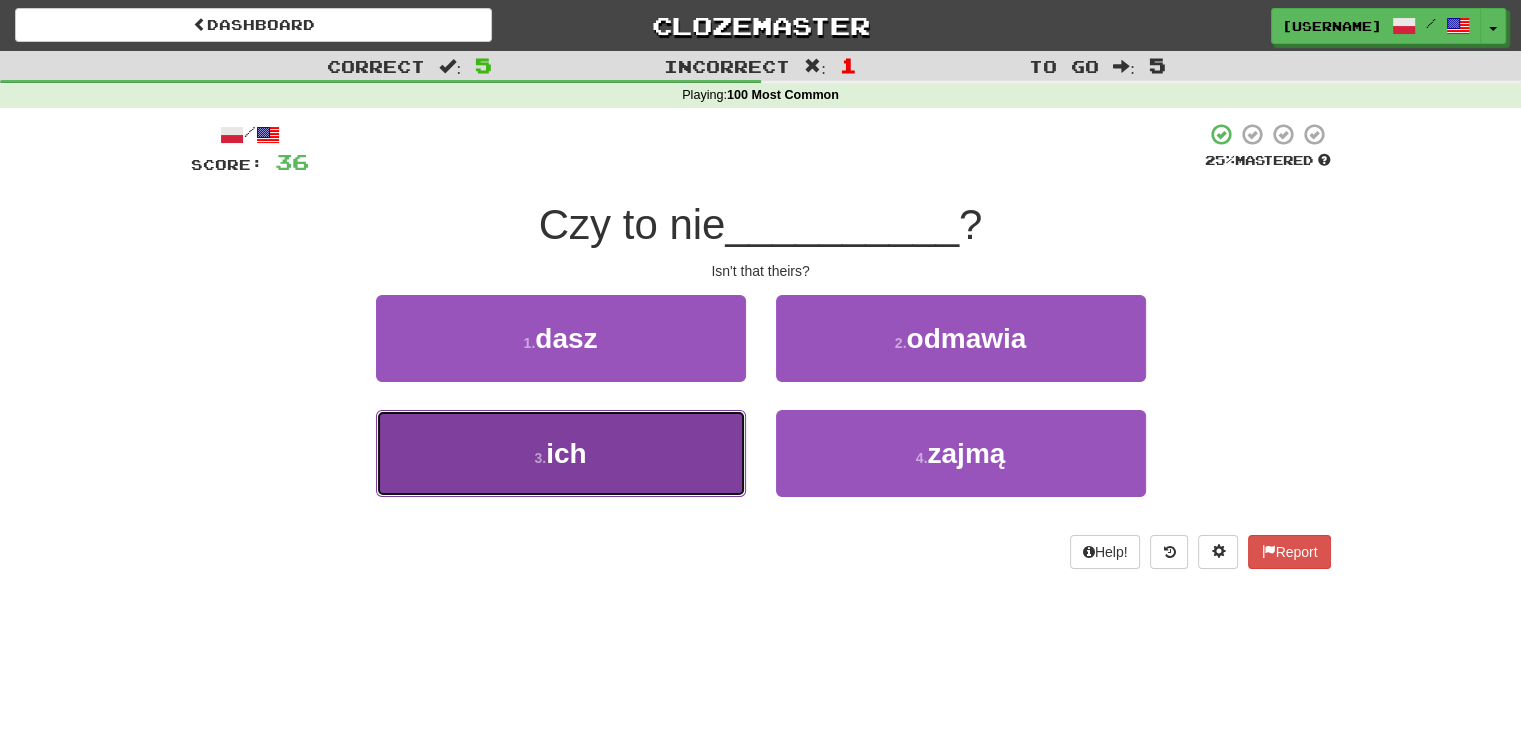click on "3 .  ich" at bounding box center [561, 453] 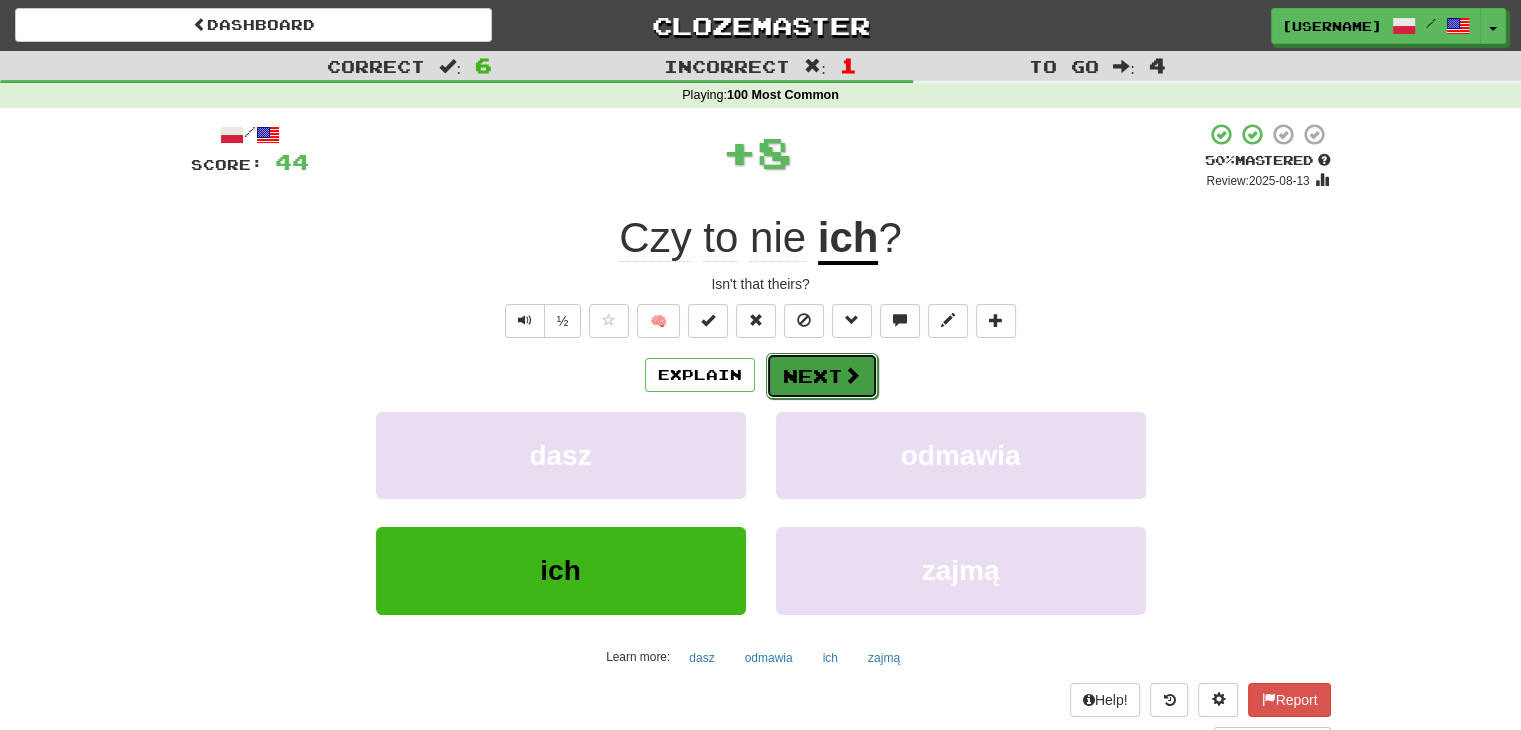click on "Next" at bounding box center (822, 376) 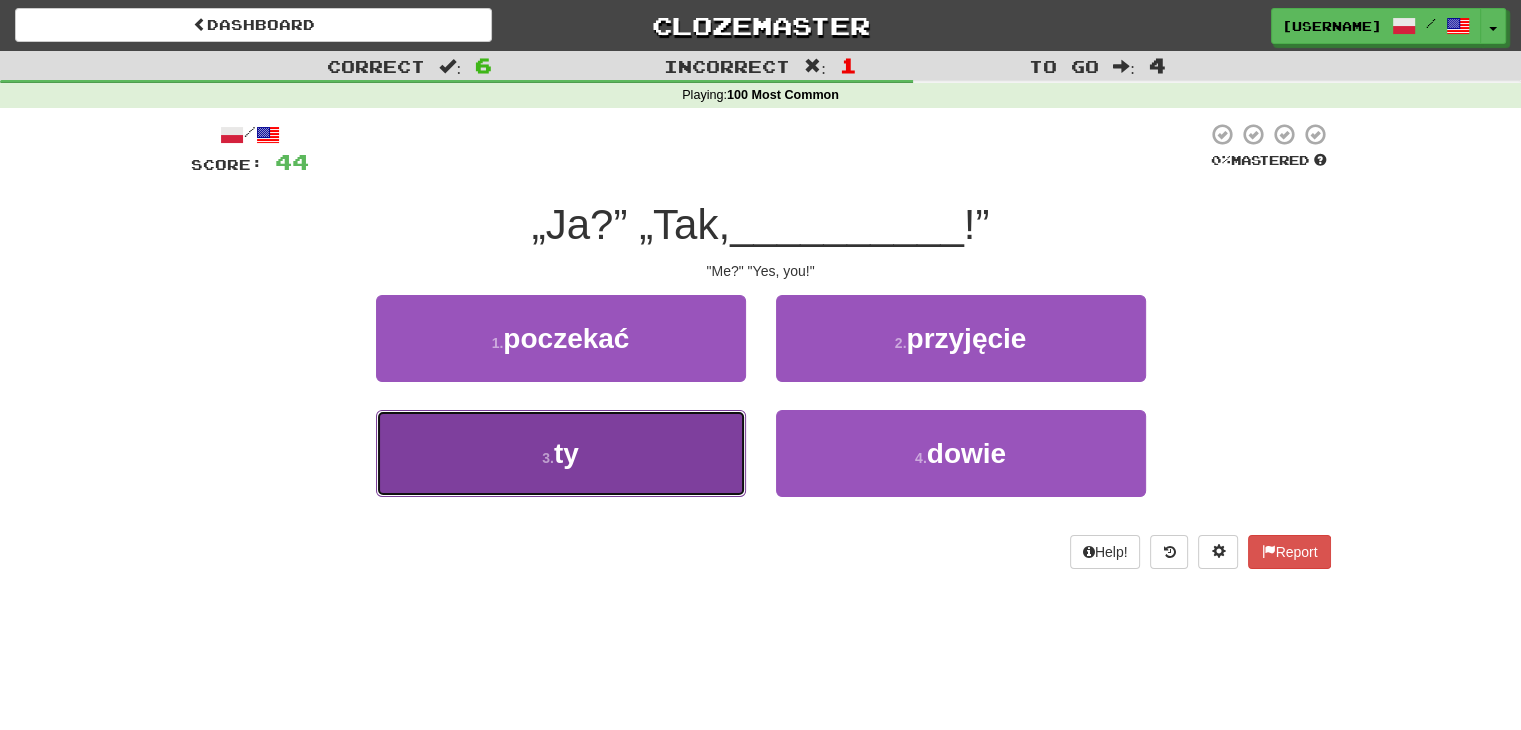 click on "3 .  ty" at bounding box center [561, 453] 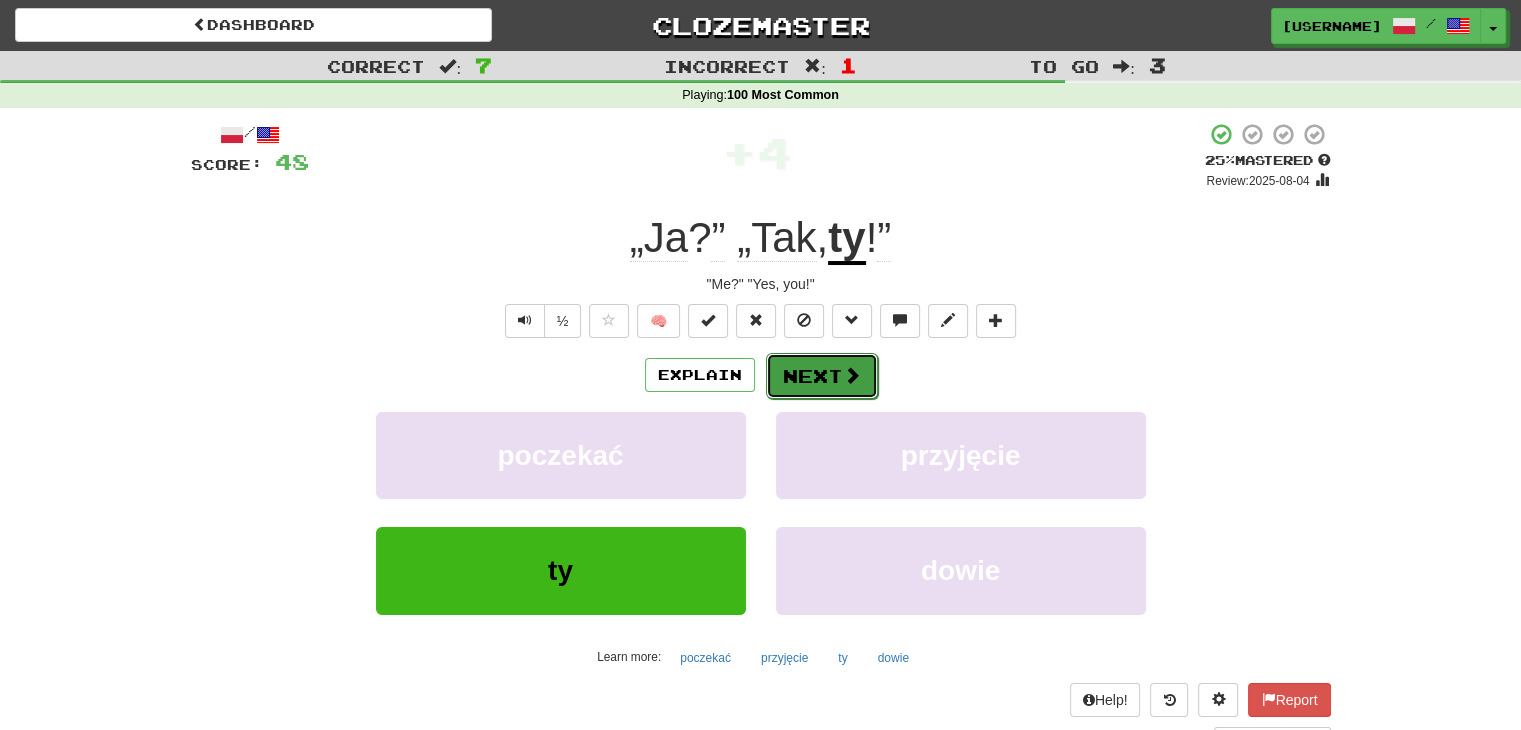 click on "Next" at bounding box center (822, 376) 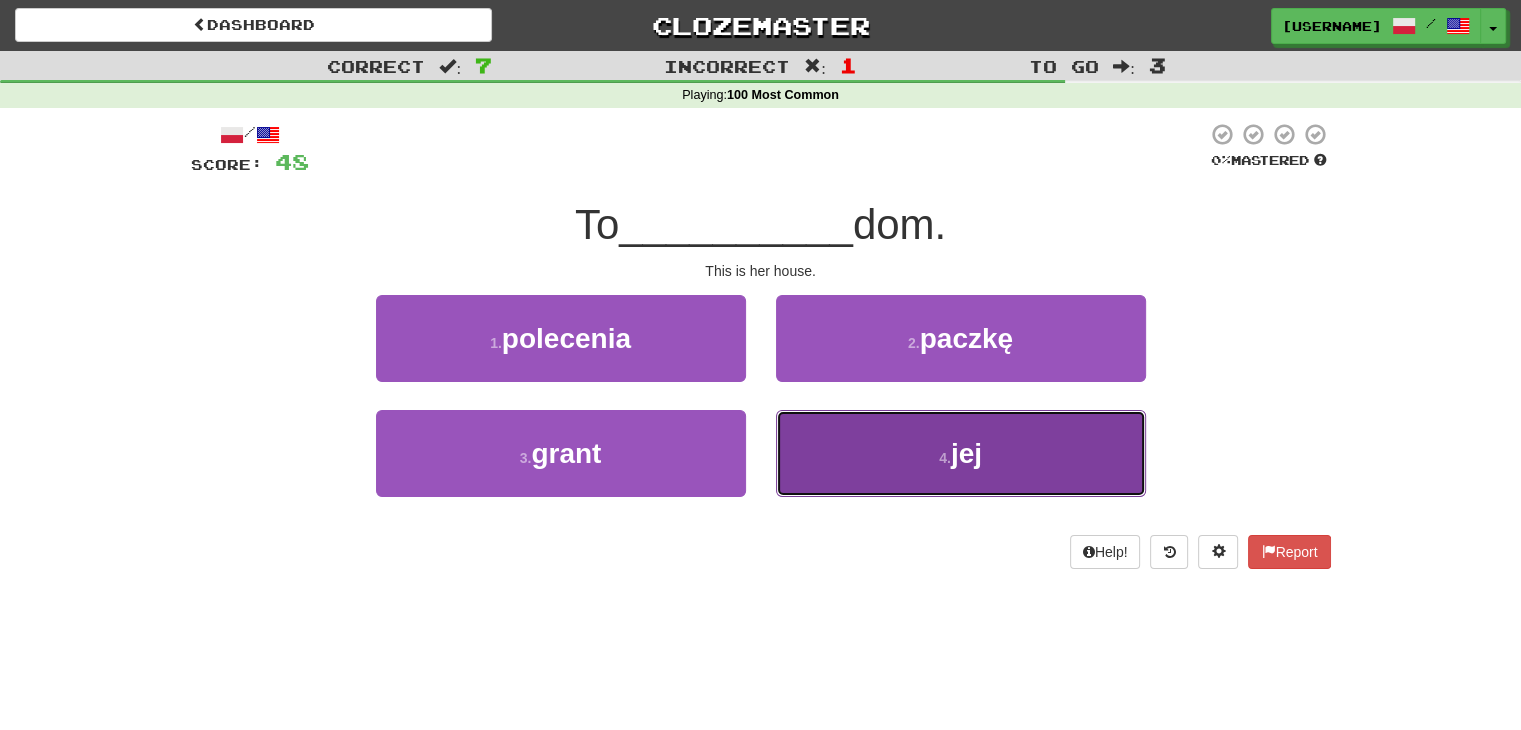 click on "4 . jej" at bounding box center [961, 453] 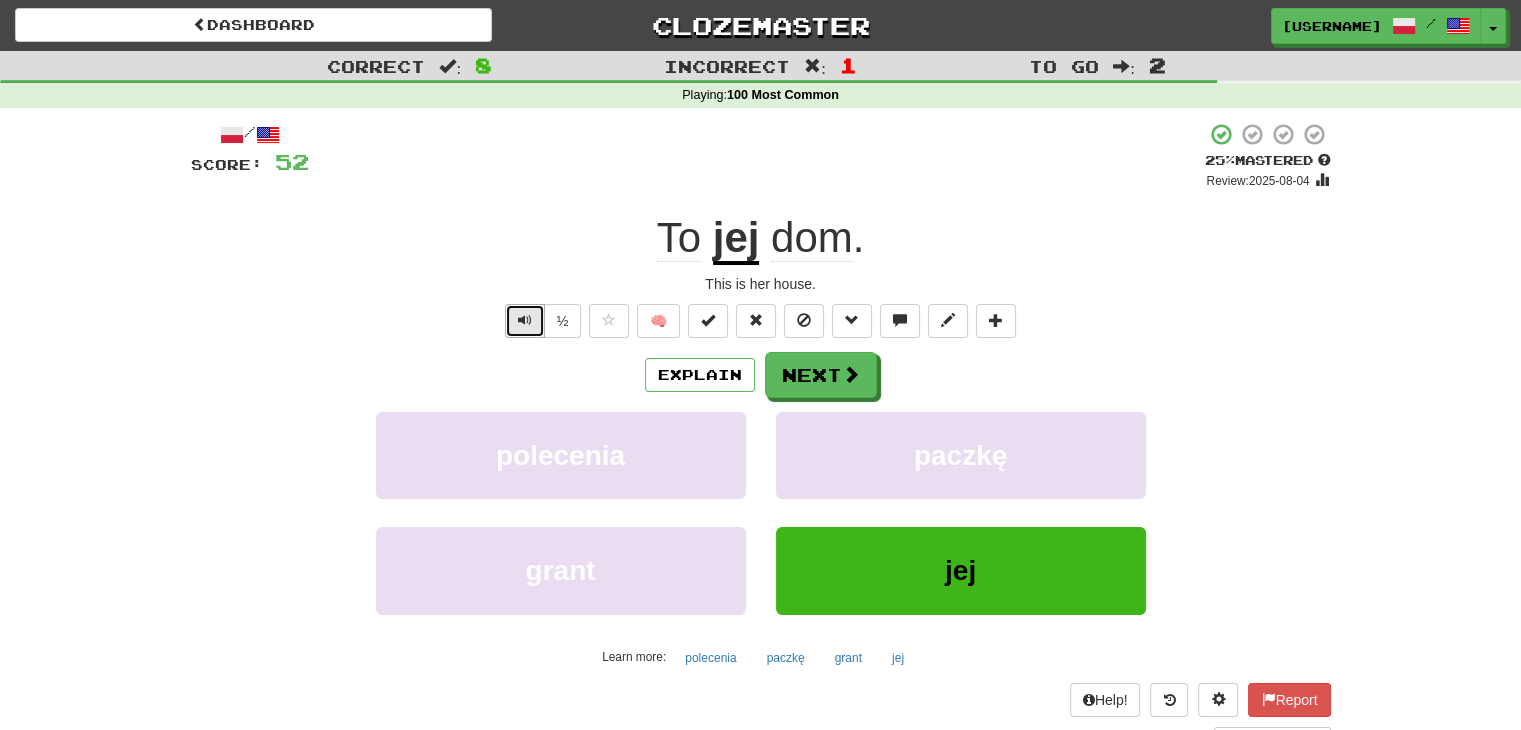 click at bounding box center [525, 320] 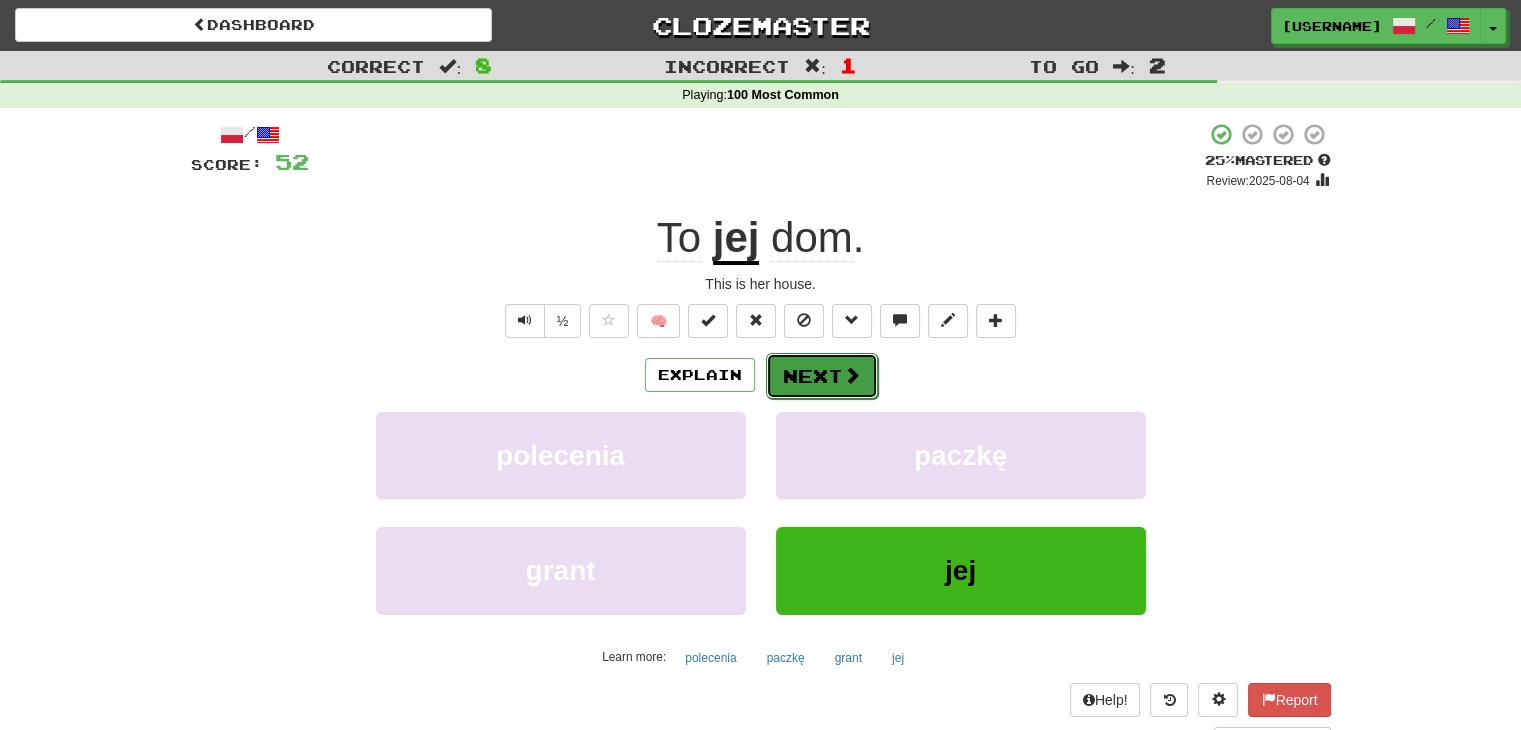click on "Next" at bounding box center [822, 376] 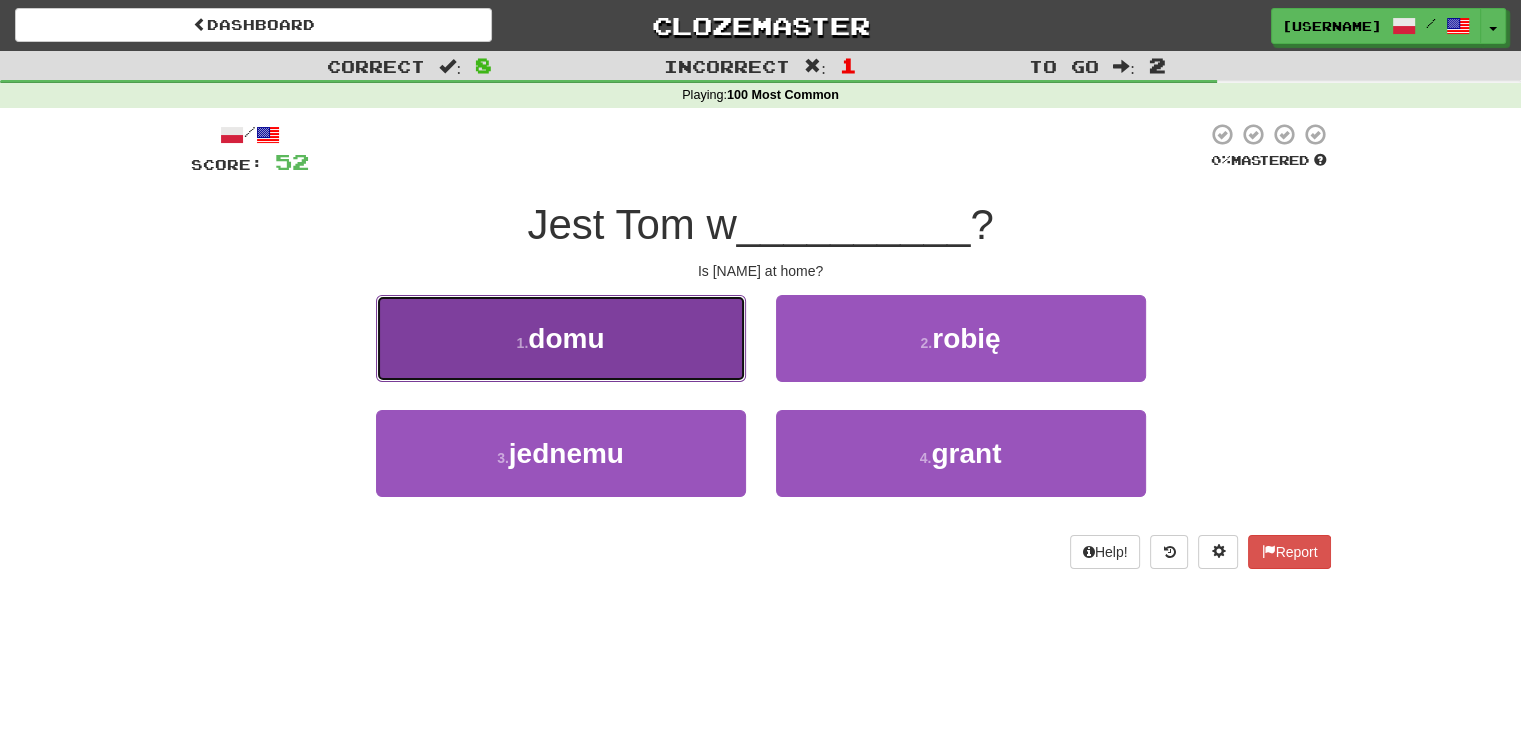click on "1 . domu" at bounding box center (561, 338) 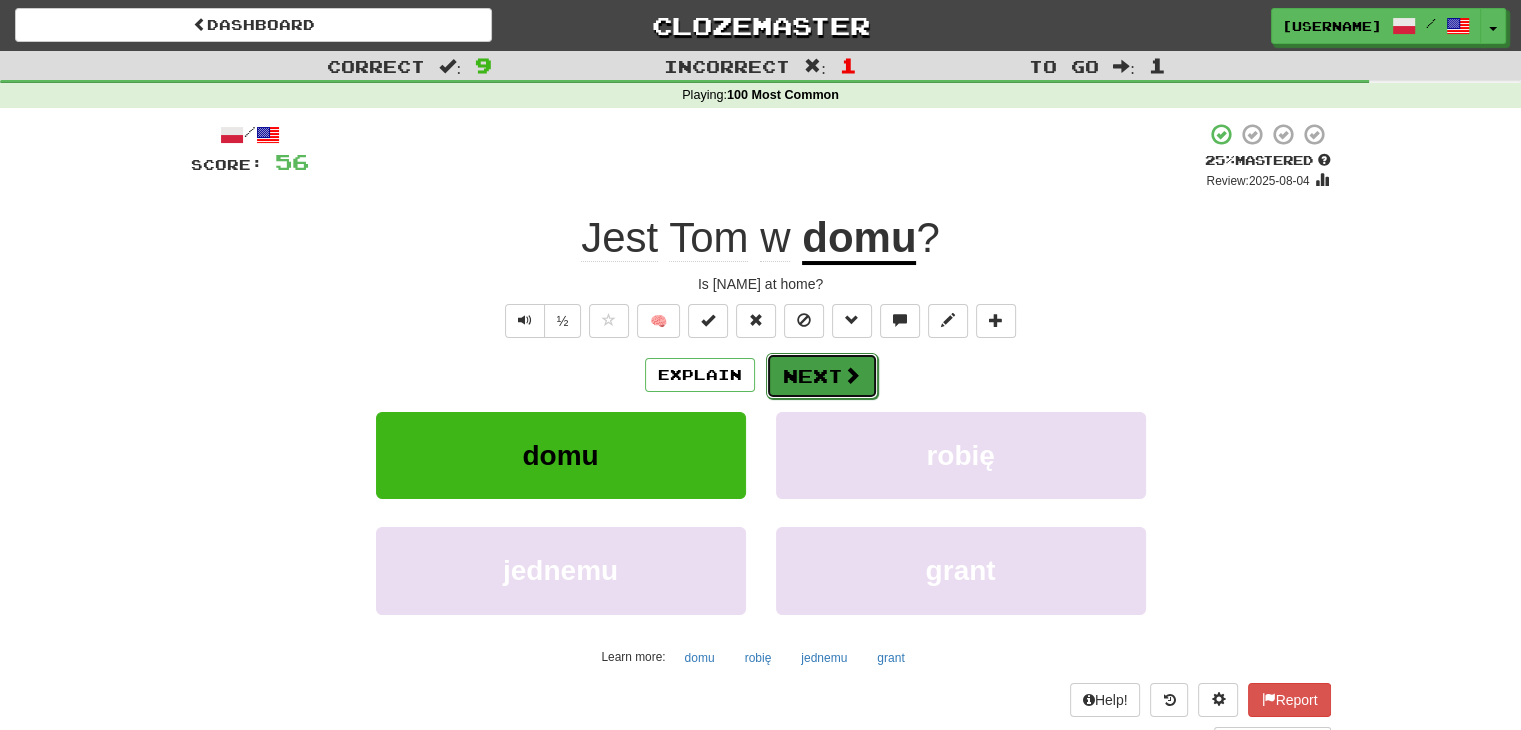 click on "Next" at bounding box center (822, 376) 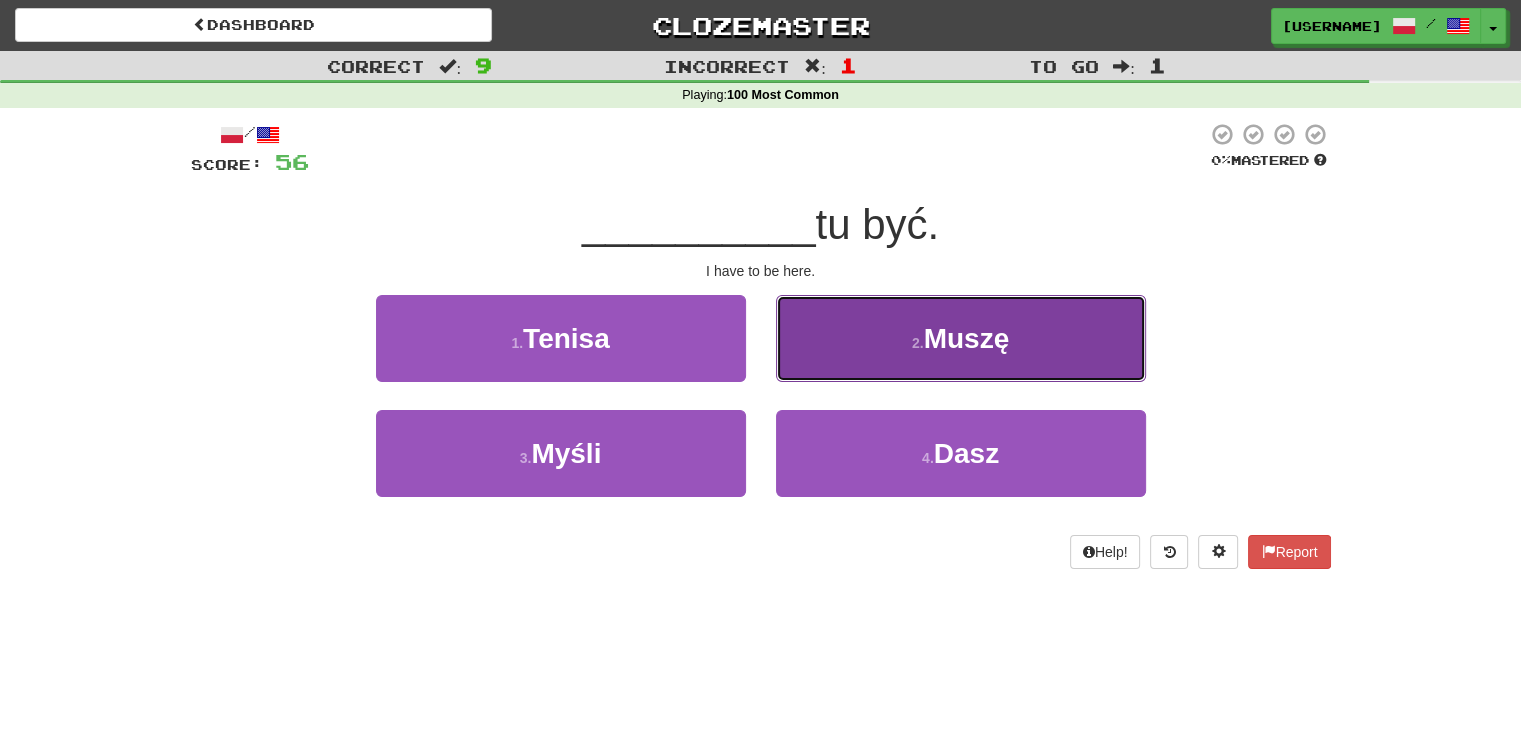 click on "Muszę" at bounding box center [967, 338] 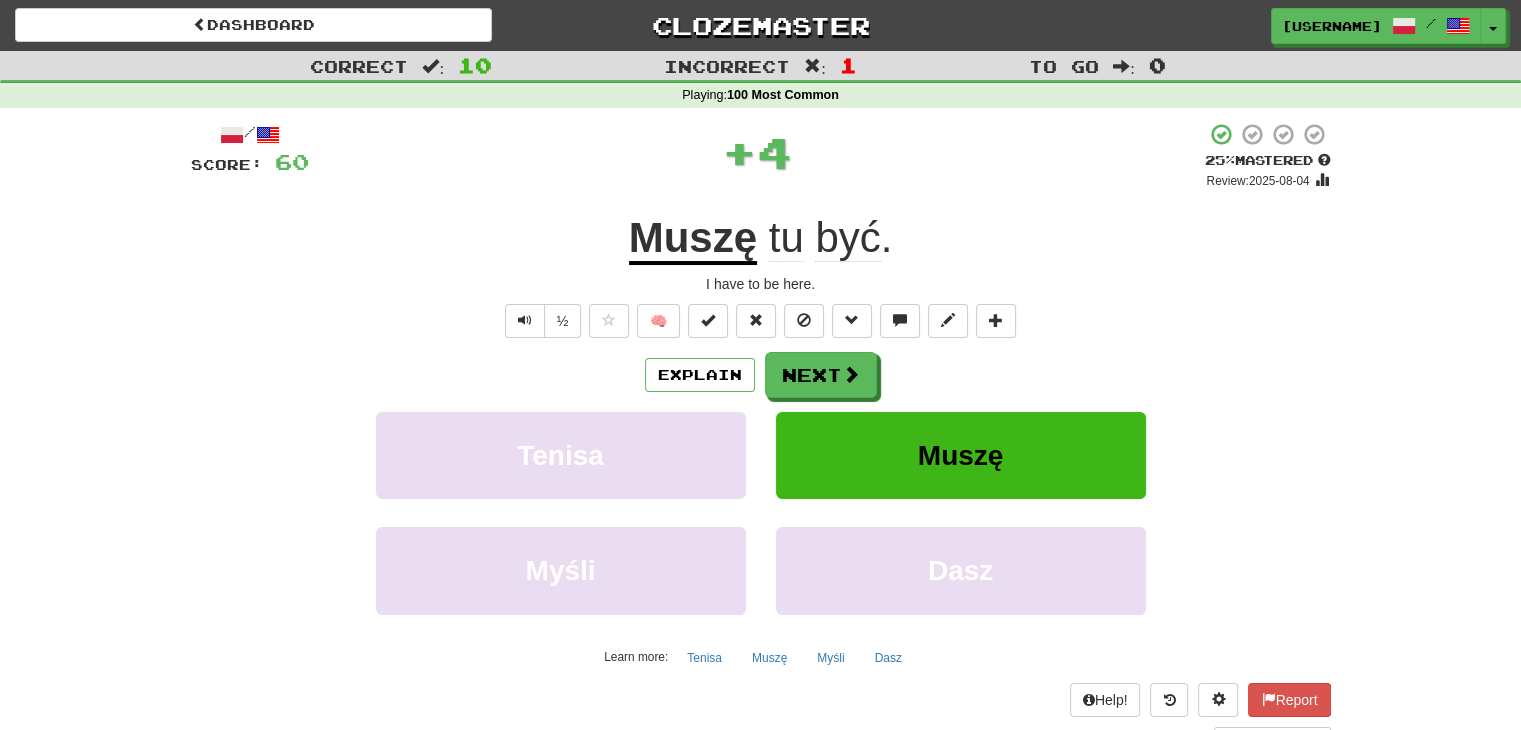 click on "/ Score: 60 + 4 25 % Mastered Review: 2025-08-04 Muszę tu być . I have to be here. ½ 🧠 Explain Next Tenisa Muszę Myśli Dasz Learn more: Tenisa Muszę Myśli Dasz Help! Report Sentence Source" at bounding box center (761, 435) 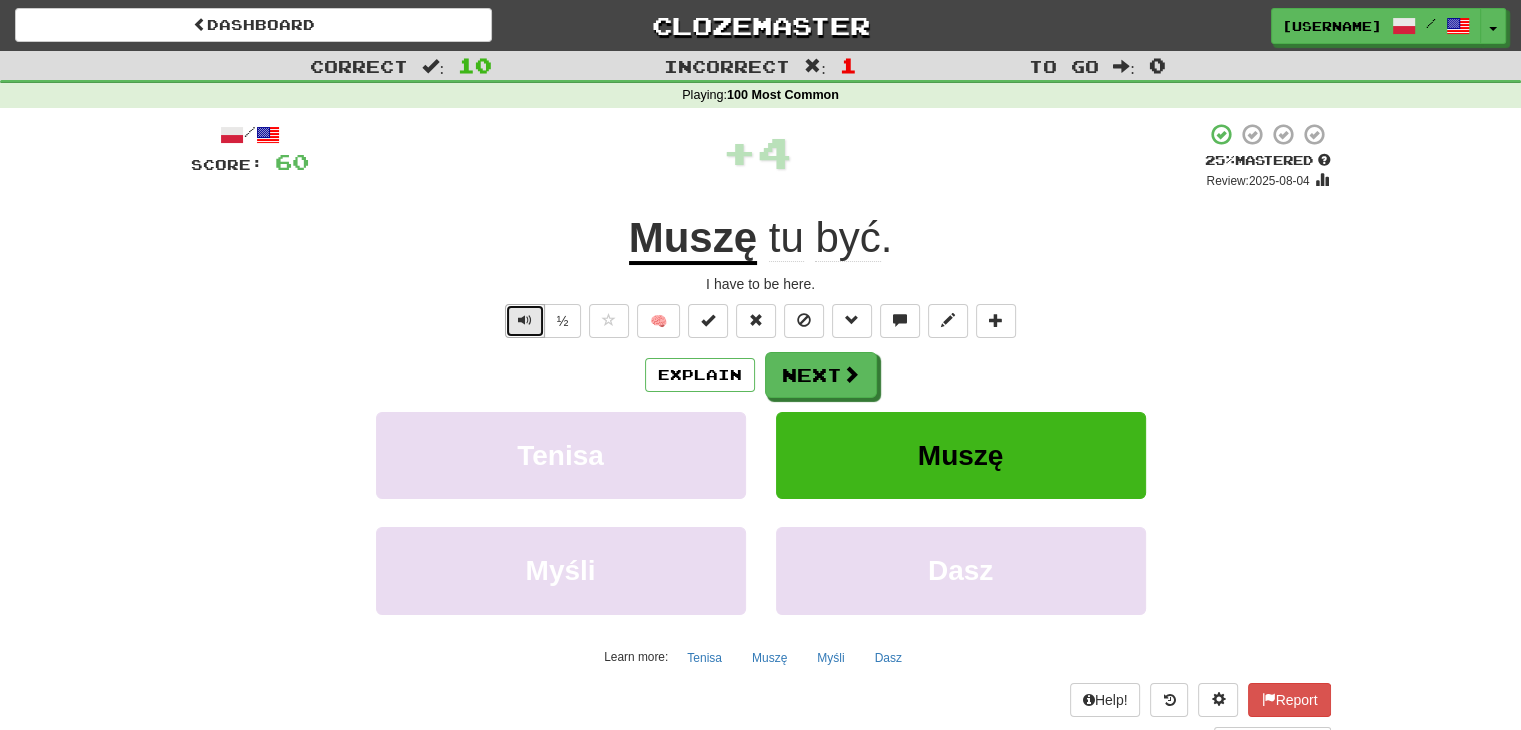 click at bounding box center [525, 321] 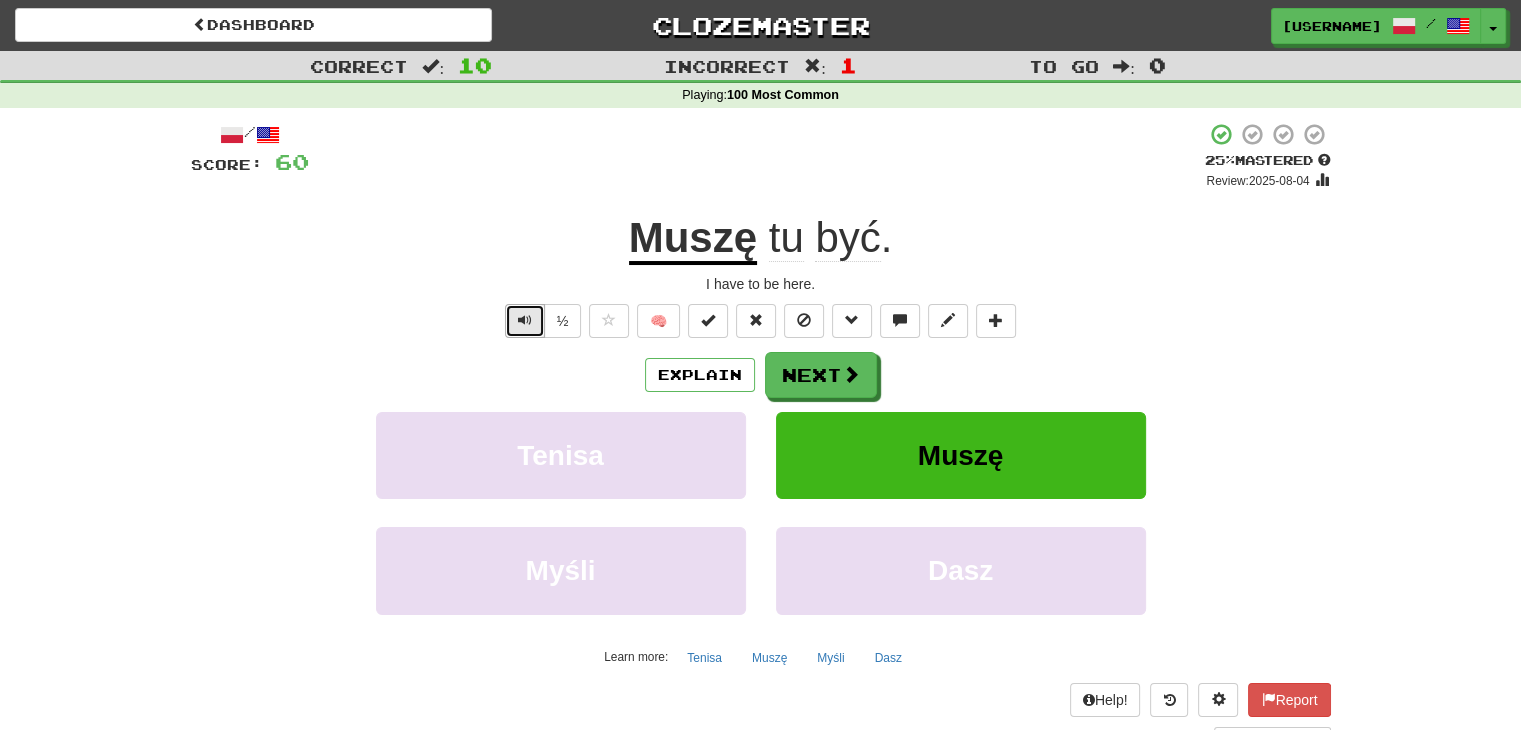 click at bounding box center [525, 321] 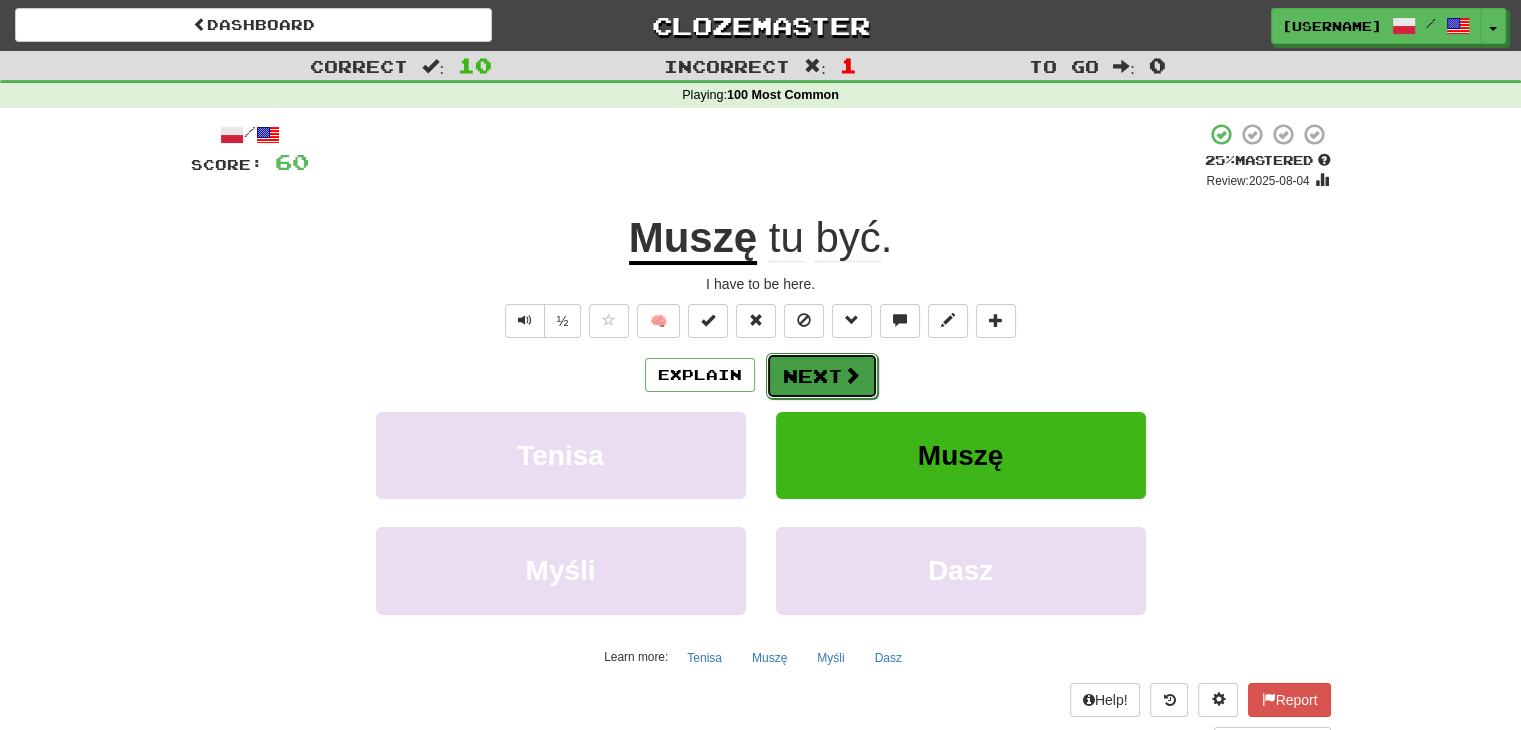 click on "Next" at bounding box center (822, 376) 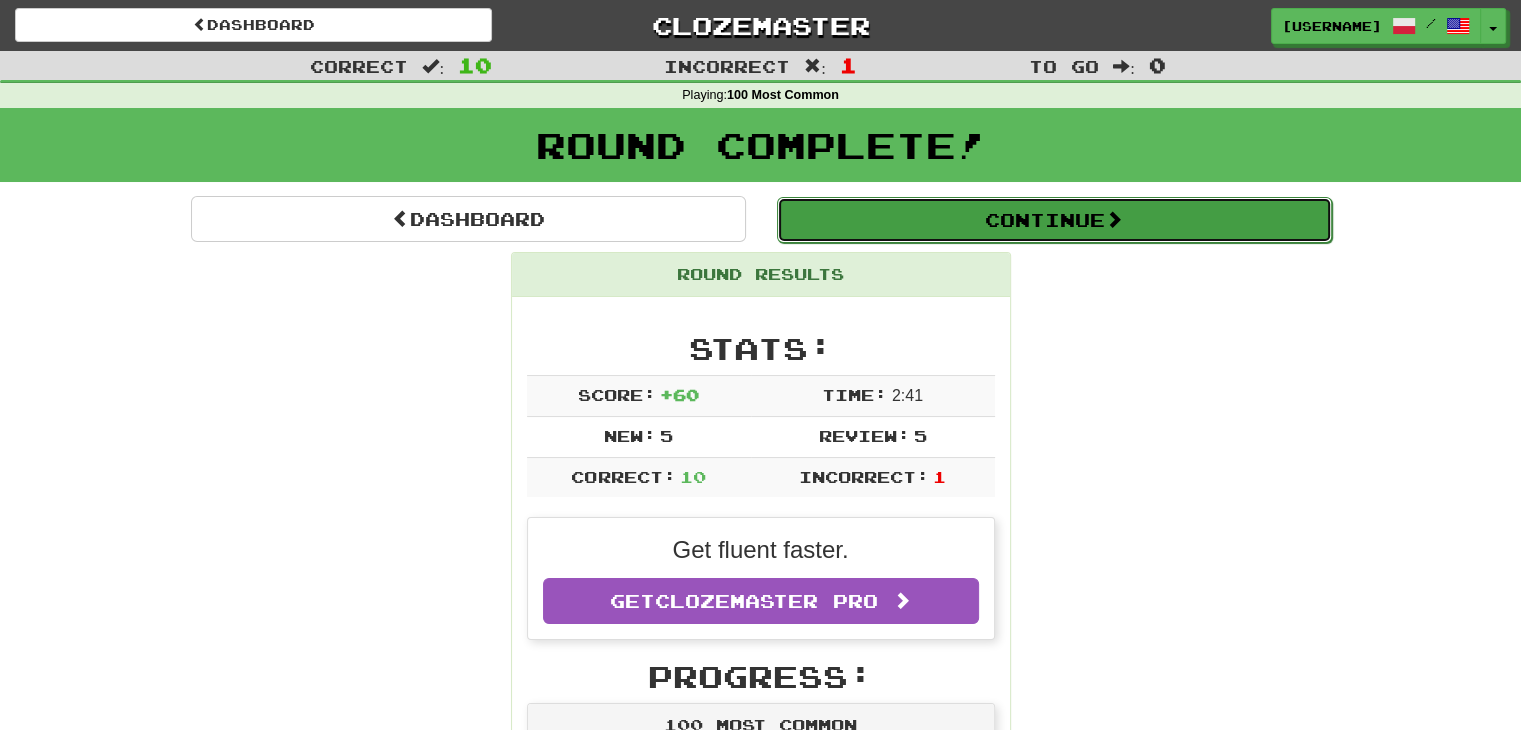 click on "Continue" at bounding box center (1054, 220) 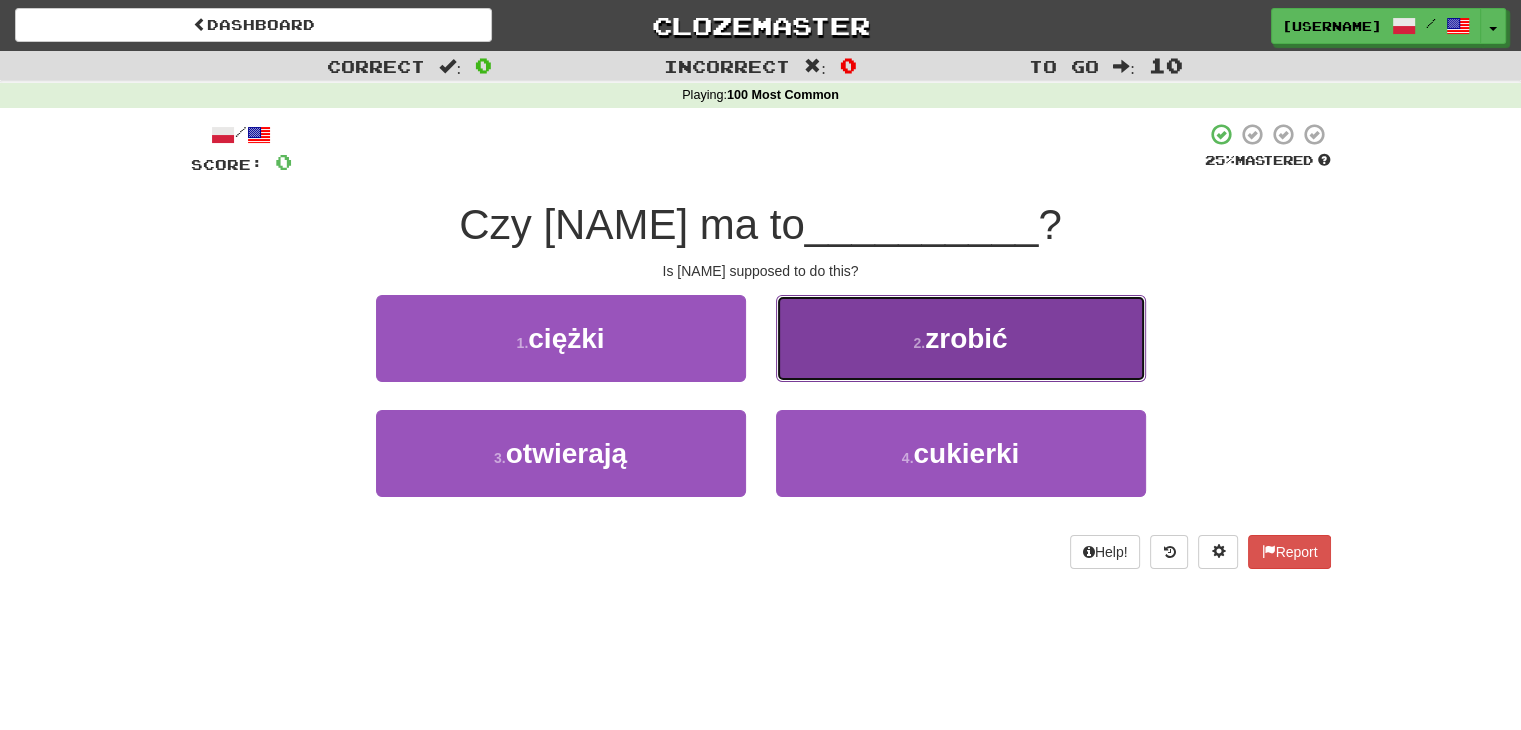 click on "zrobić" at bounding box center (966, 338) 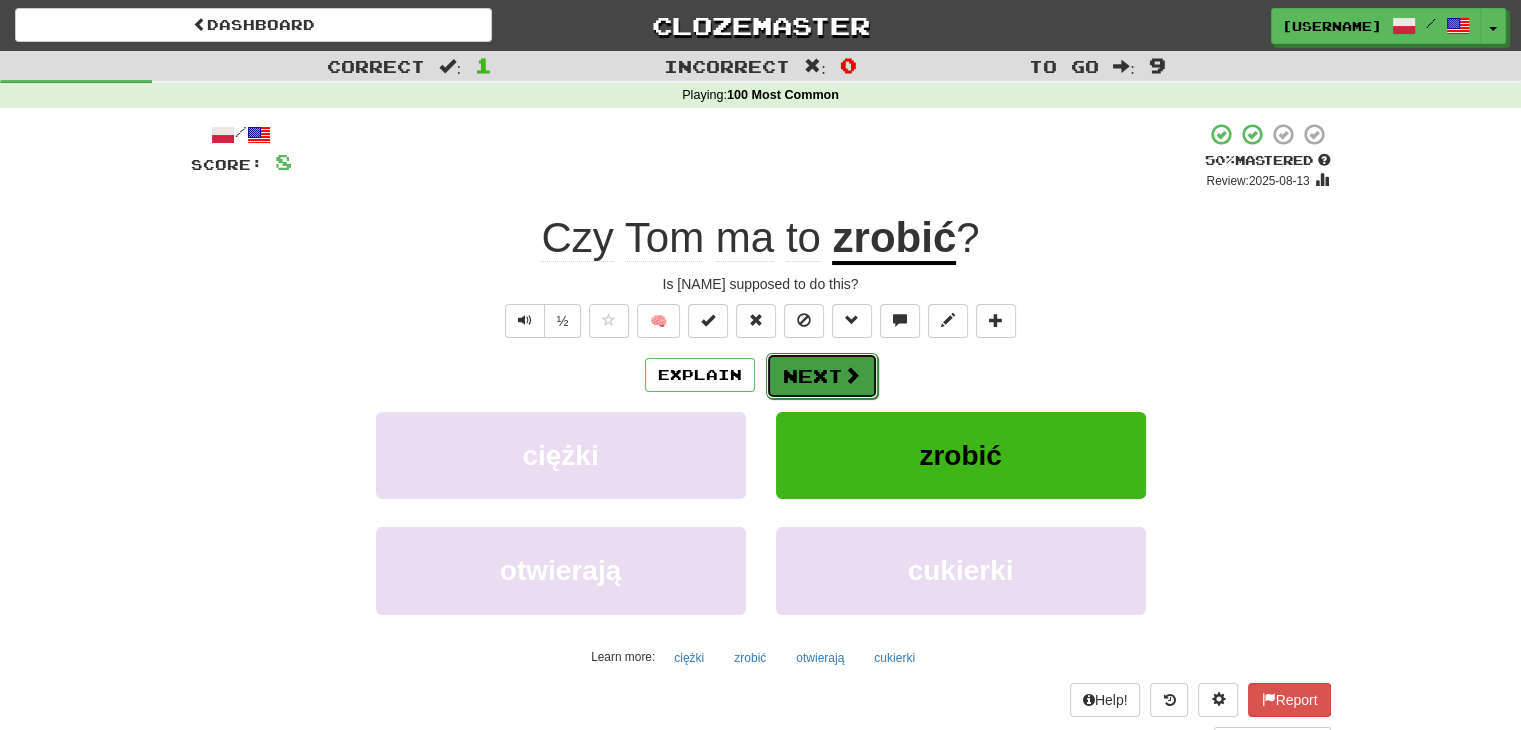 click on "Next" at bounding box center (822, 376) 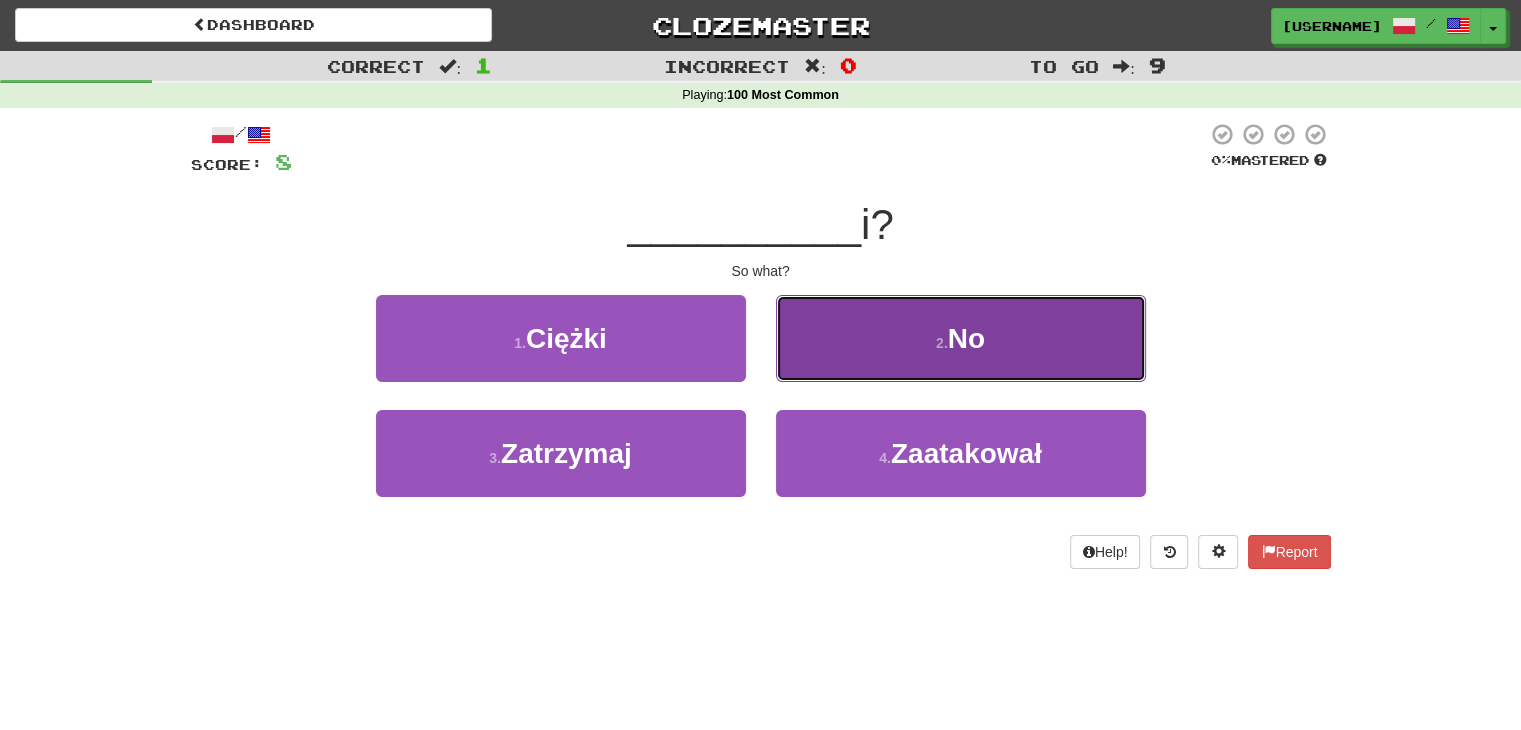 click on "2 .  No" at bounding box center [961, 338] 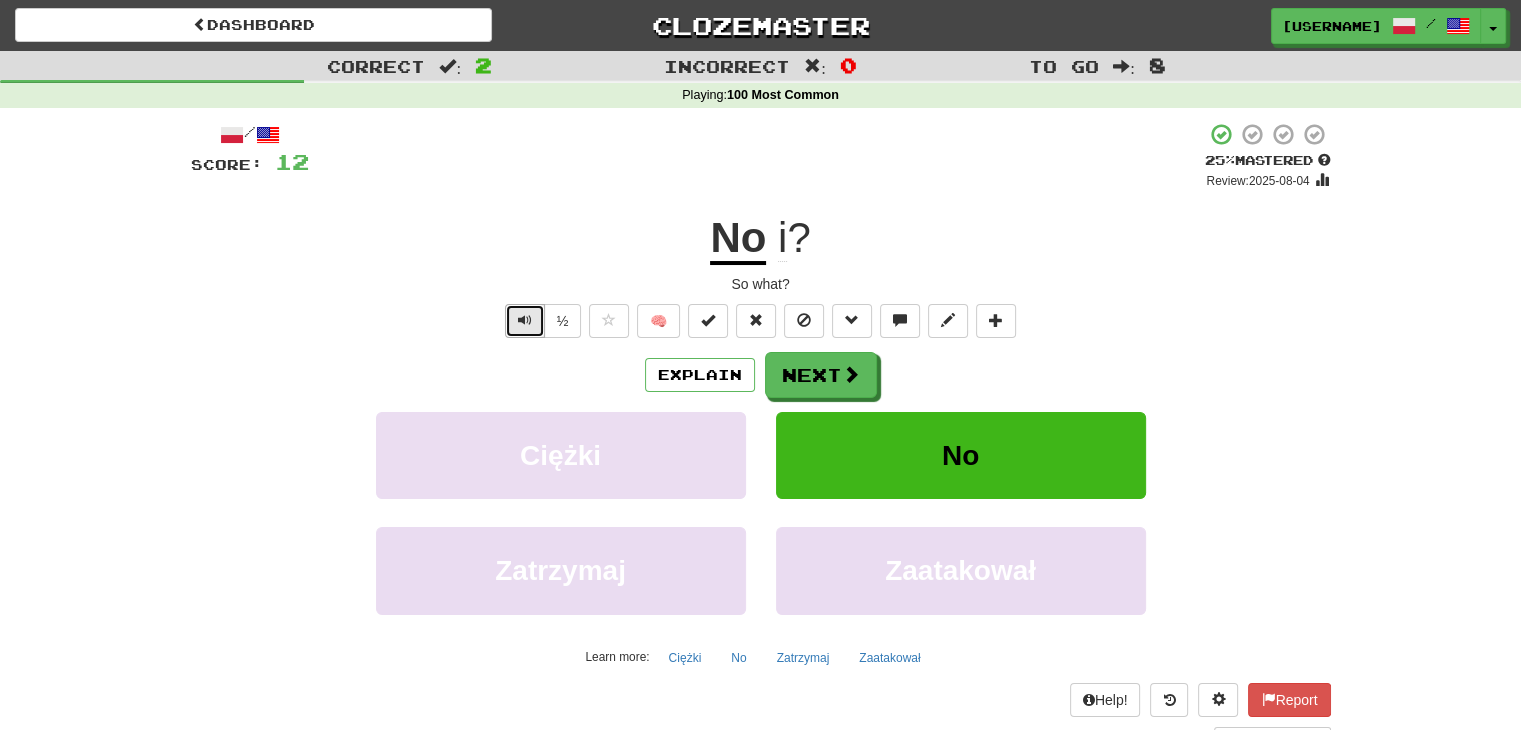 click at bounding box center [525, 321] 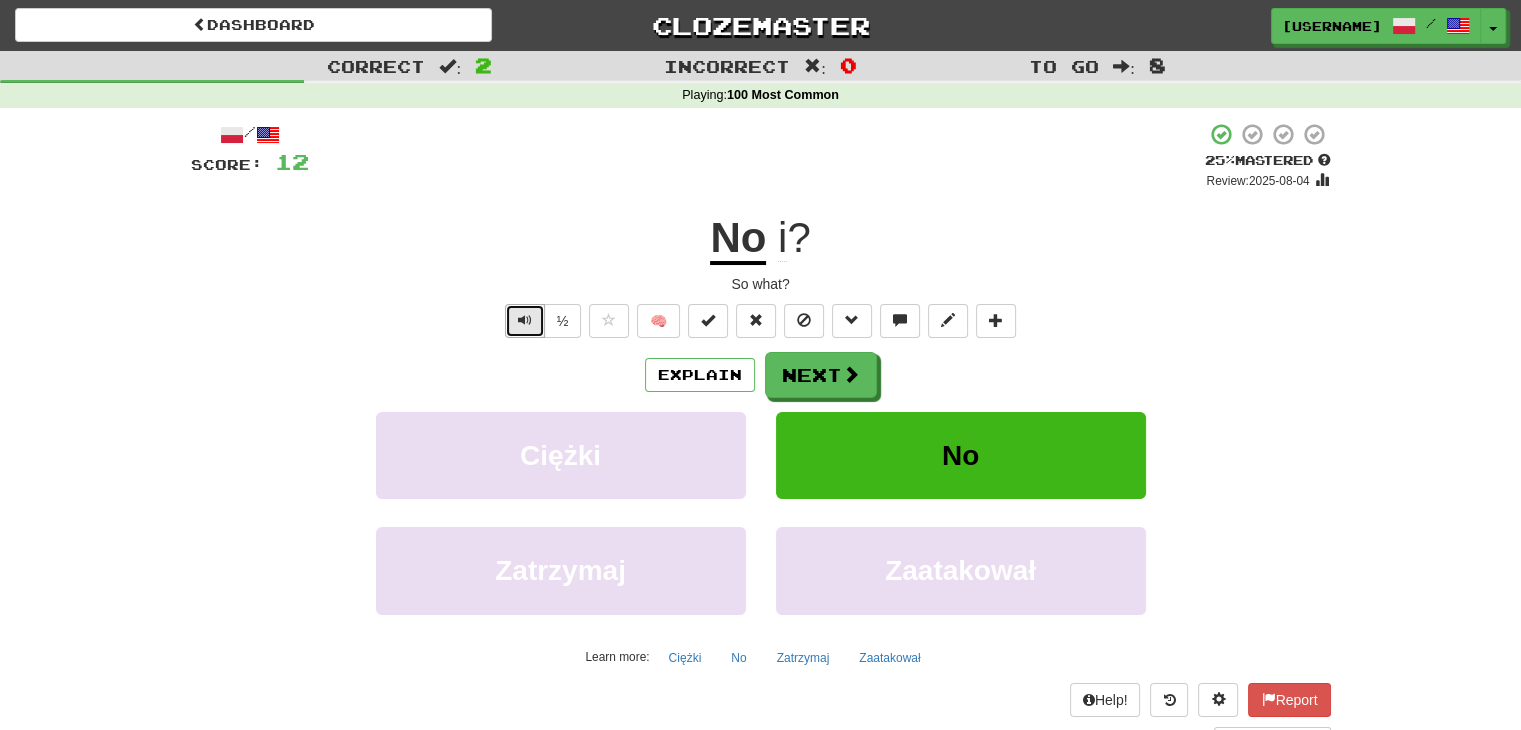 click at bounding box center (525, 321) 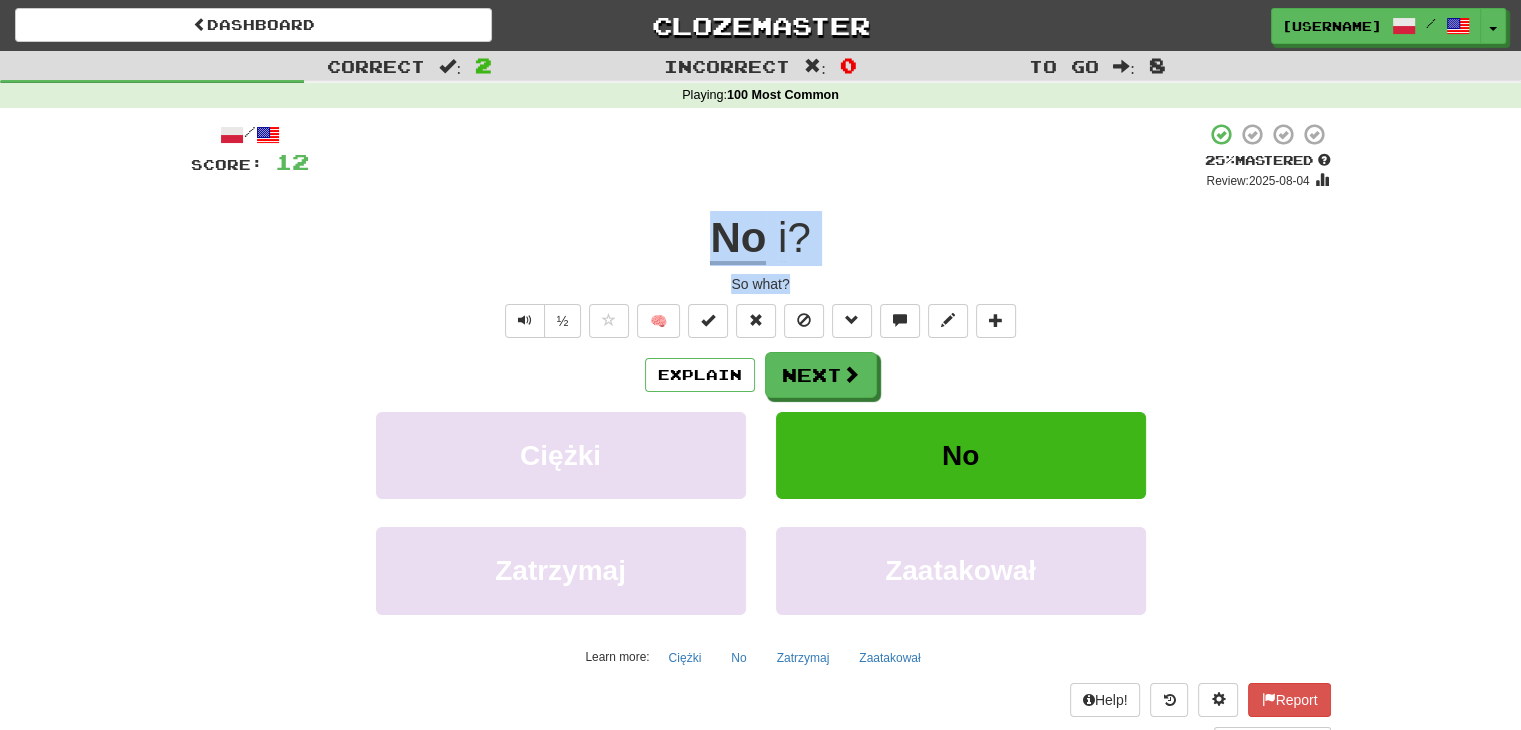 drag, startPoint x: 814, startPoint y: 288, endPoint x: 689, endPoint y: 242, distance: 133.19534 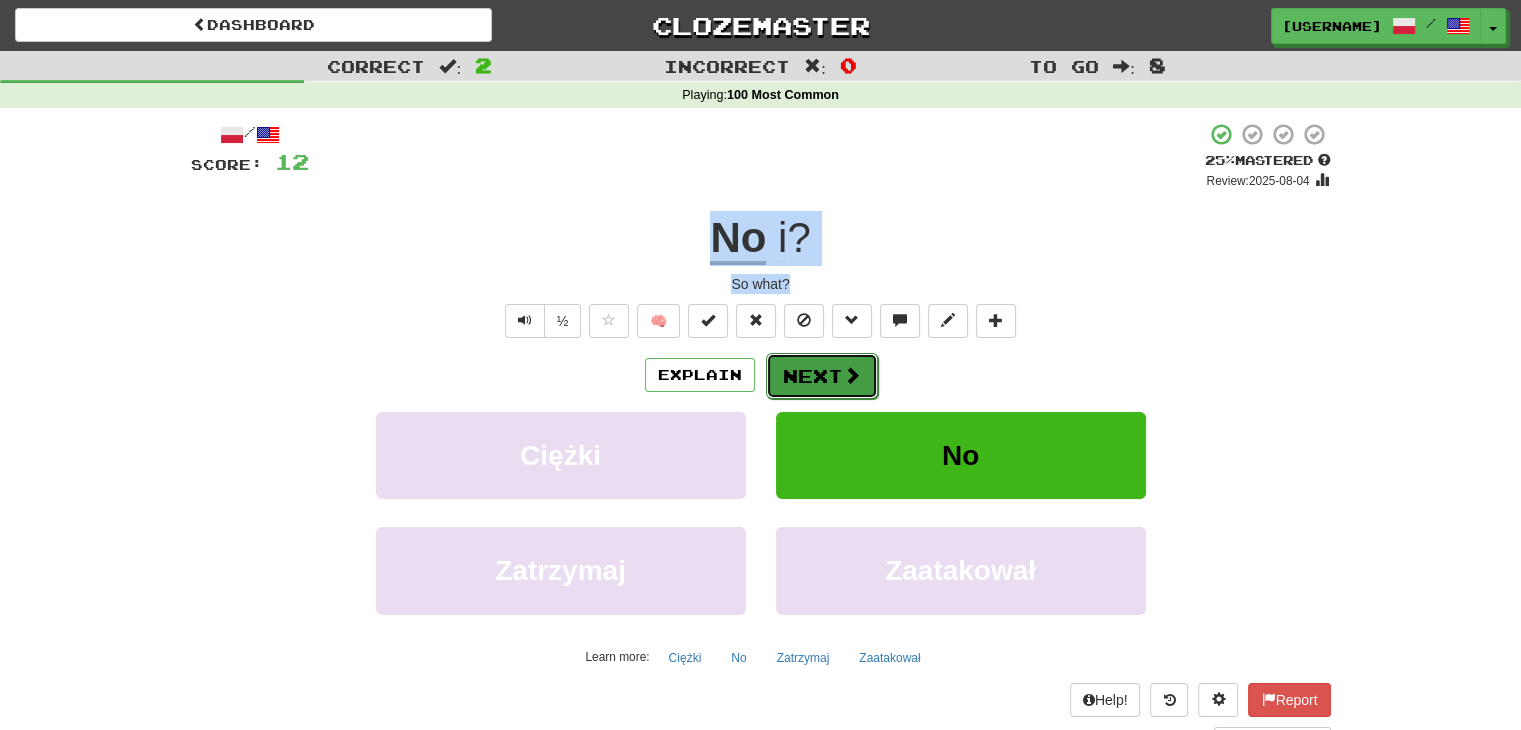 click on "Next" at bounding box center (822, 376) 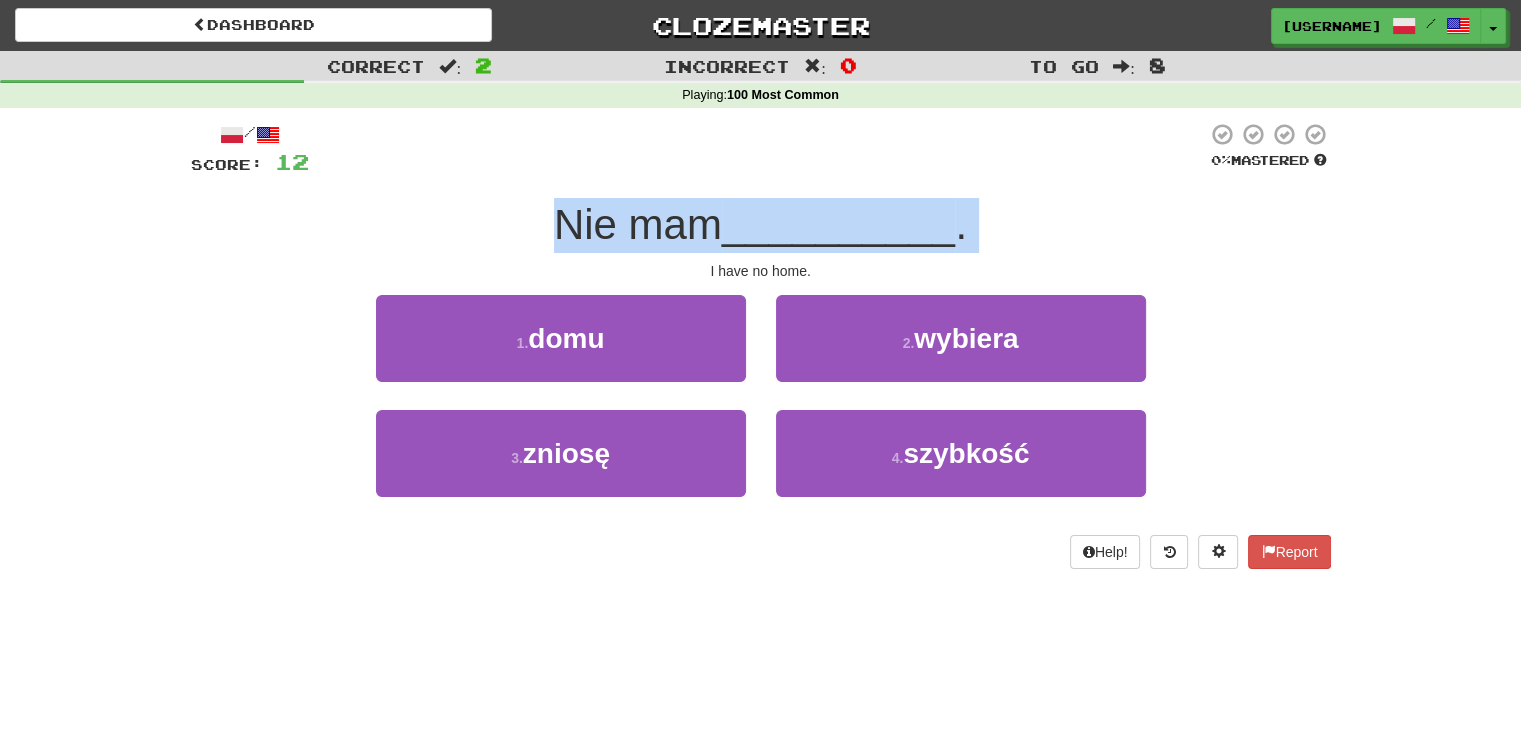 click on "Nie mam __________ ." at bounding box center (761, 225) 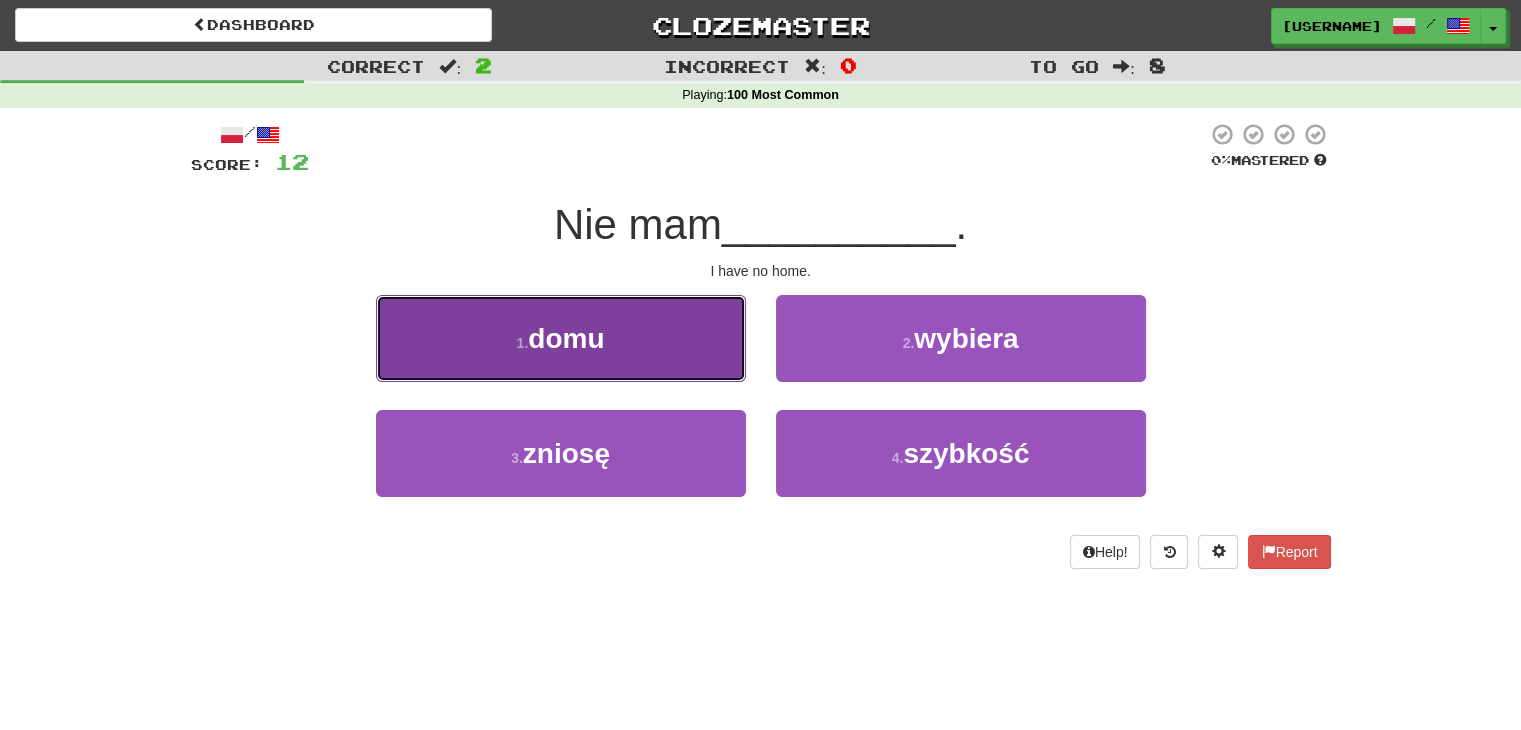 click on "1 . domu" at bounding box center [561, 338] 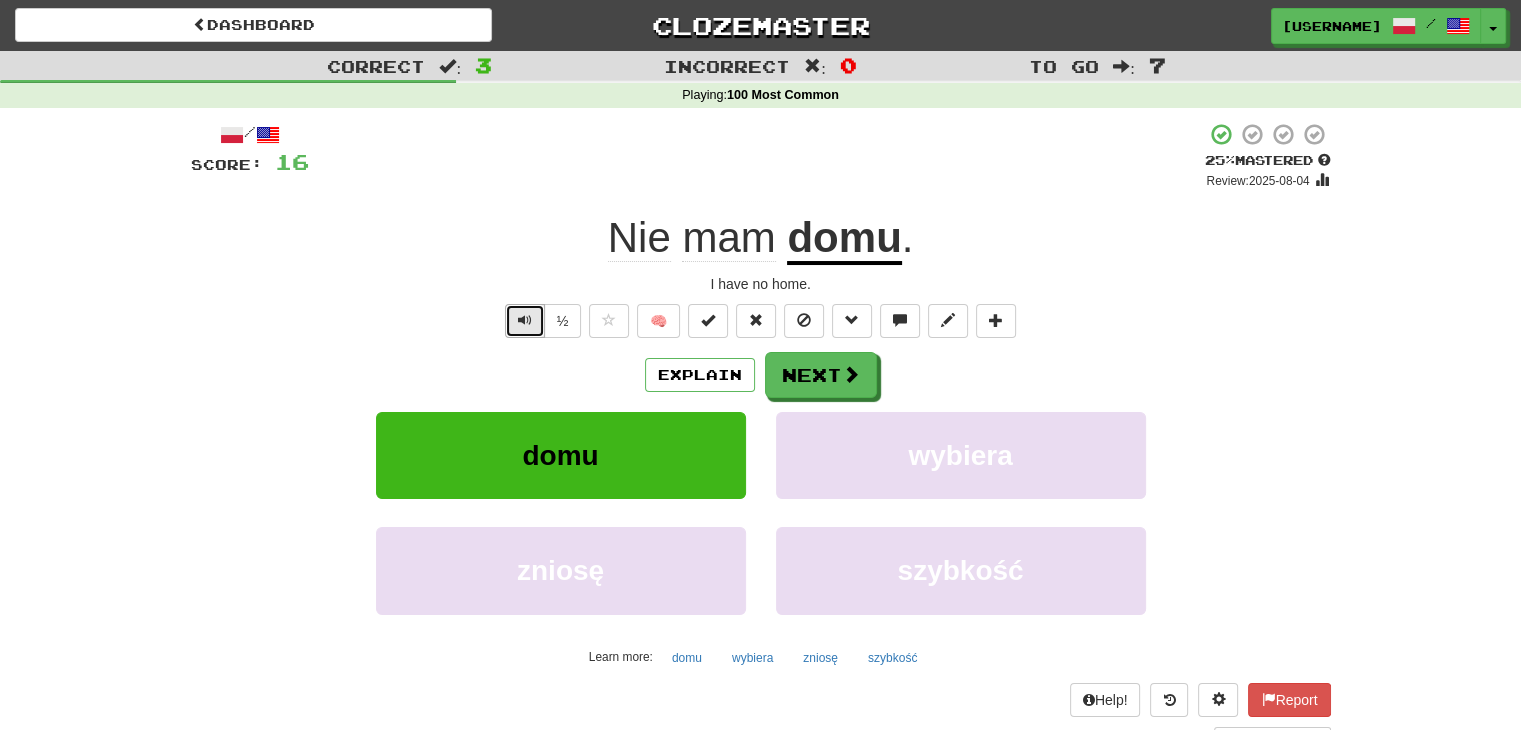 click at bounding box center (525, 320) 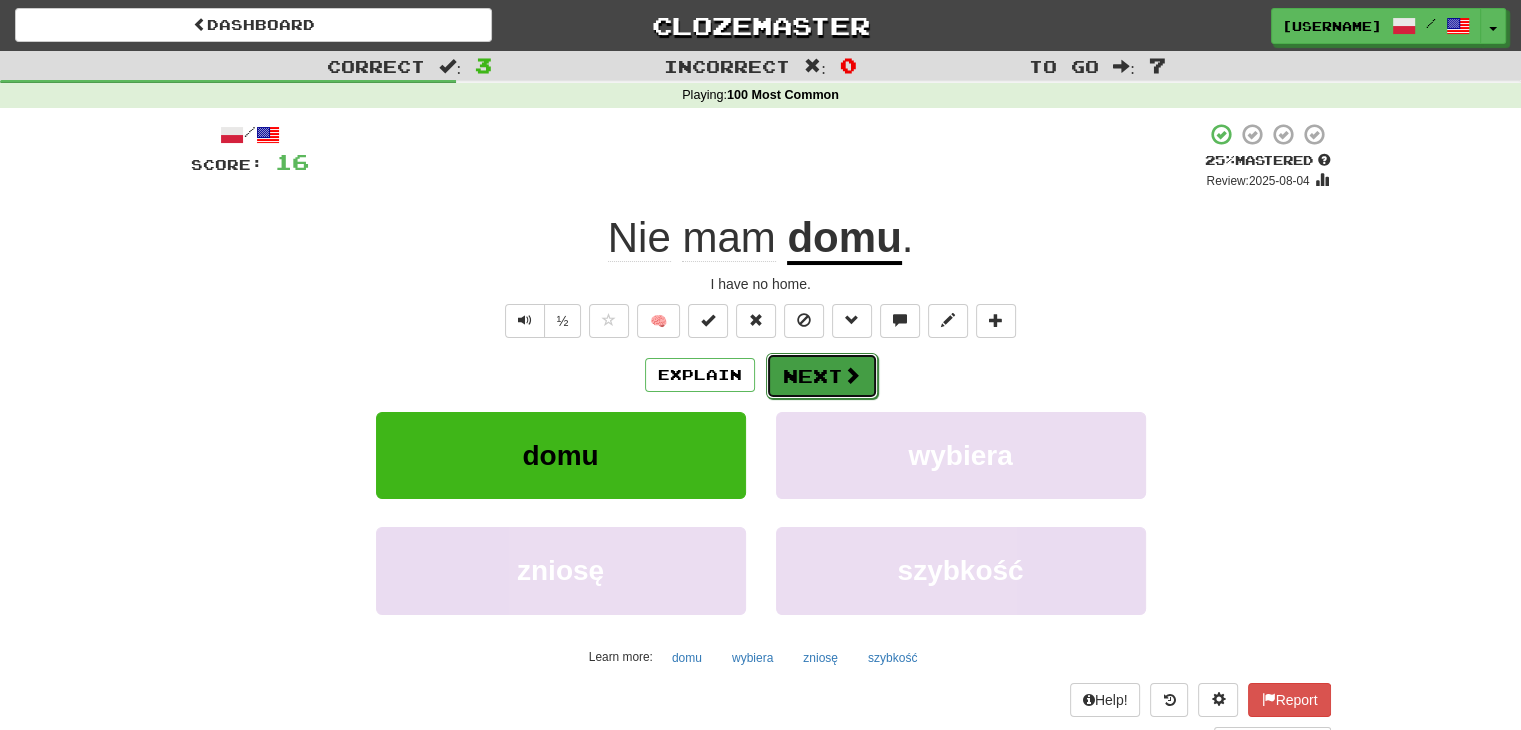 click at bounding box center [852, 375] 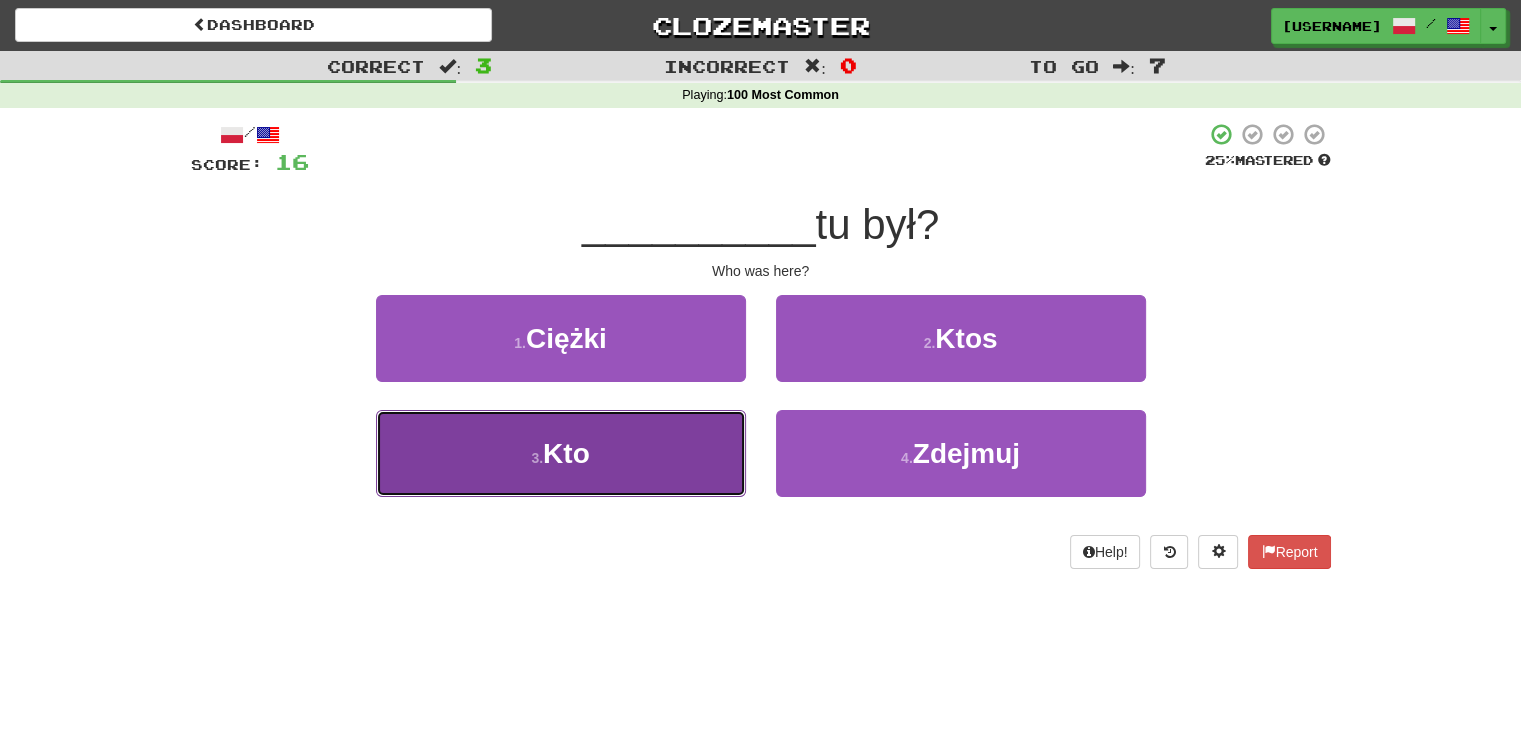 click on "3 .  Kto" at bounding box center [561, 453] 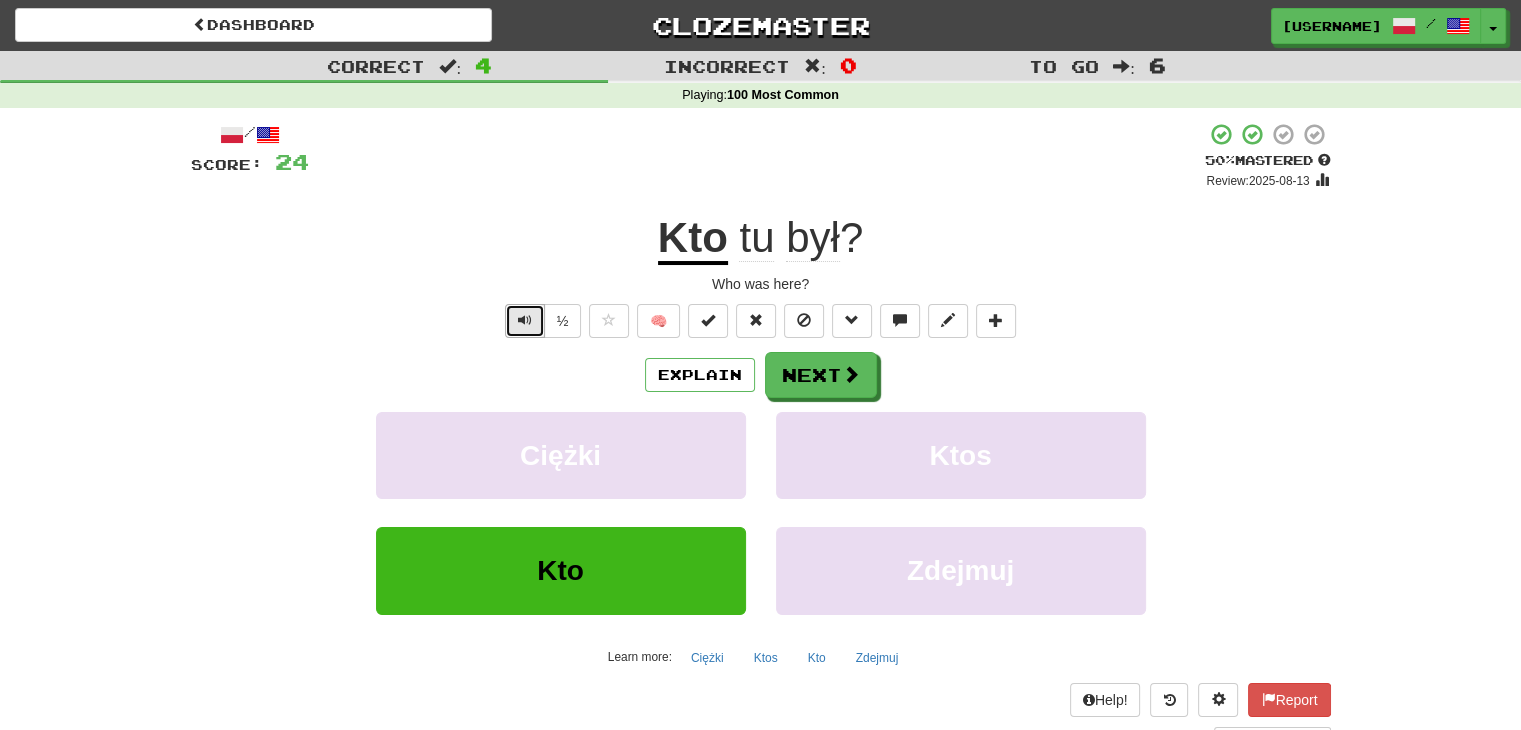 click at bounding box center [525, 320] 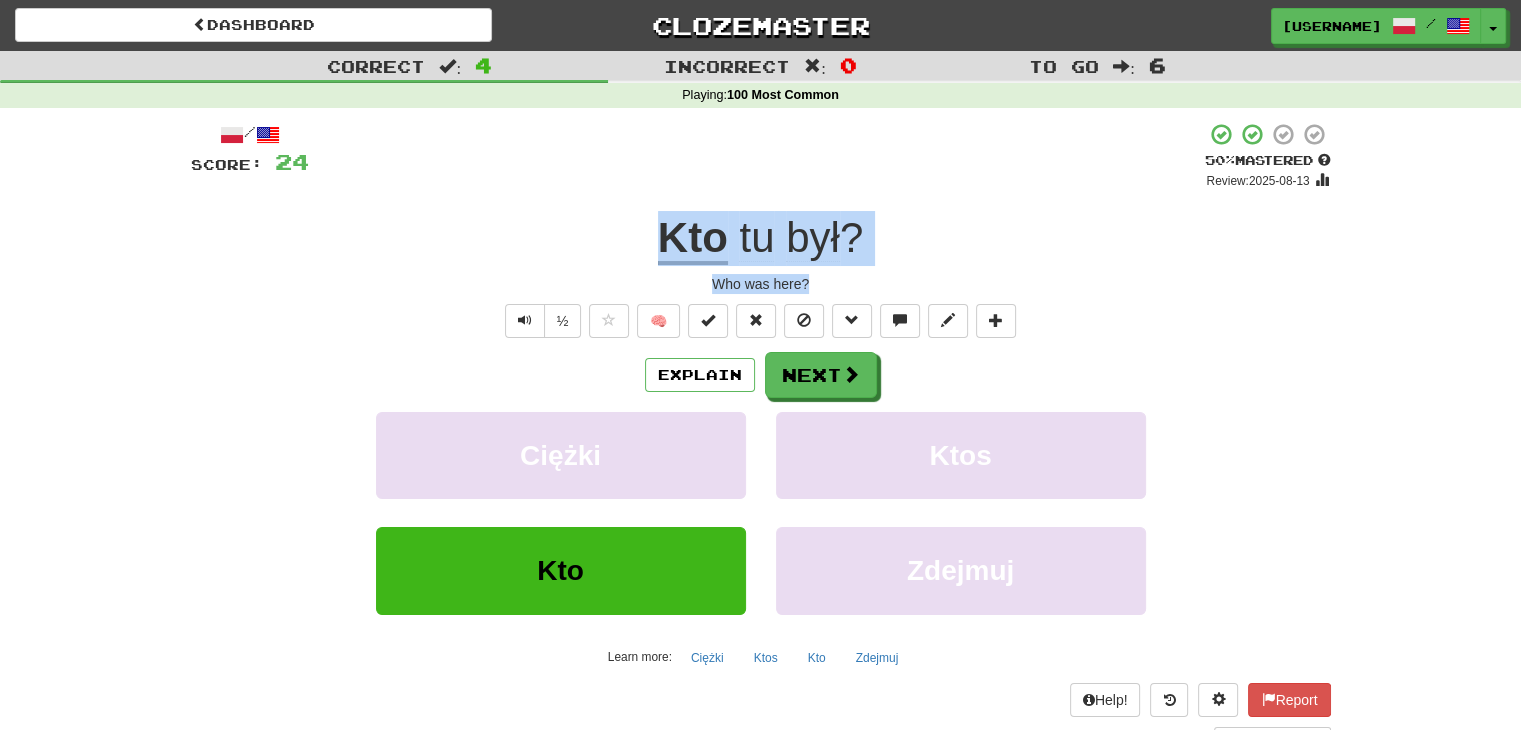 drag, startPoint x: 817, startPoint y: 285, endPoint x: 604, endPoint y: 245, distance: 216.72333 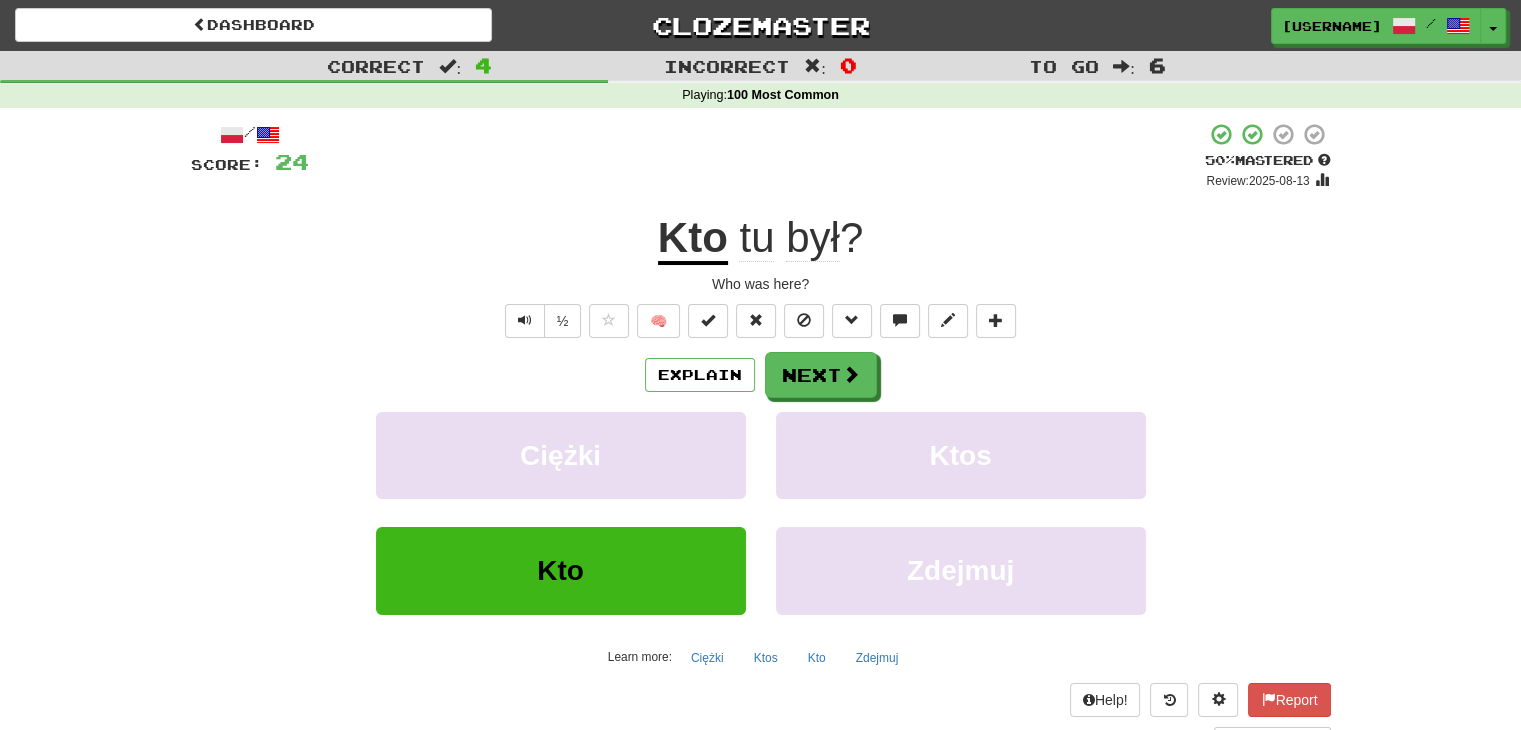 click on "/ Score: 24 + 8 50 % Mastered Review: 2025-08-13 Kto tu był ? Who was here? ½ 🧠 Explain Next Ciężki Ktos Kto Zdejmuj Learn more: Ciężki Ktos Kto Zdejmuj Help! Report Sentence Source" at bounding box center [761, 435] 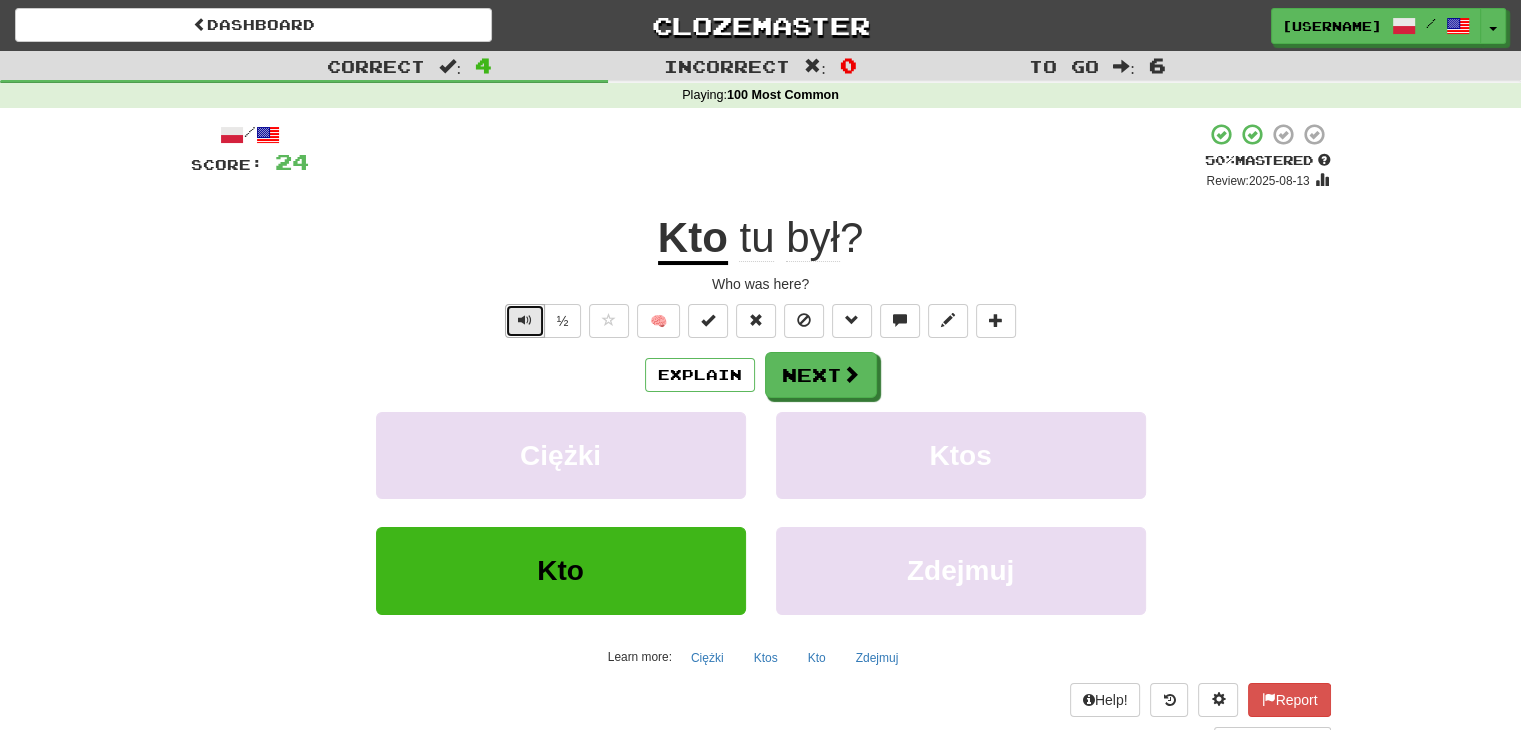 click at bounding box center [525, 320] 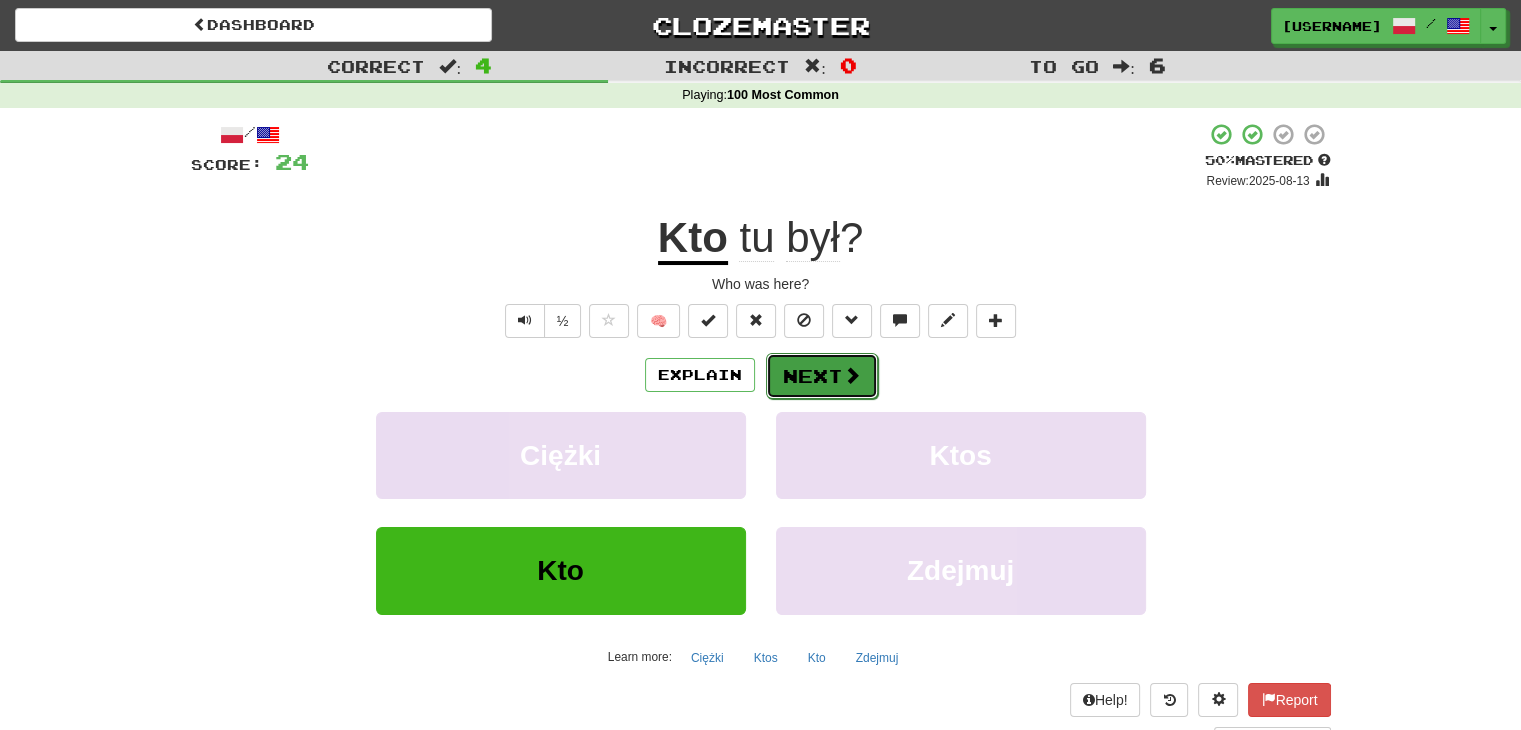 click on "Next" at bounding box center [822, 376] 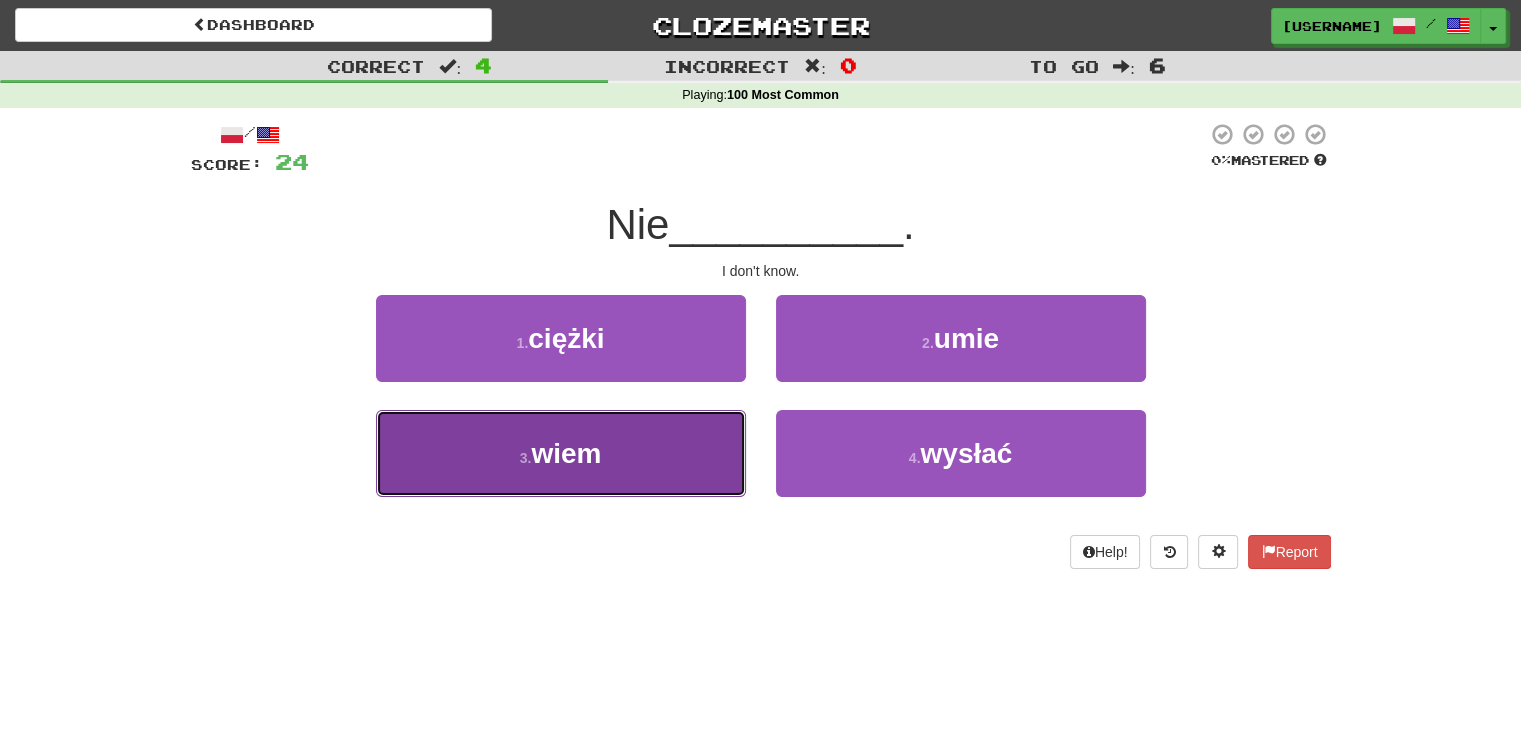 click on "3 .  wiem" at bounding box center (561, 453) 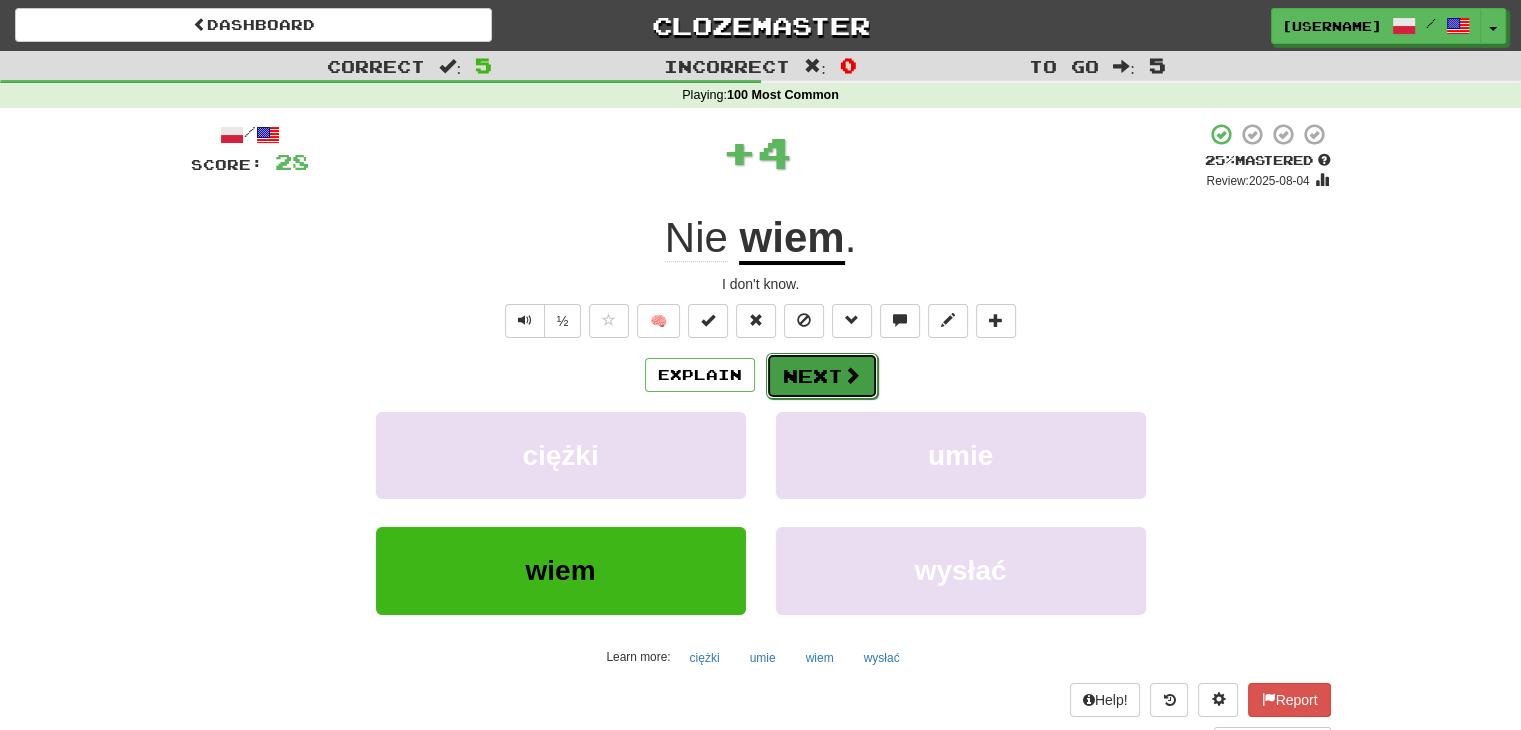click on "Next" at bounding box center [822, 376] 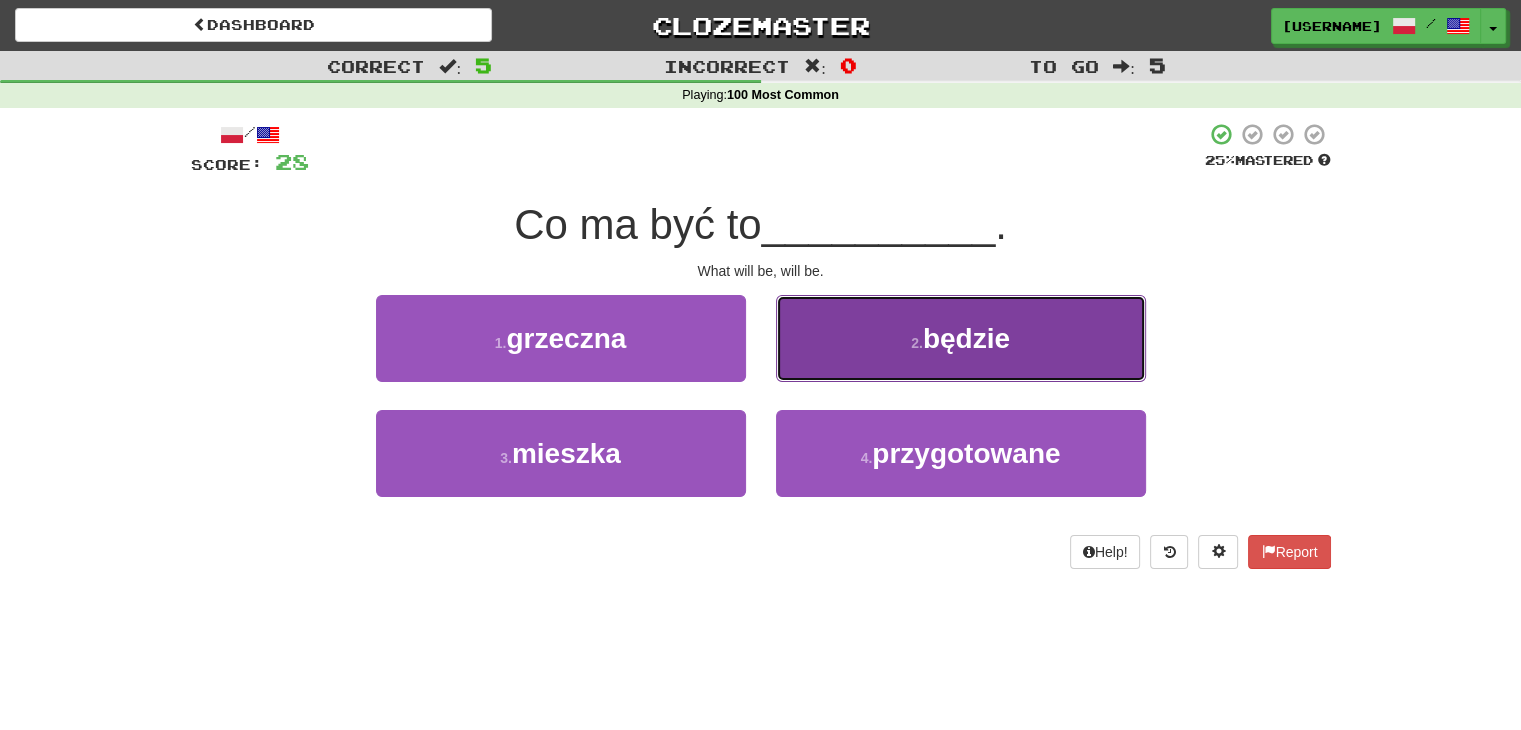 click on "2 .  będzie" at bounding box center [961, 338] 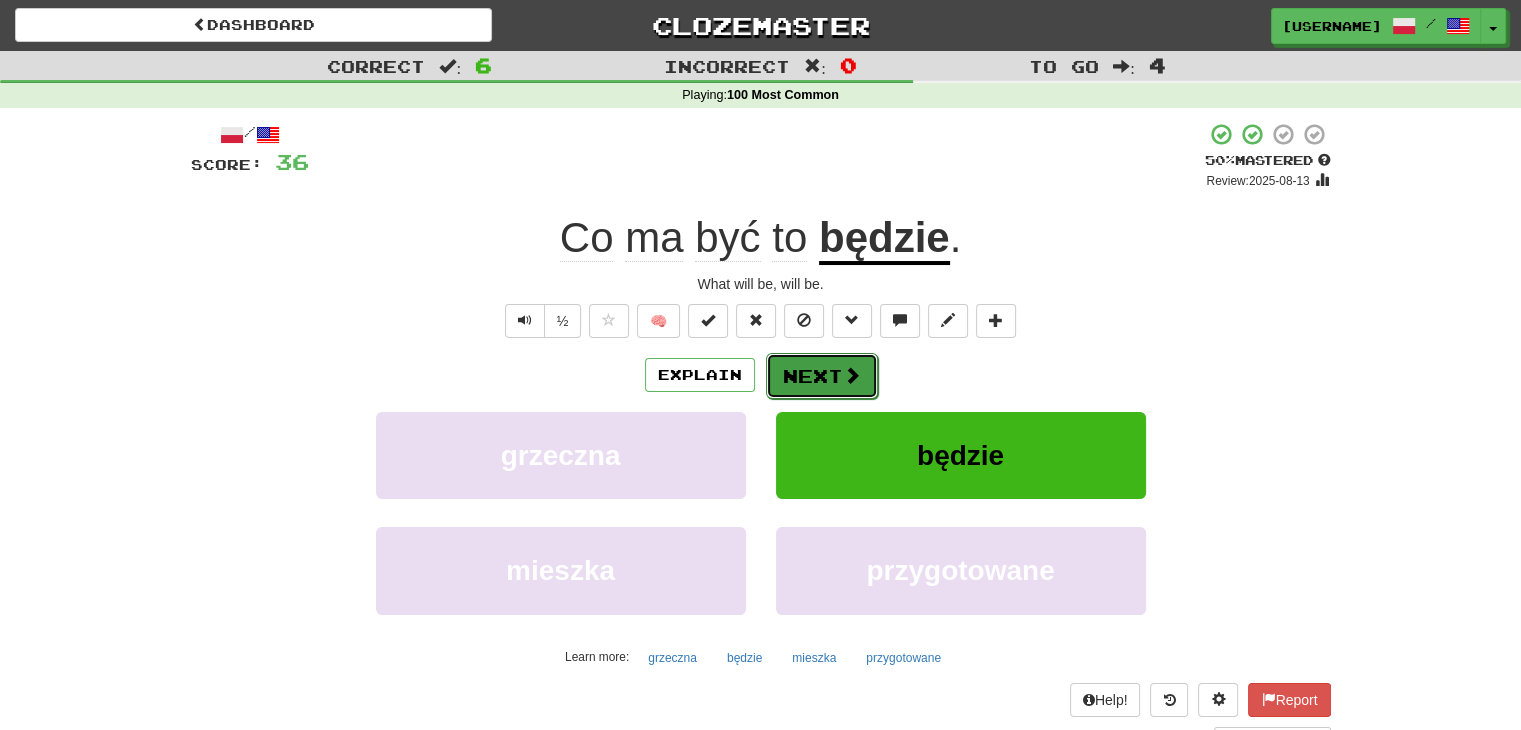 click on "Next" at bounding box center [822, 376] 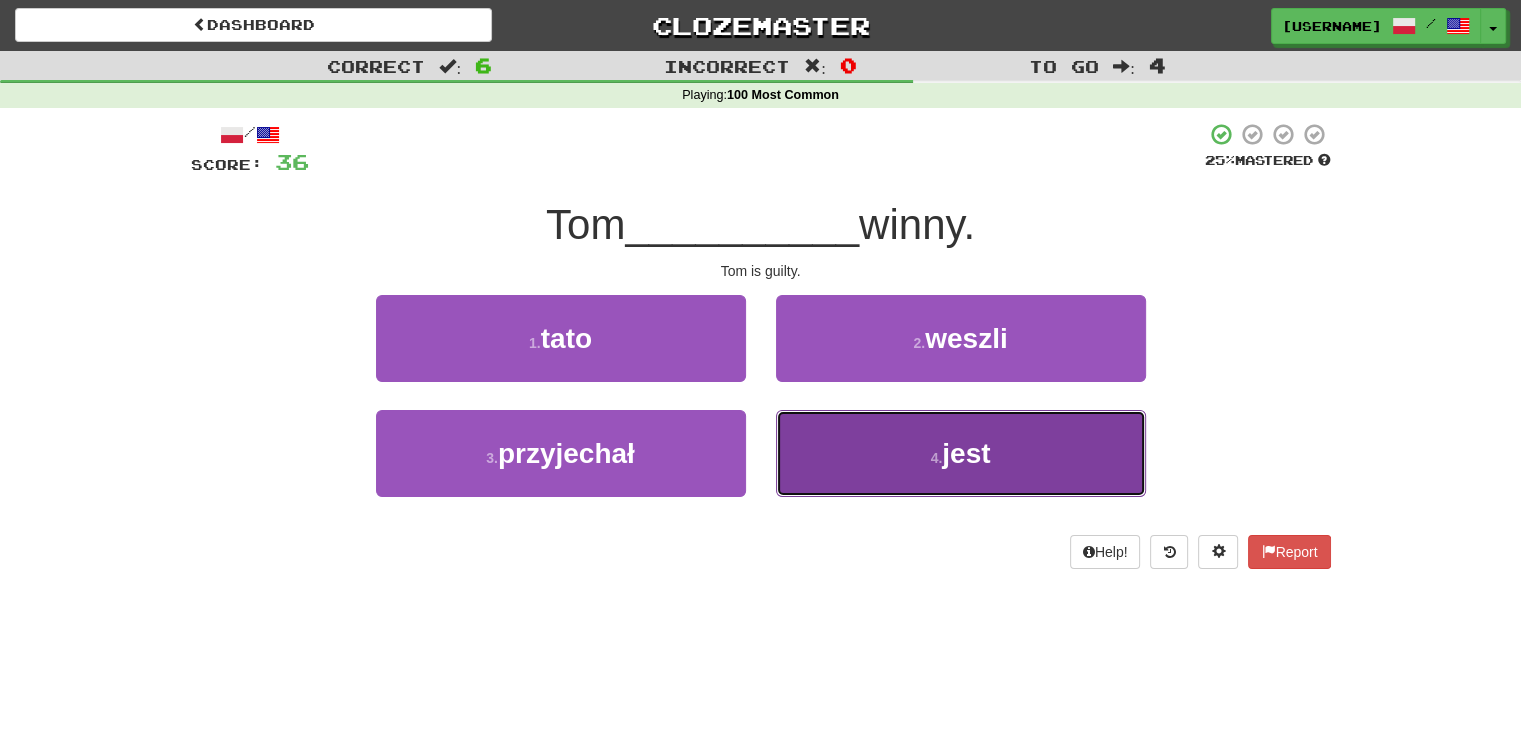 click on "jest" at bounding box center [966, 453] 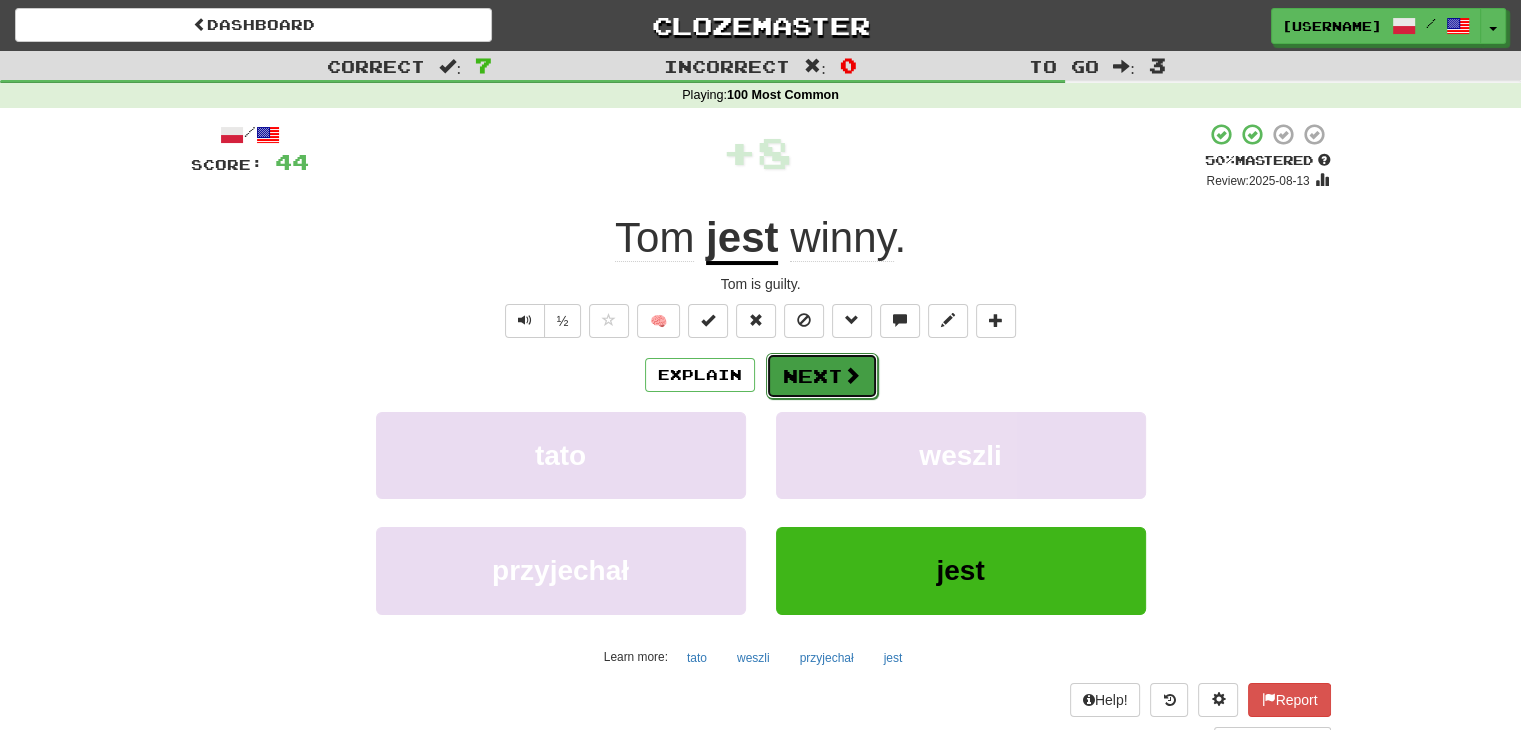 click at bounding box center [852, 375] 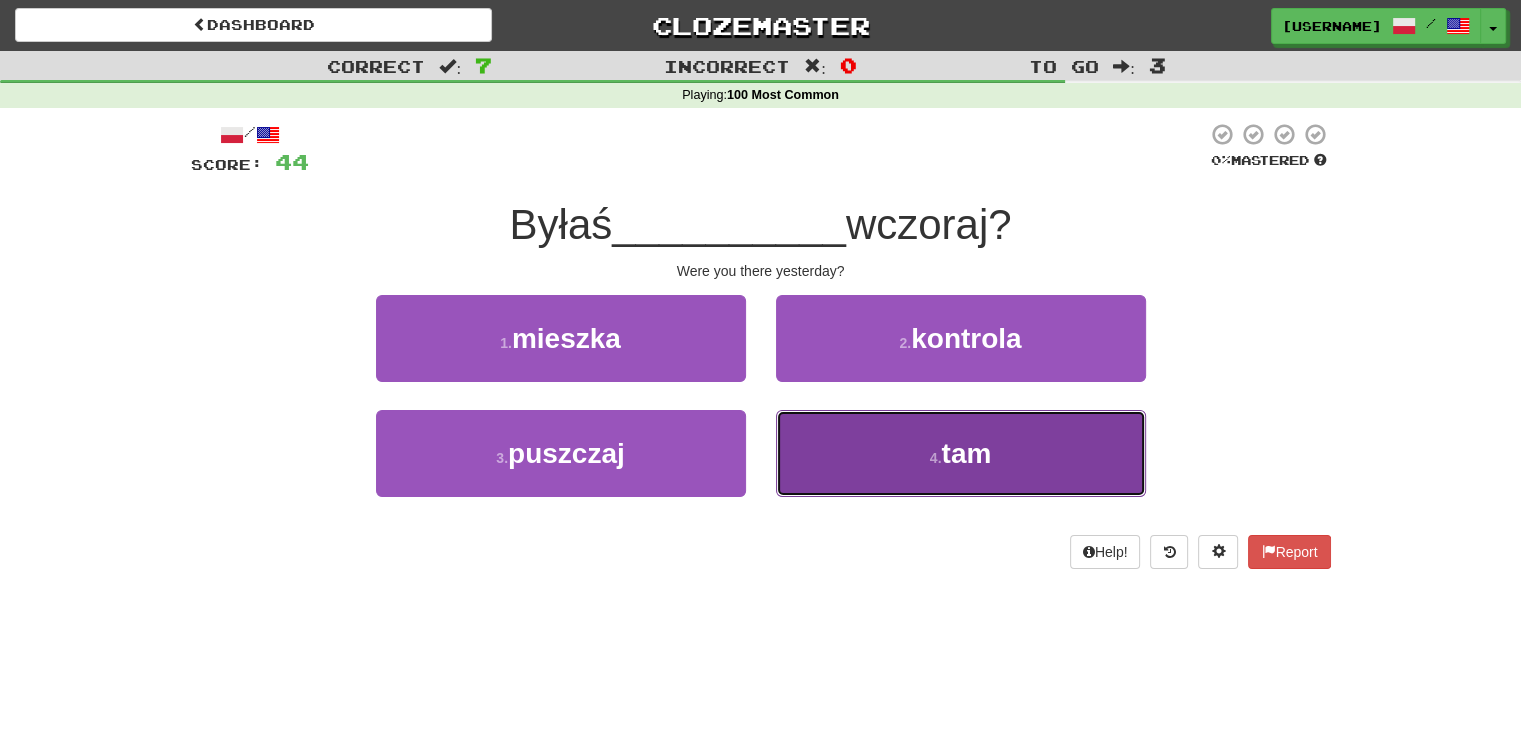 click on "4 .  tam" at bounding box center (961, 453) 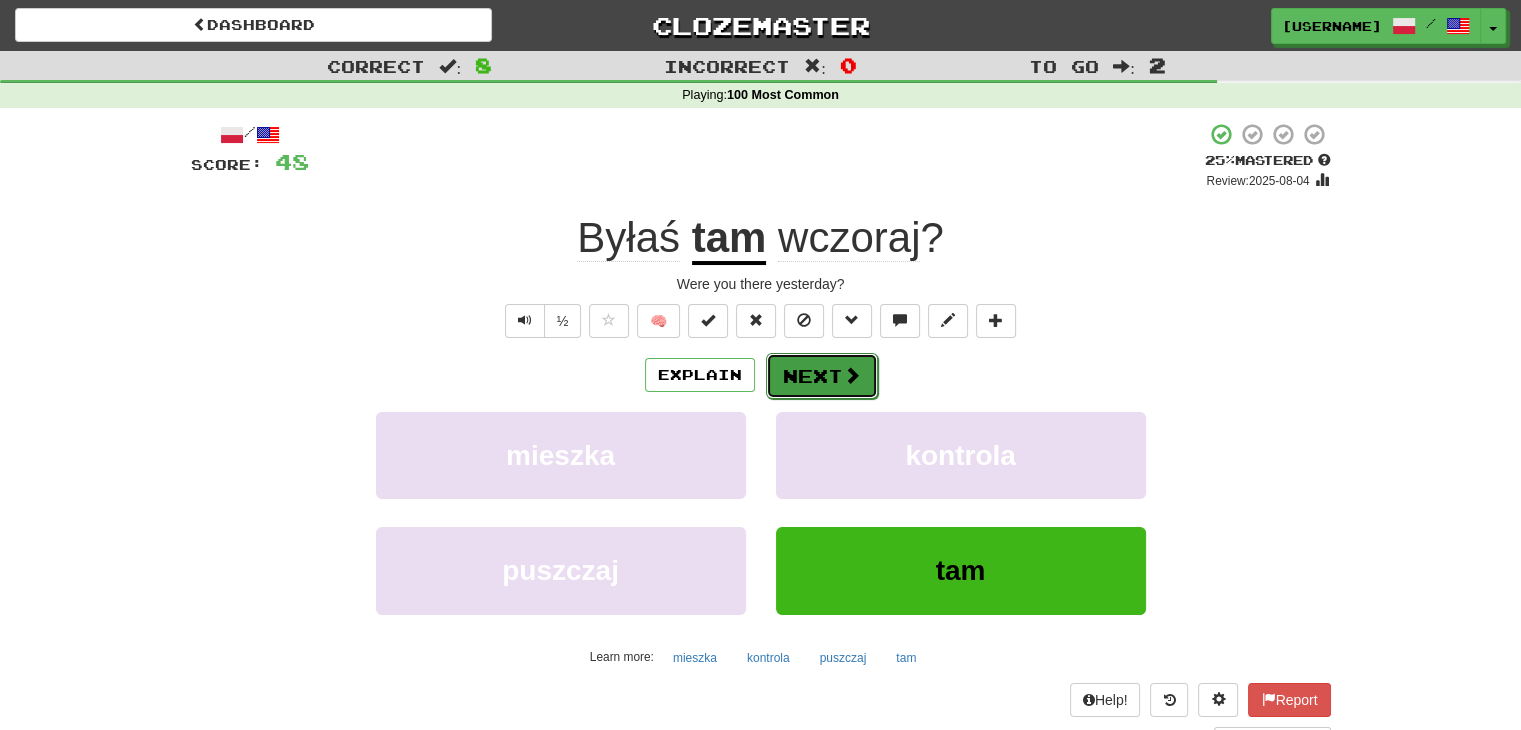 click at bounding box center (852, 375) 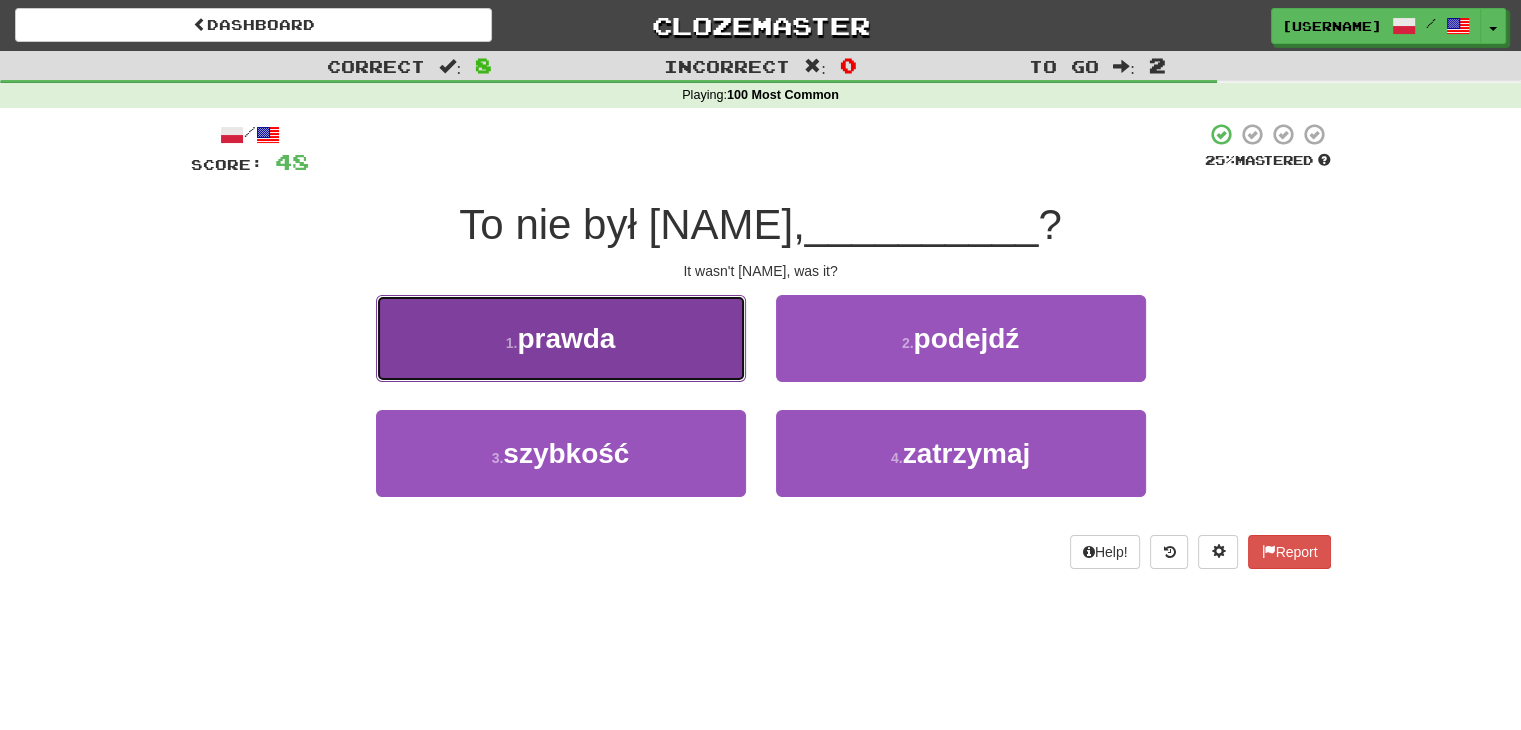 click on "prawda" at bounding box center (566, 338) 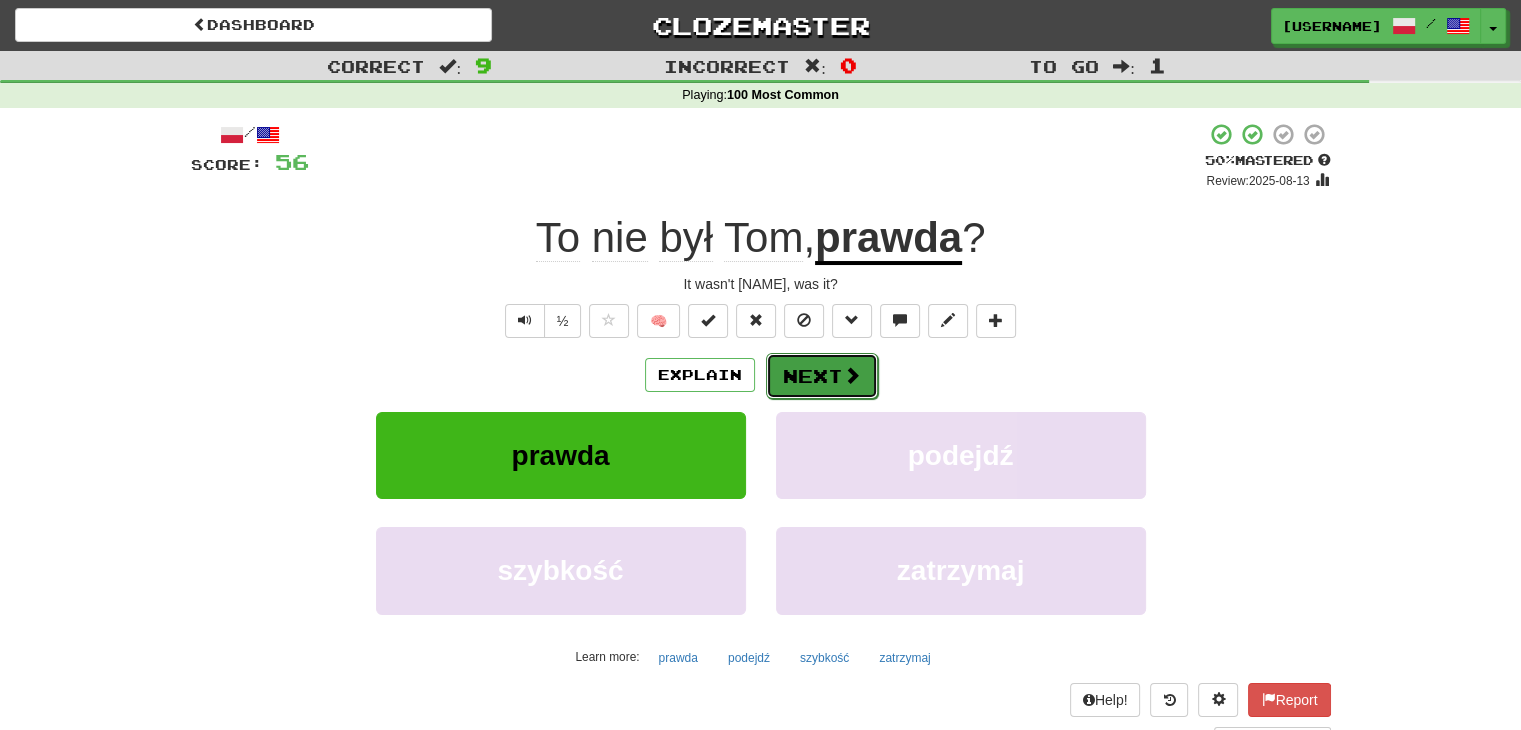 click on "Next" at bounding box center [822, 376] 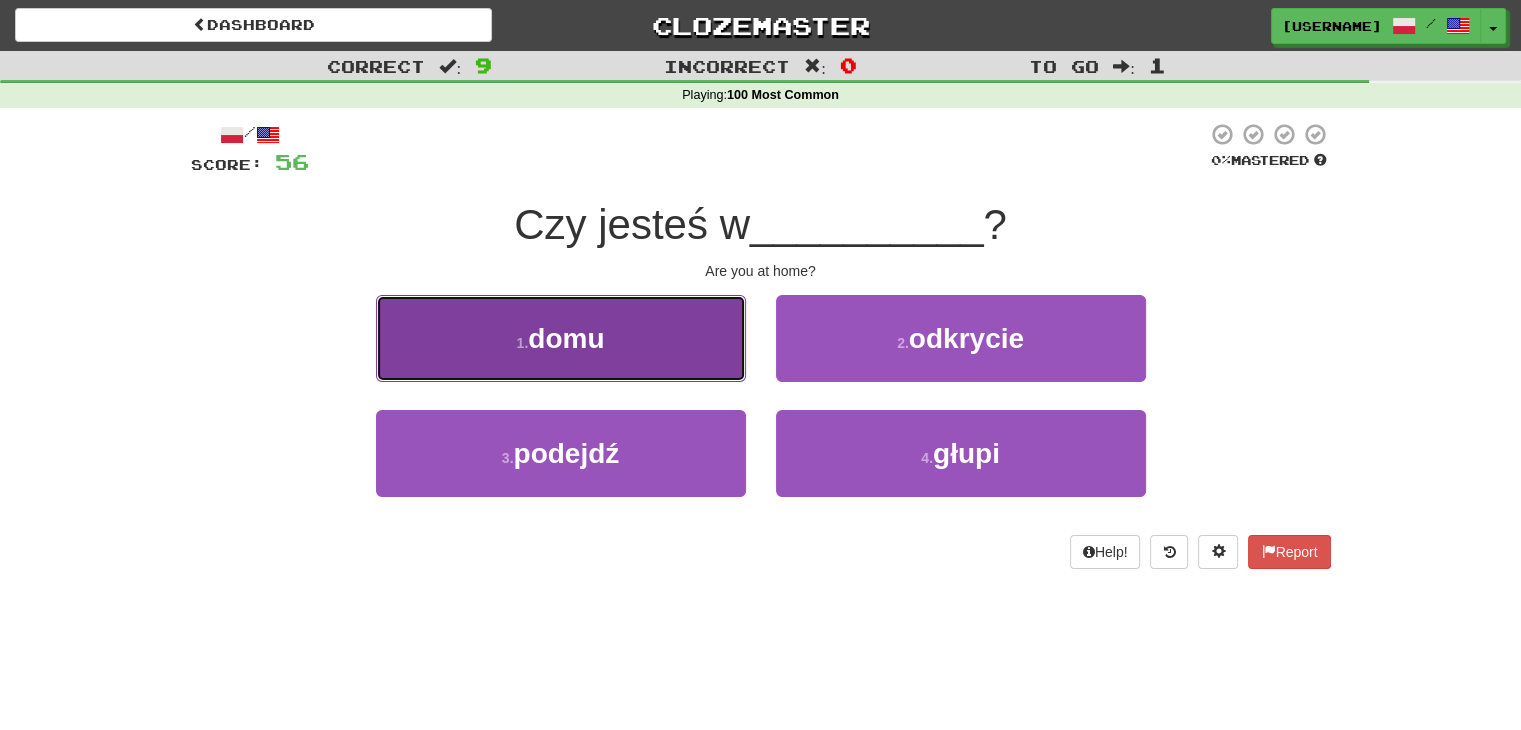 click on "1 . domu" at bounding box center (561, 338) 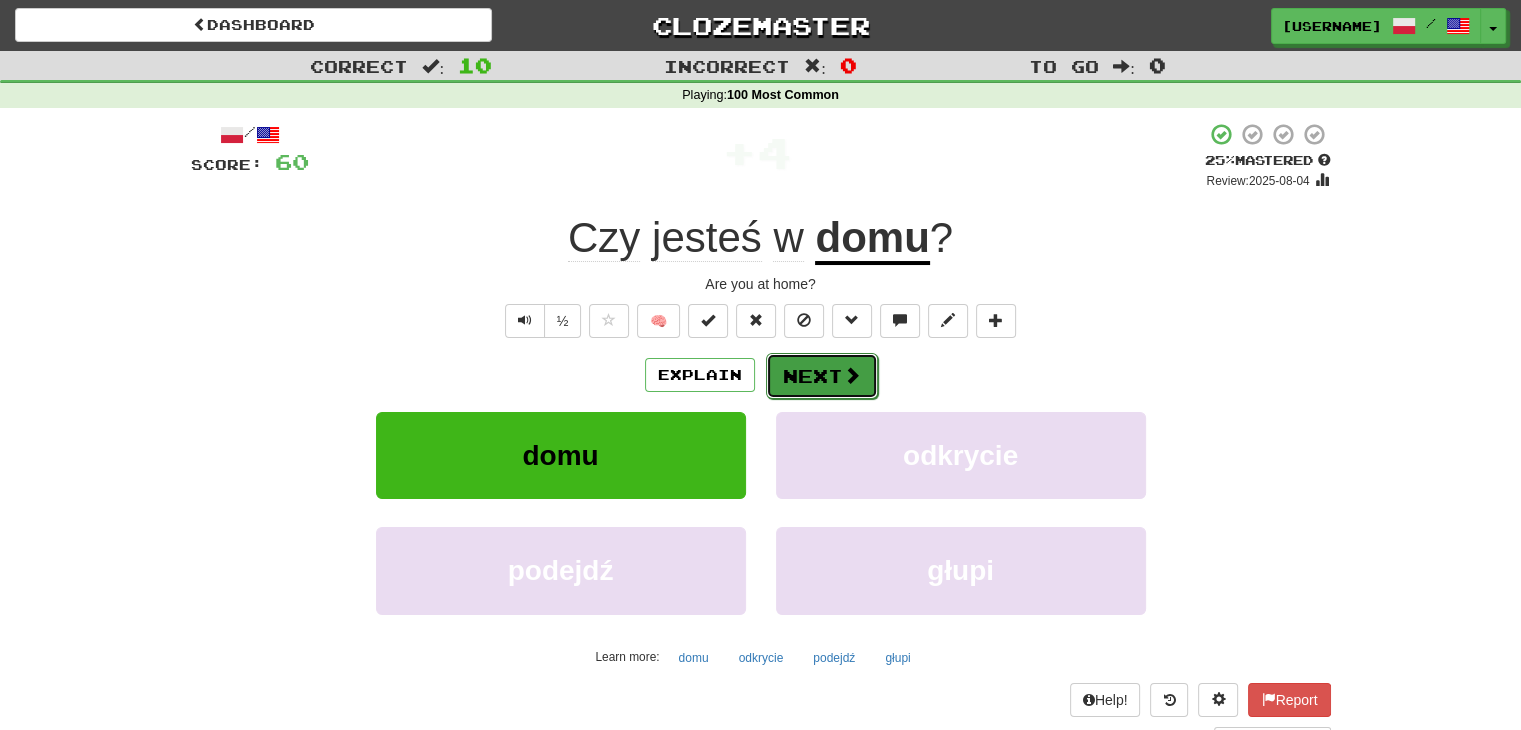 click on "Next" at bounding box center (822, 376) 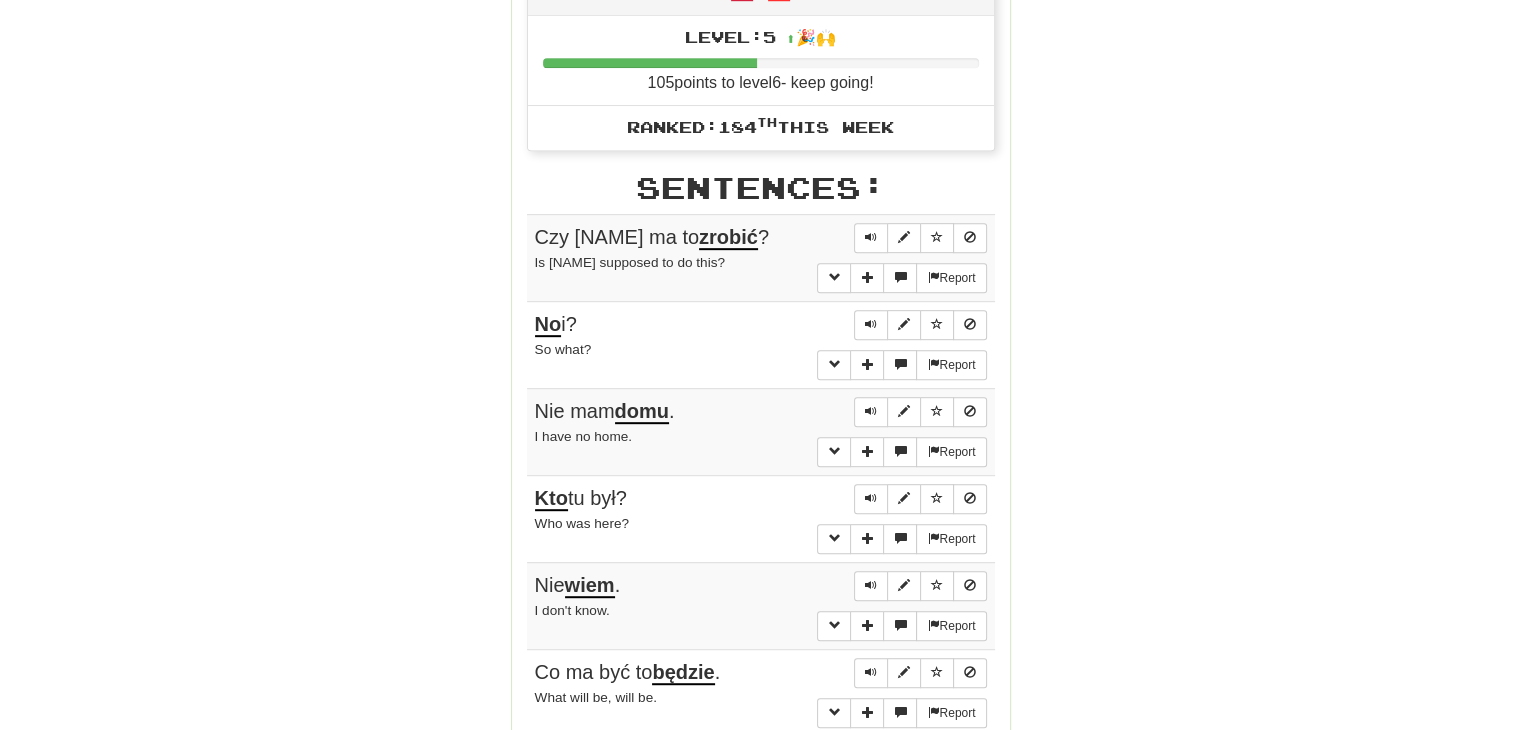 scroll, scrollTop: 996, scrollLeft: 0, axis: vertical 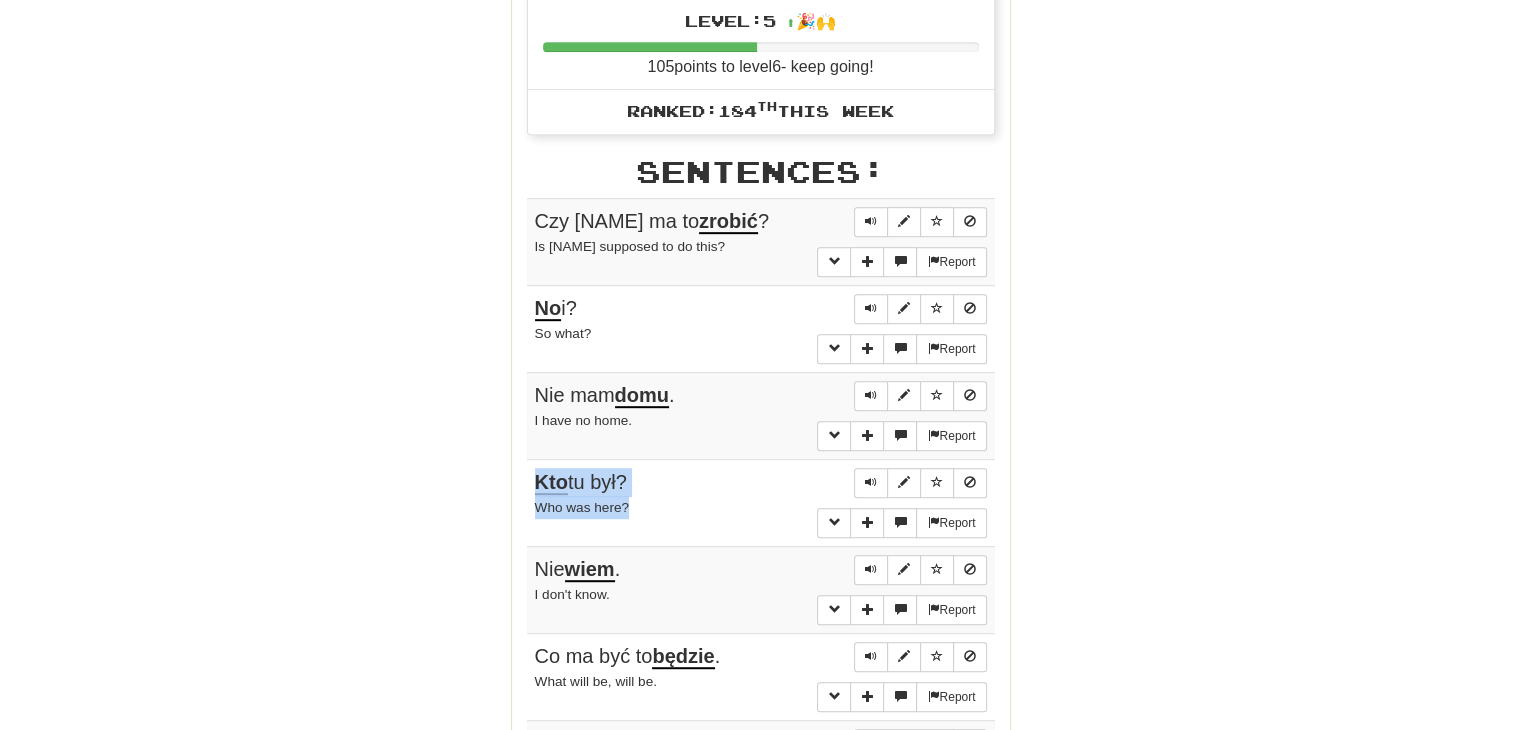 drag, startPoint x: 644, startPoint y: 497, endPoint x: 539, endPoint y: 479, distance: 106.531685 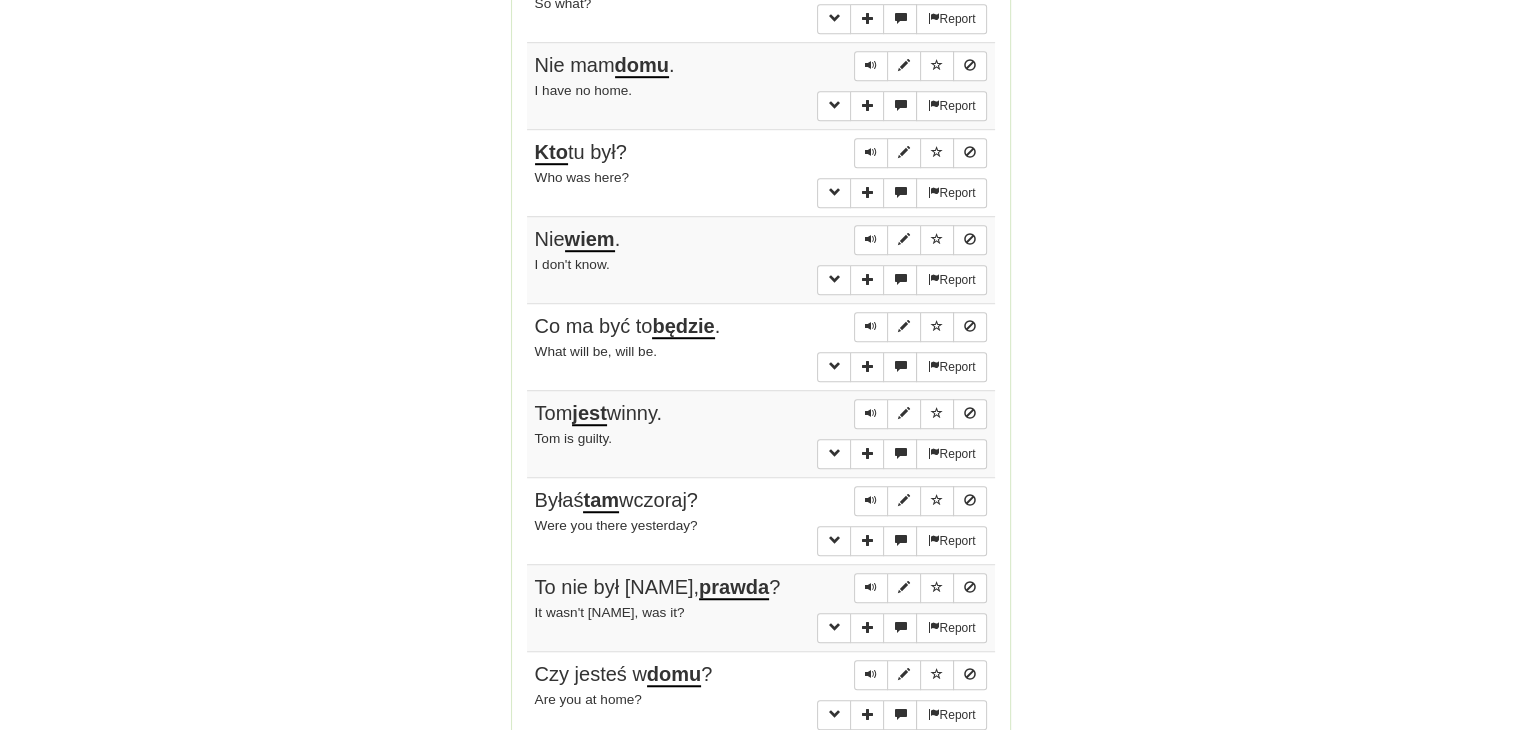 scroll, scrollTop: 1419, scrollLeft: 0, axis: vertical 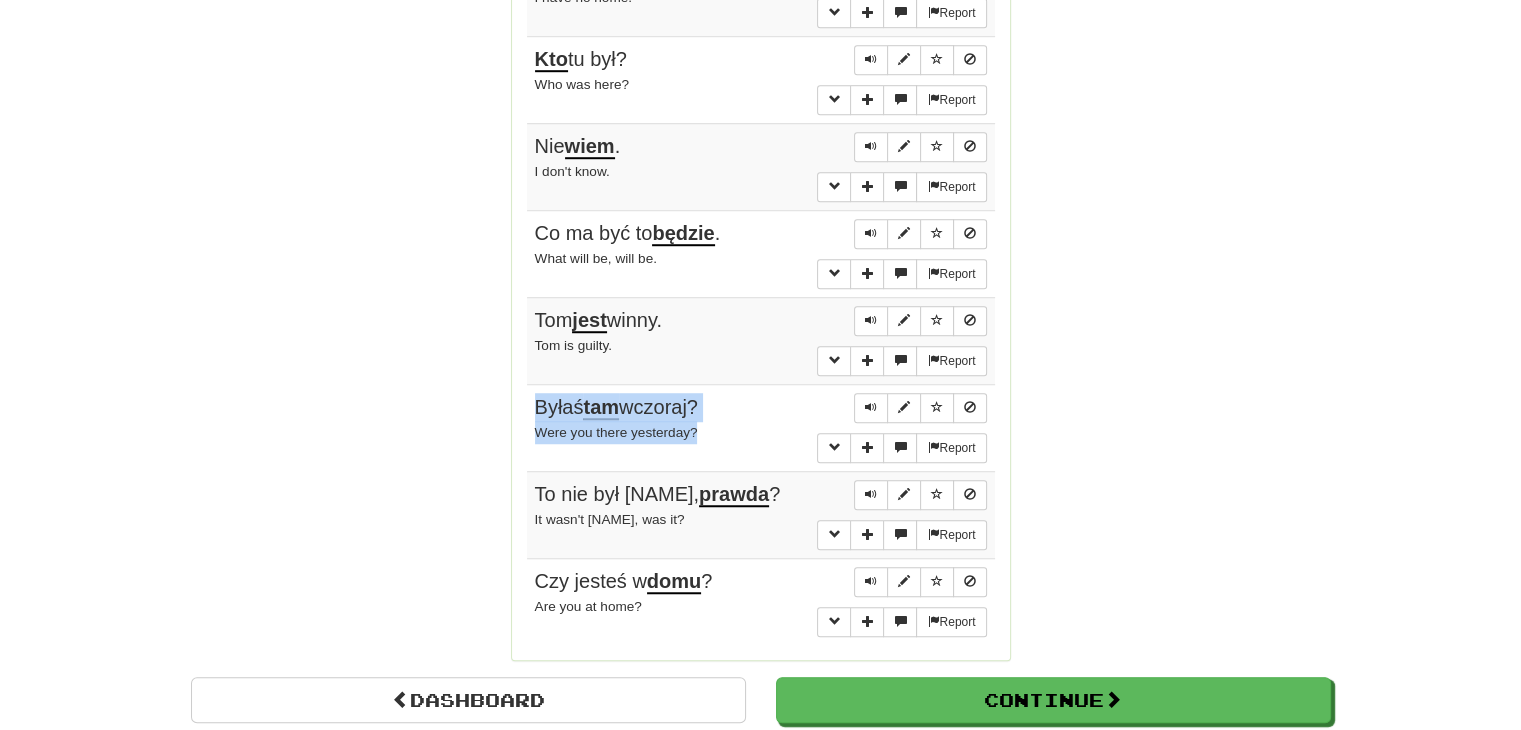 drag, startPoint x: 700, startPoint y: 424, endPoint x: 530, endPoint y: 384, distance: 174.64249 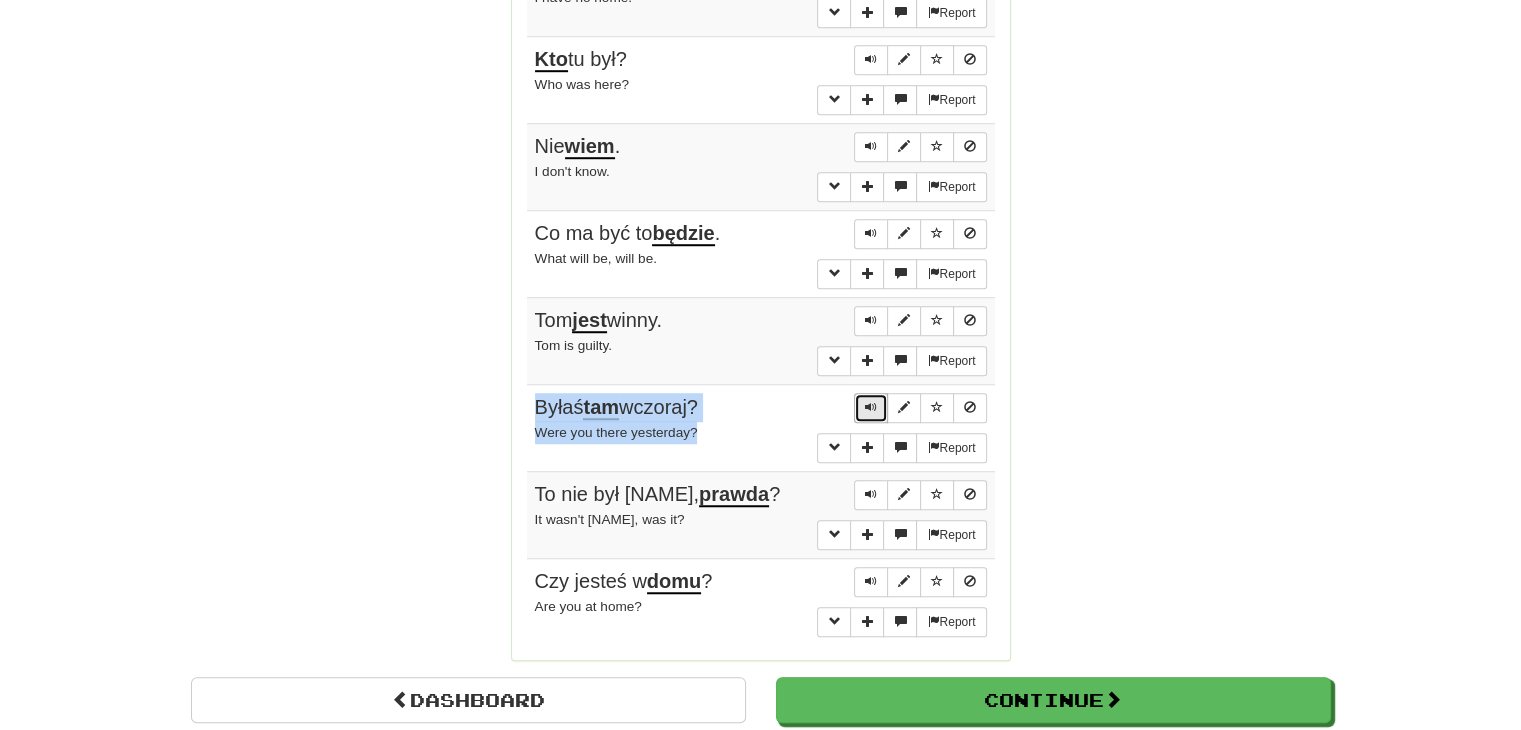 click at bounding box center (871, 408) 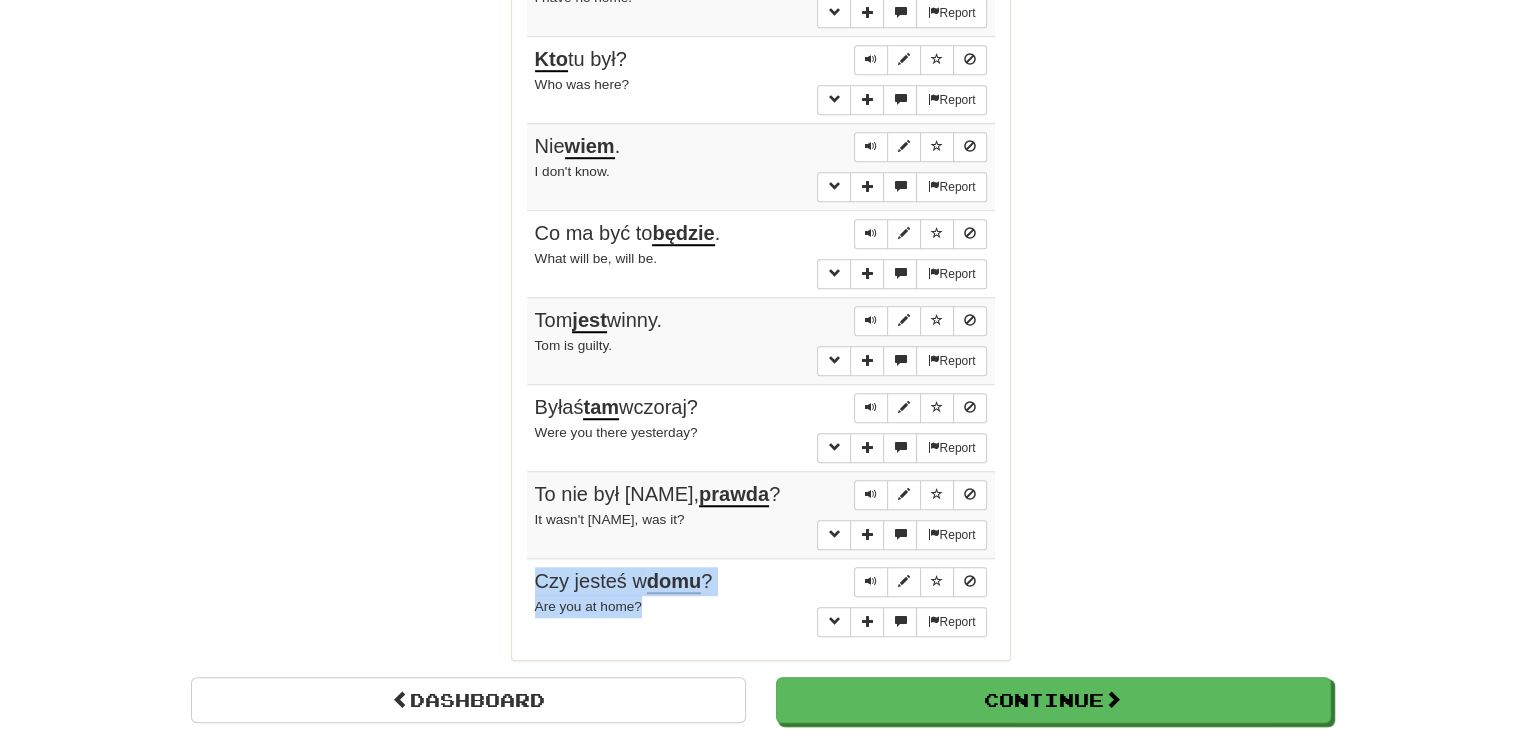 drag, startPoint x: 652, startPoint y: 589, endPoint x: 534, endPoint y: 569, distance: 119.682915 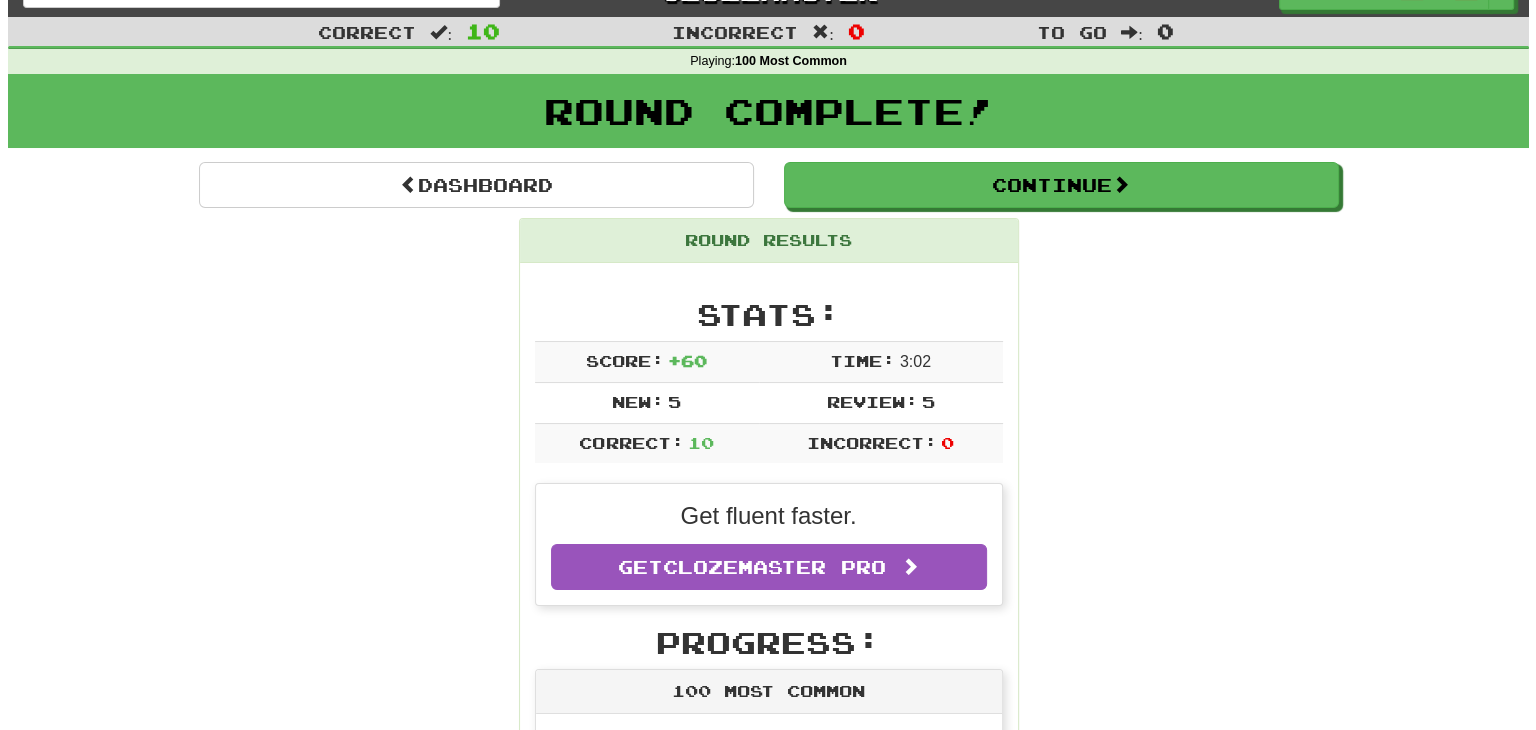 scroll, scrollTop: 8, scrollLeft: 0, axis: vertical 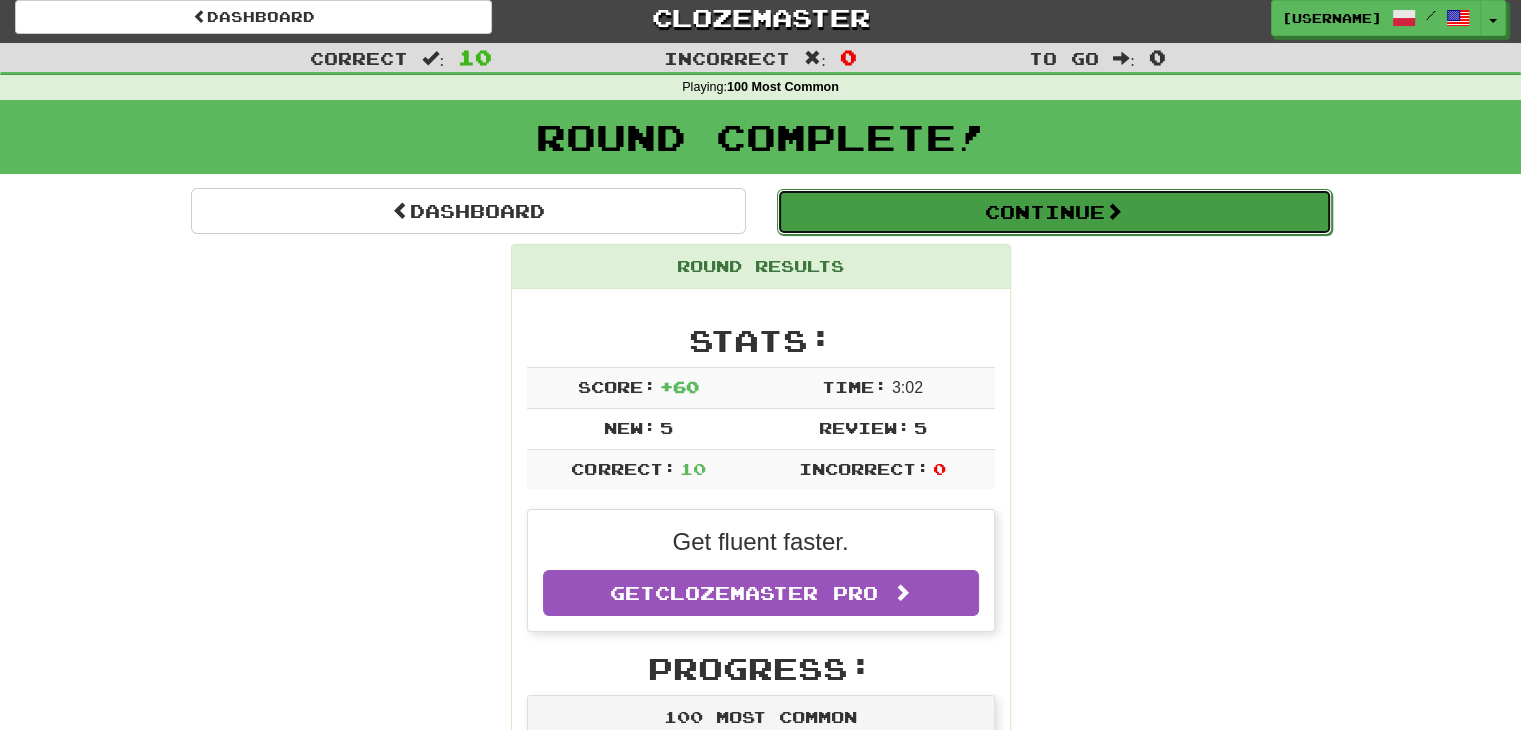 click on "Continue" at bounding box center (1054, 212) 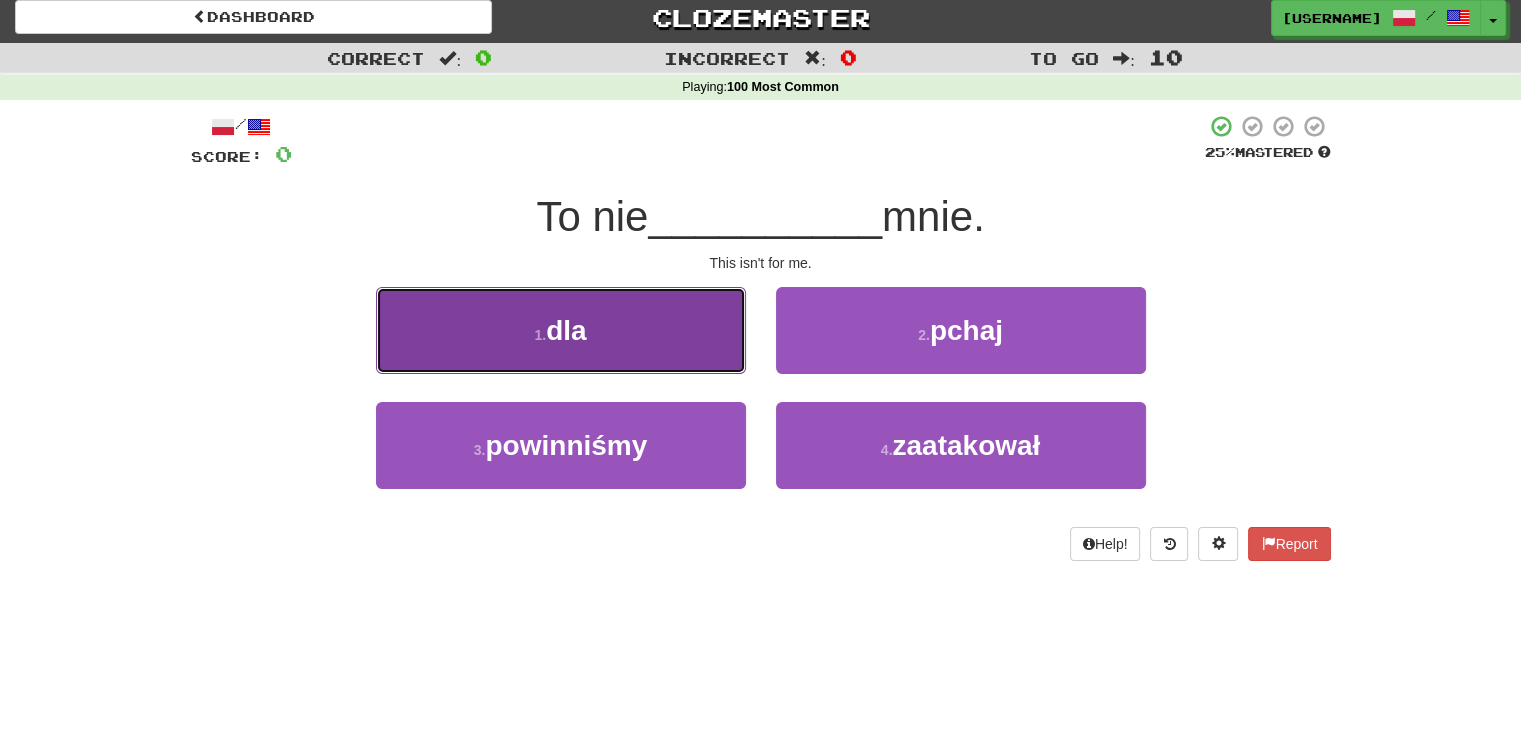 click on "1 .  dla" at bounding box center [561, 330] 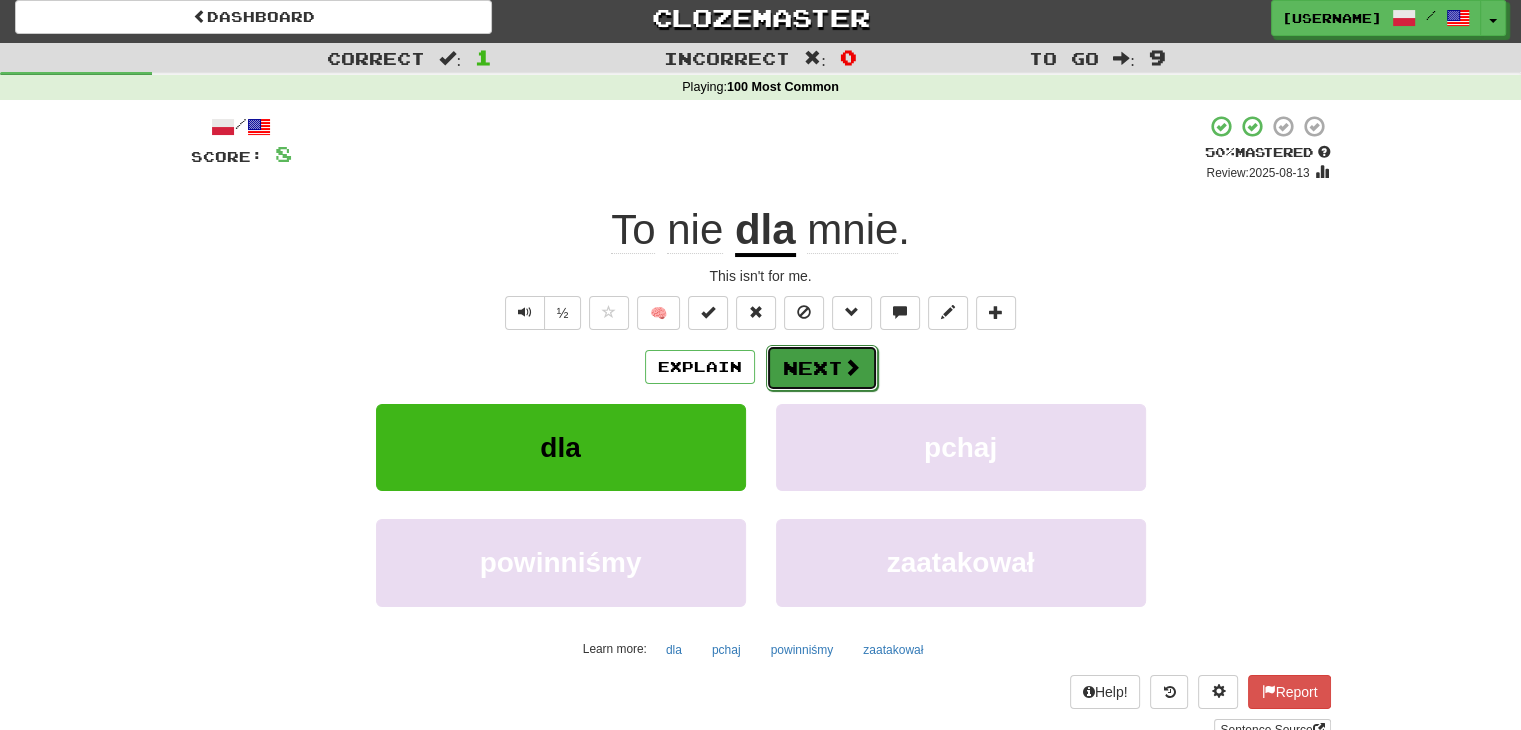 click on "Next" at bounding box center (822, 368) 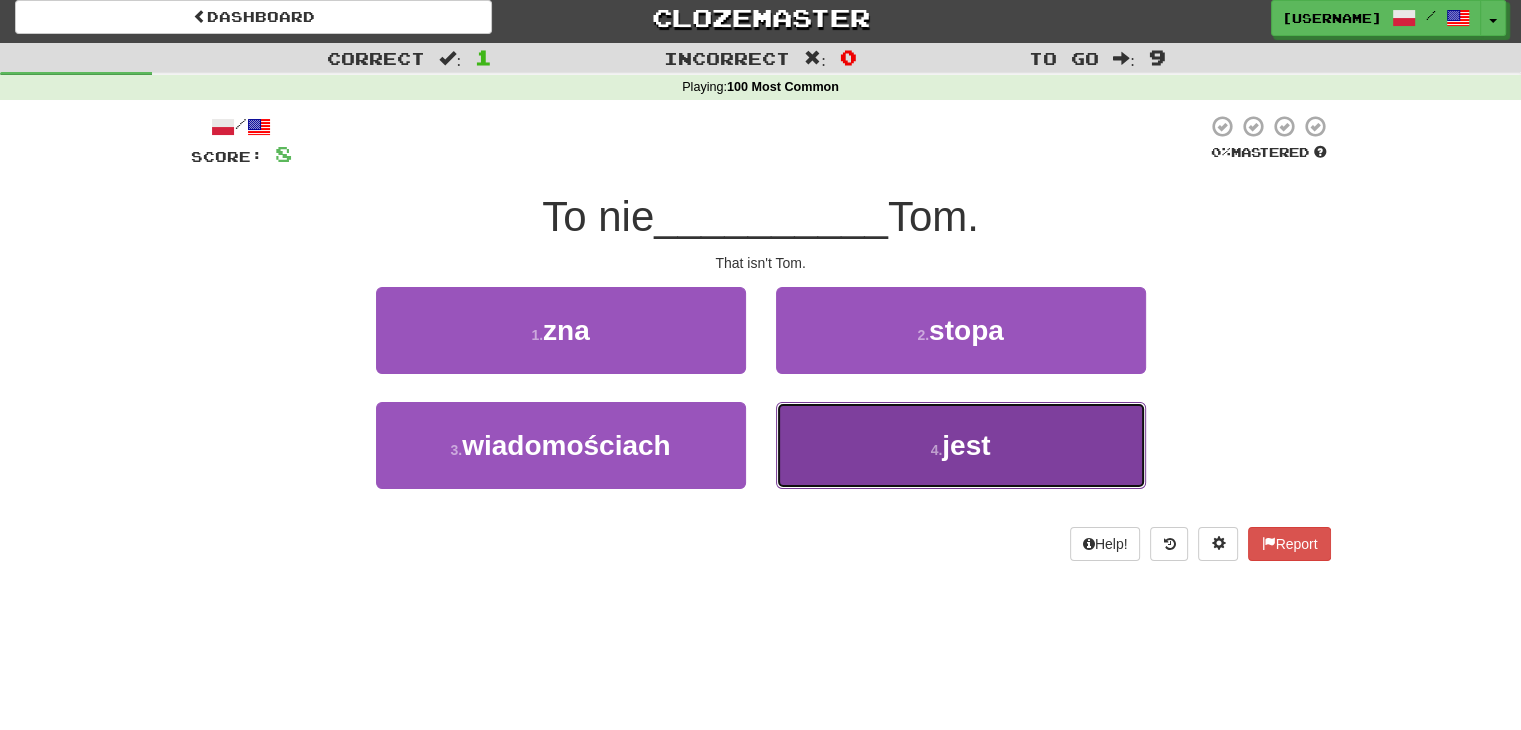 click on "4 .  jest" at bounding box center (961, 445) 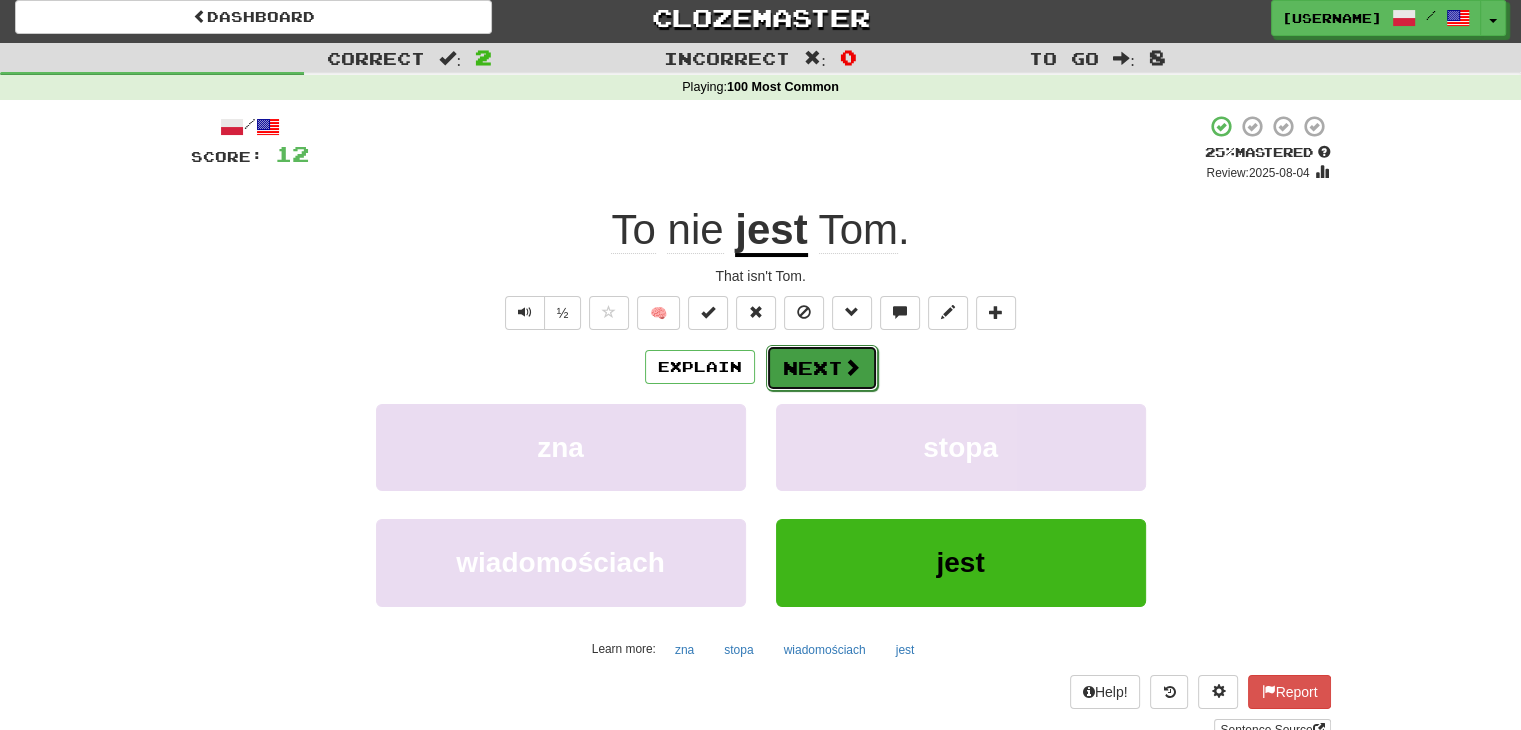 click on "Next" at bounding box center (822, 368) 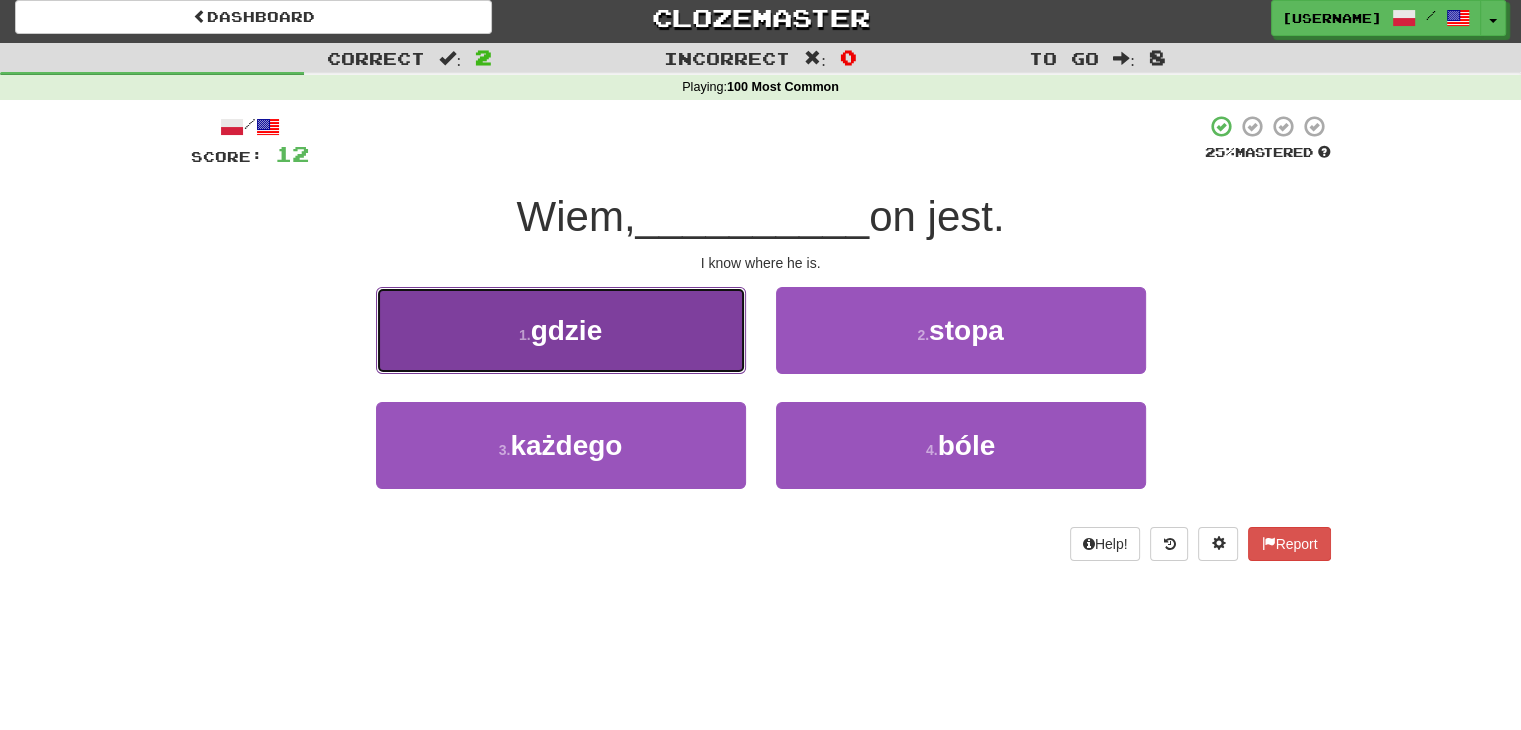 click on "1 .  gdzie" at bounding box center [561, 330] 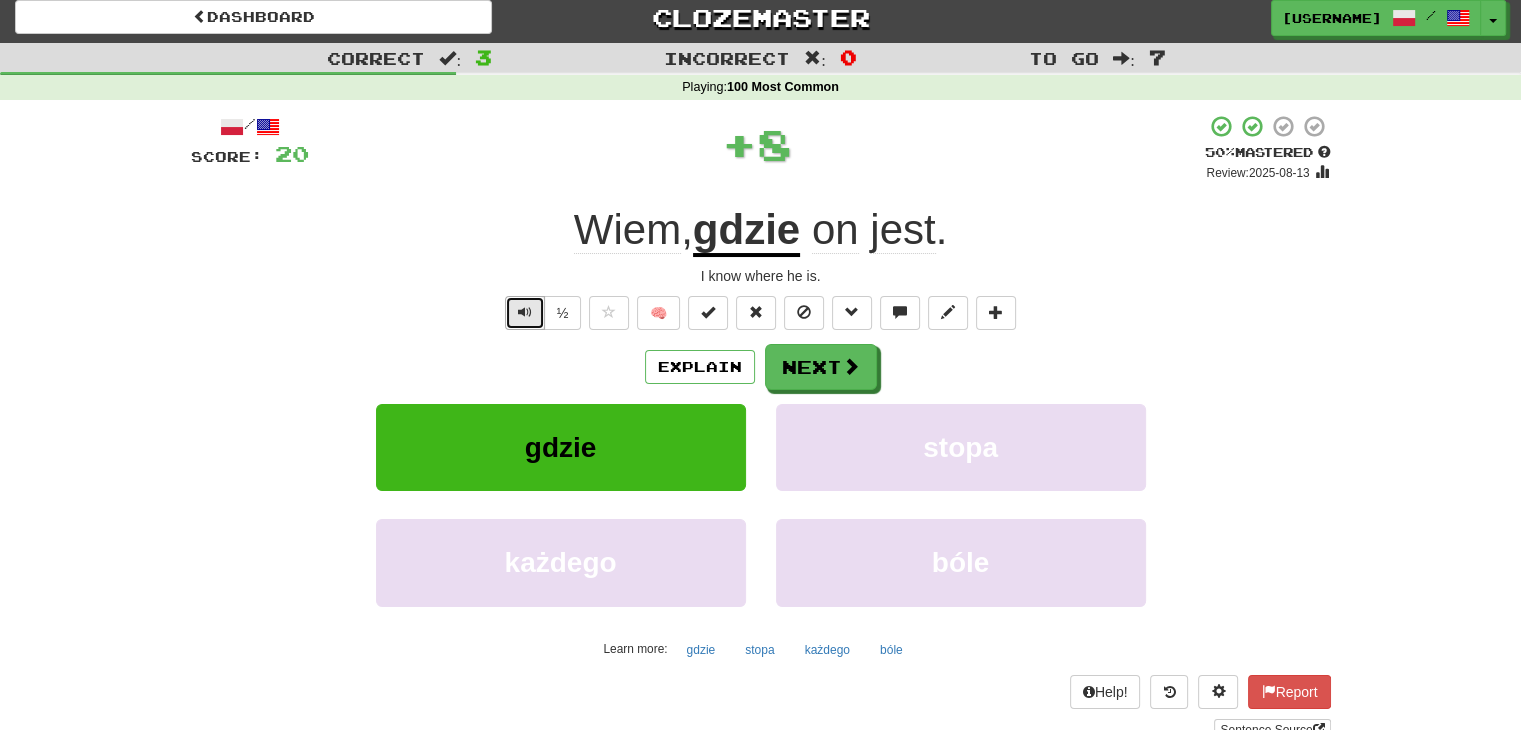 click at bounding box center [525, 313] 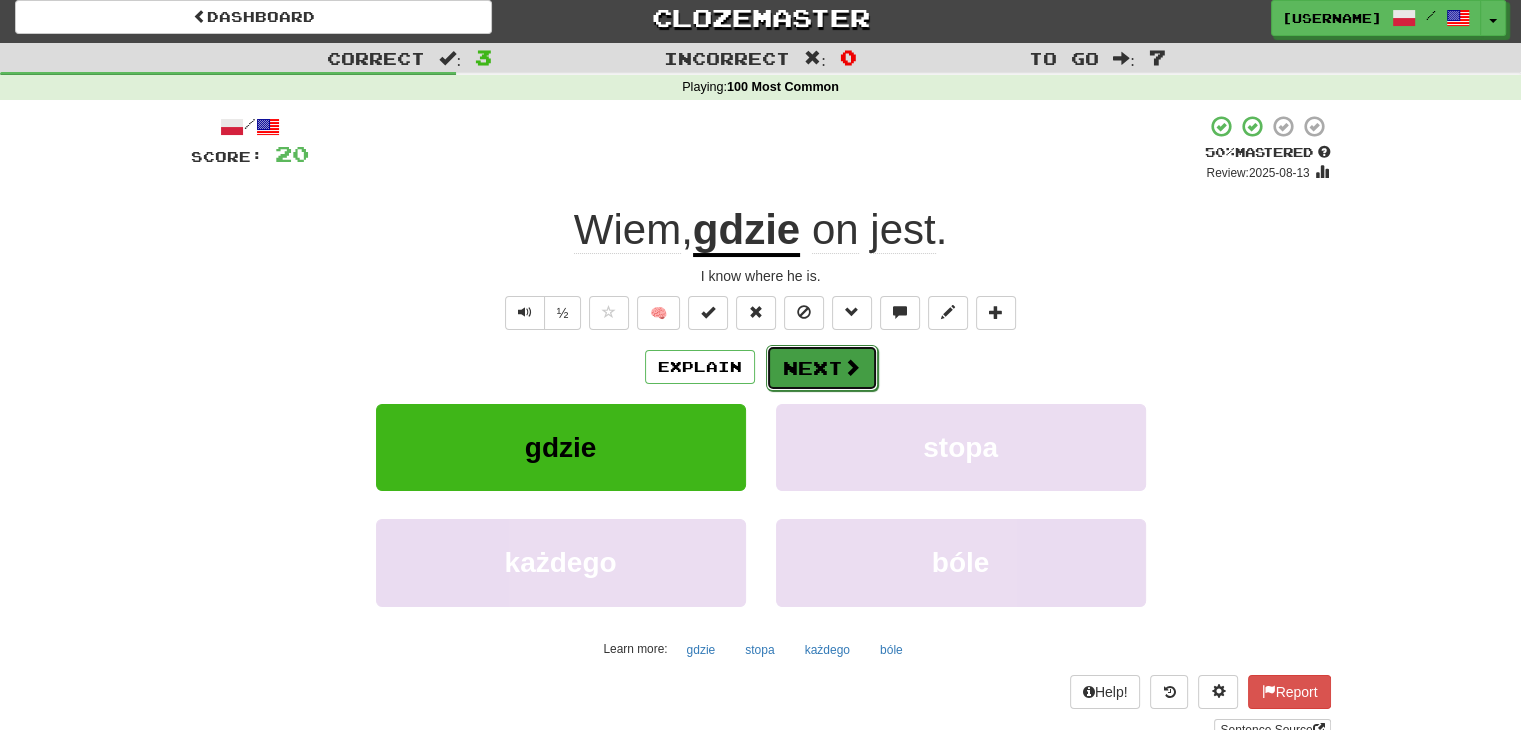 click on "Next" at bounding box center [822, 368] 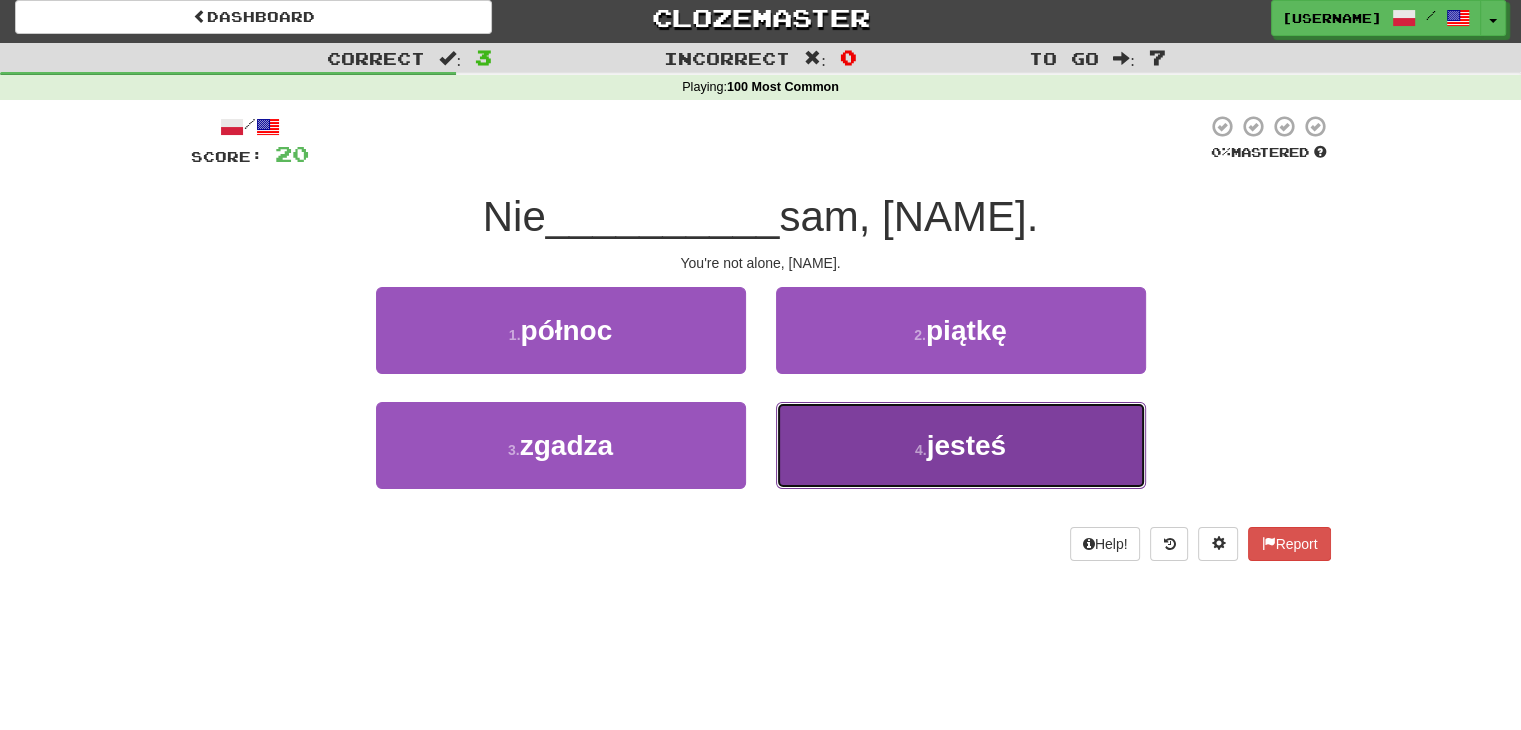 click on "jesteś" at bounding box center (966, 445) 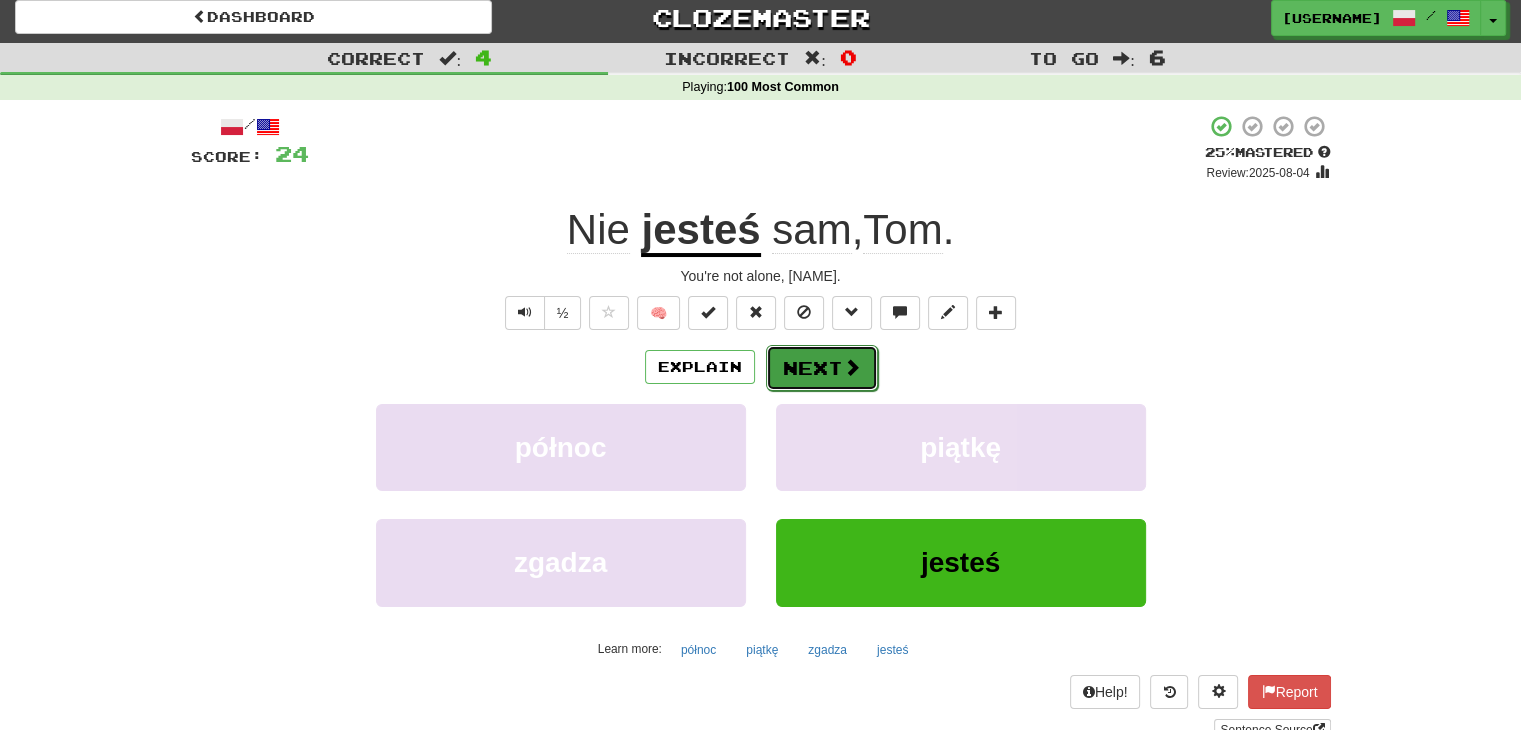 click on "Next" at bounding box center [822, 368] 